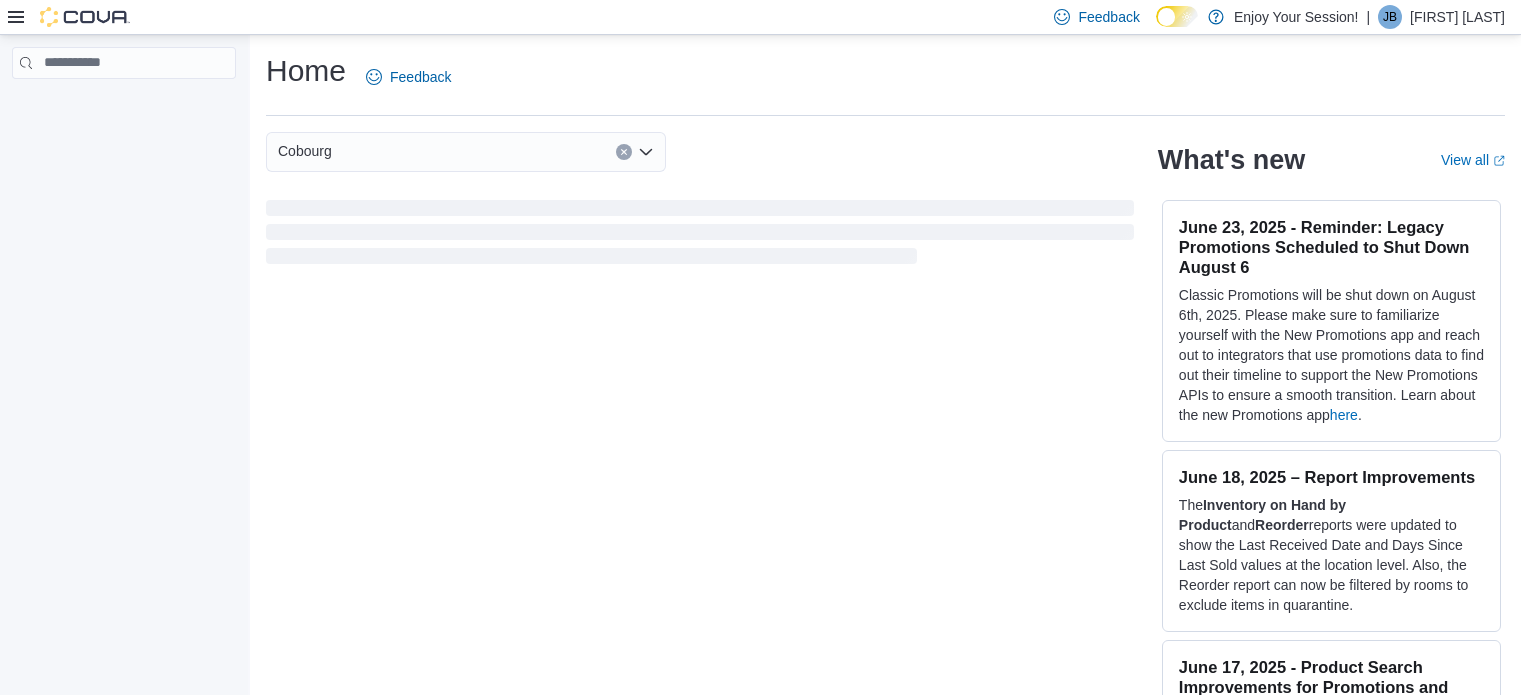 scroll, scrollTop: 0, scrollLeft: 0, axis: both 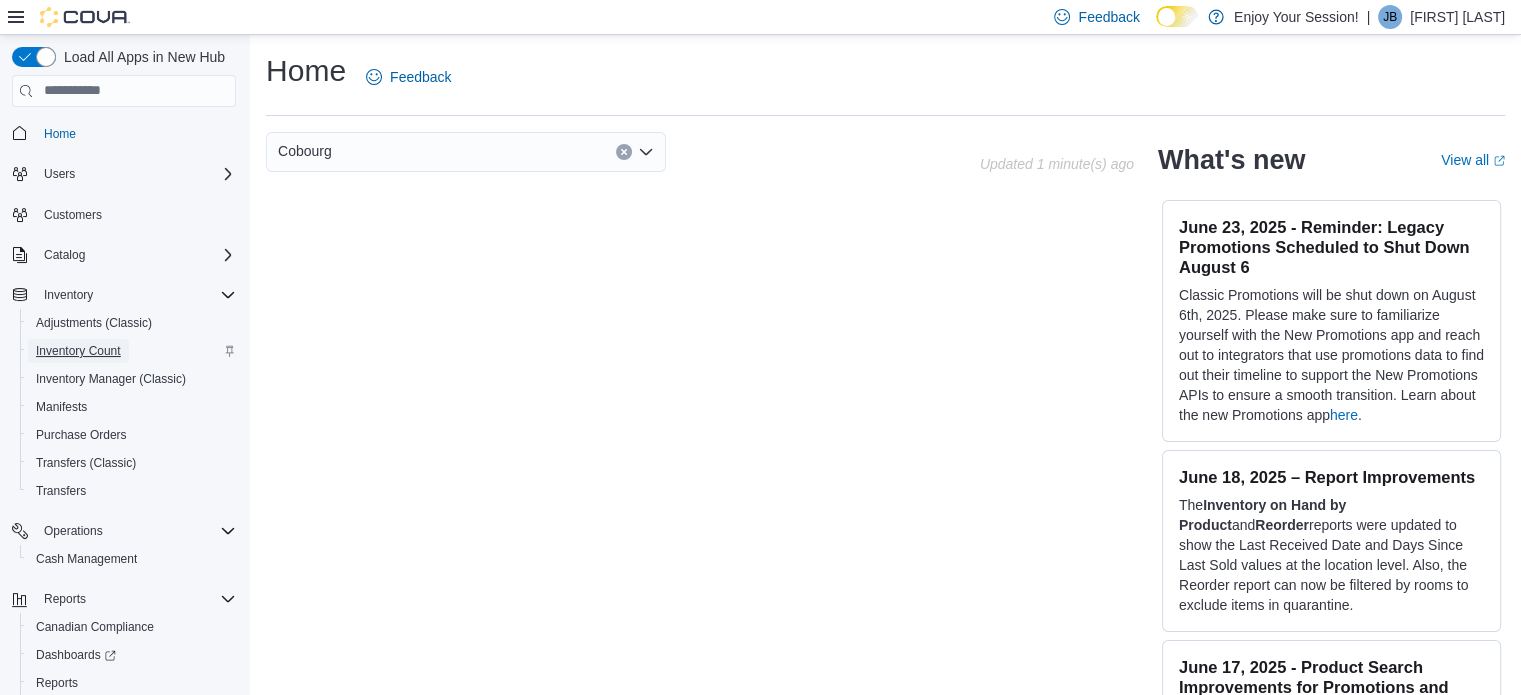 click on "Inventory Count" at bounding box center [78, 351] 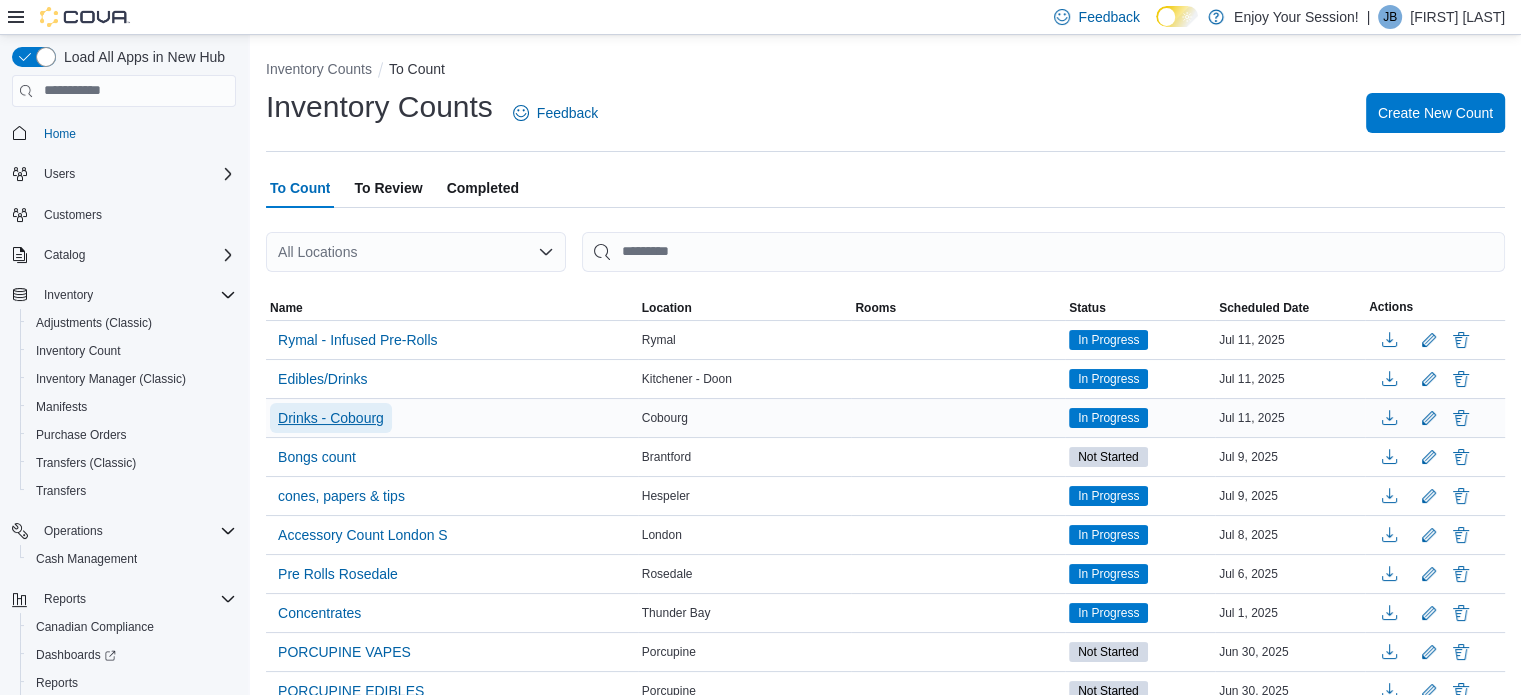 click on "Drinks - Cobourg" at bounding box center (331, 418) 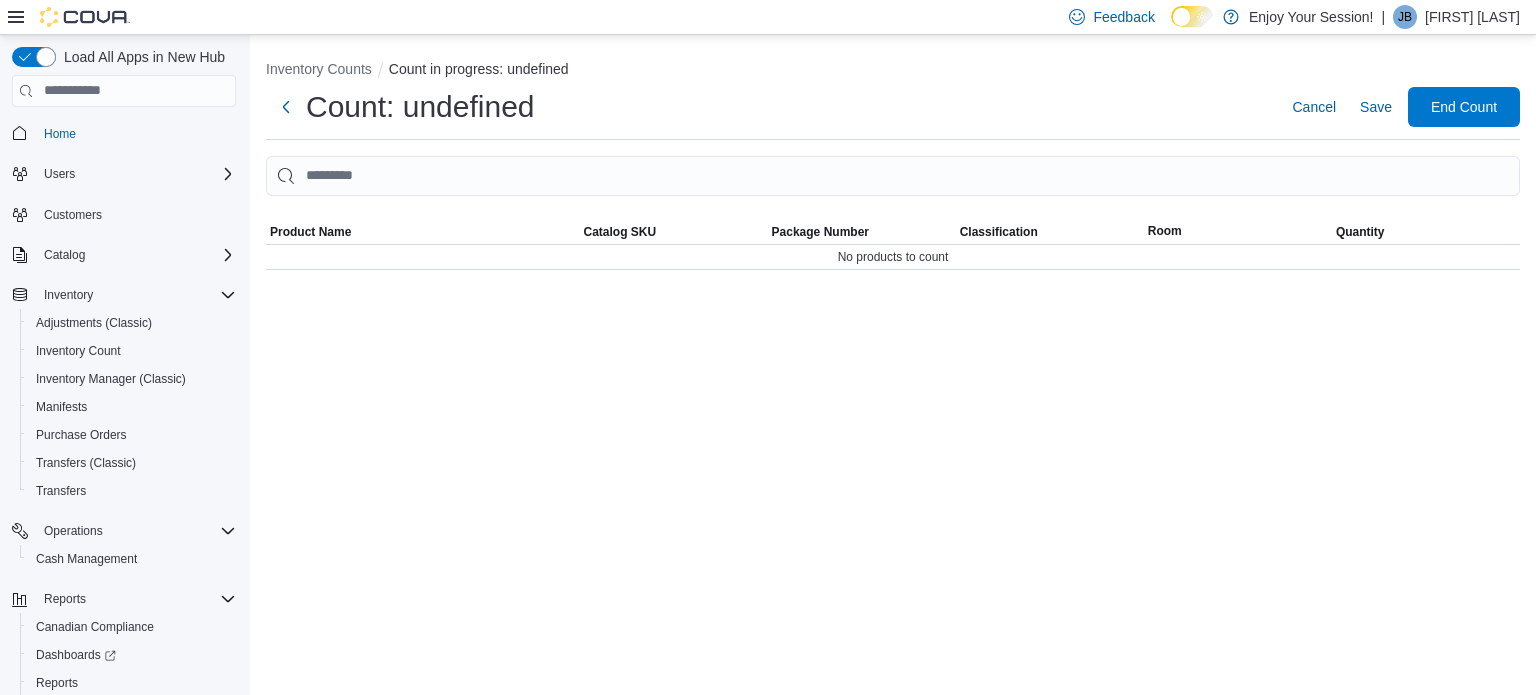 click on "Inventory Counts Count in progress: undefined Count: undefined  Cancel Save End Count Sorting Product Name Catalog SKU Package Number Classification Room Quantity No products to count" at bounding box center [893, 365] 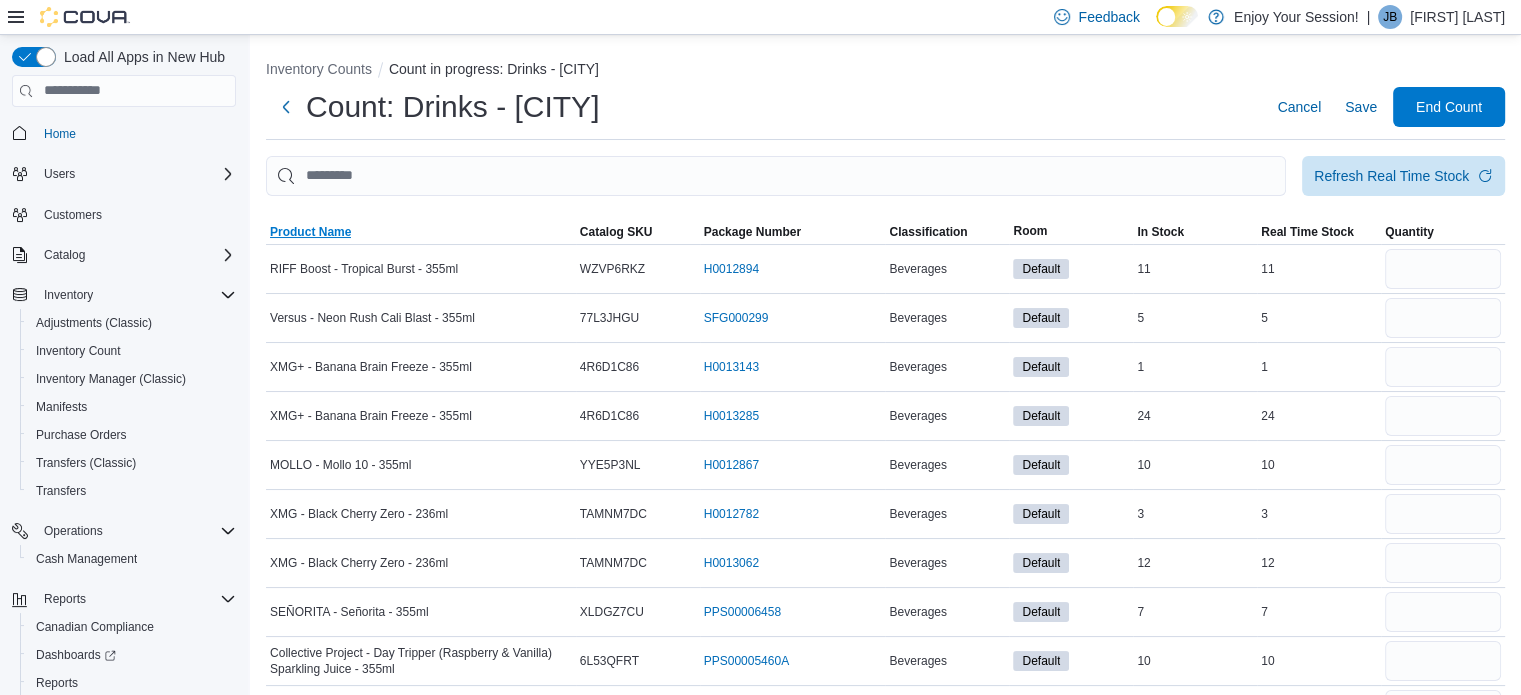 click on "Product Name" at bounding box center (310, 232) 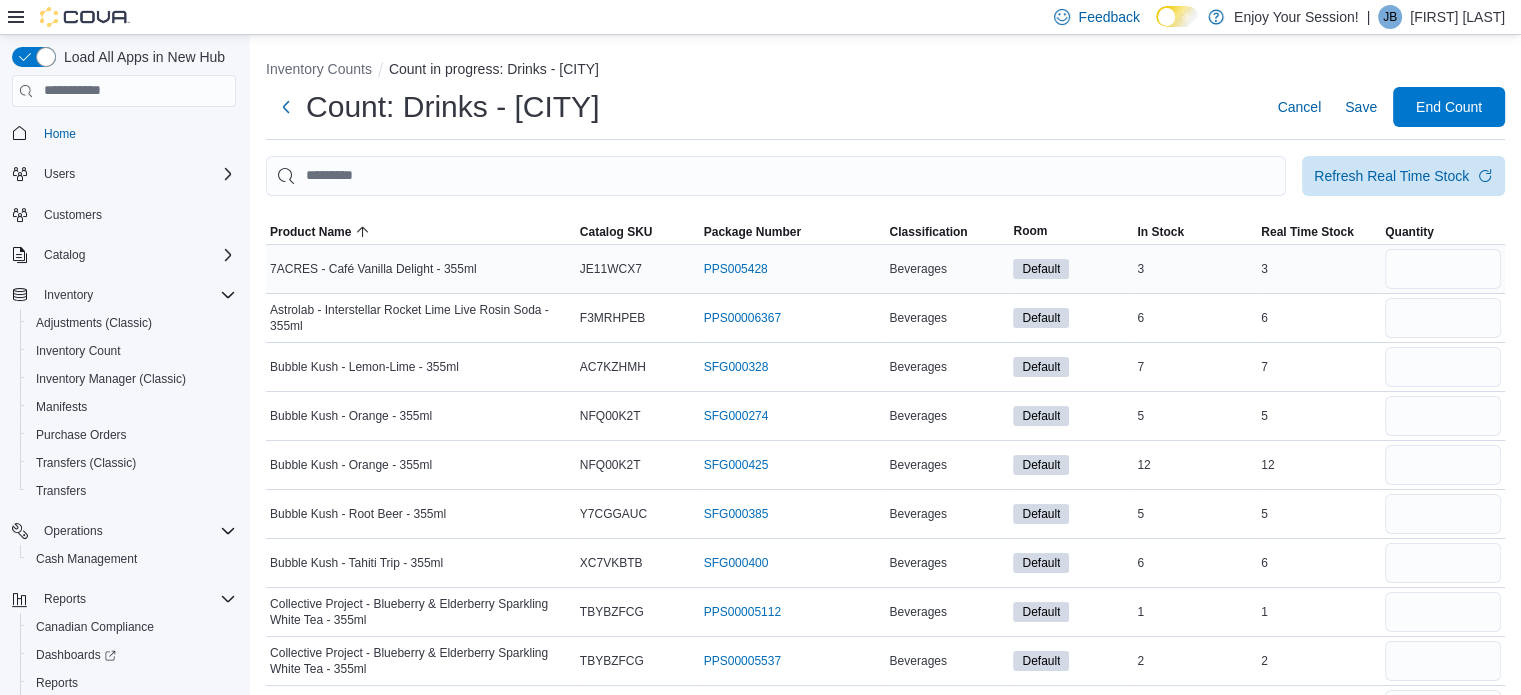 click at bounding box center (1443, 269) 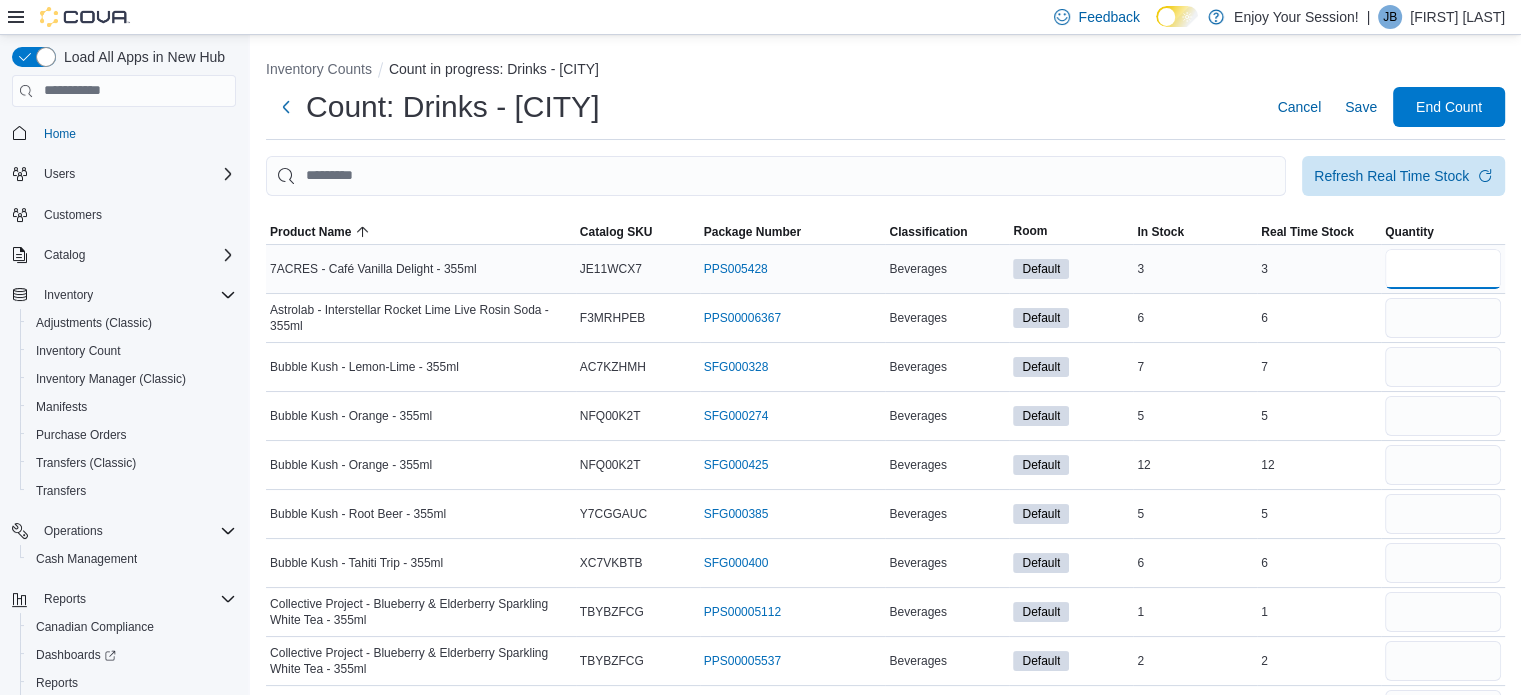 click at bounding box center [1443, 269] 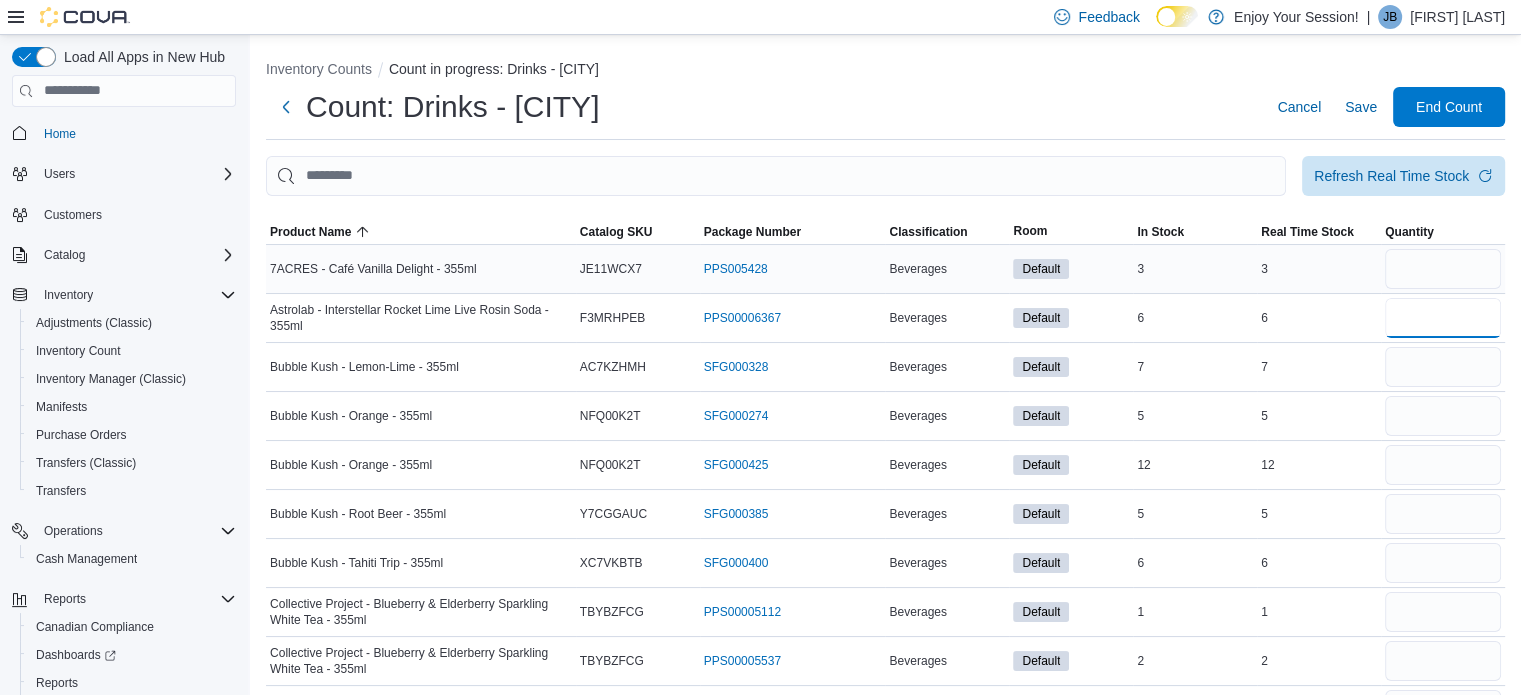 type 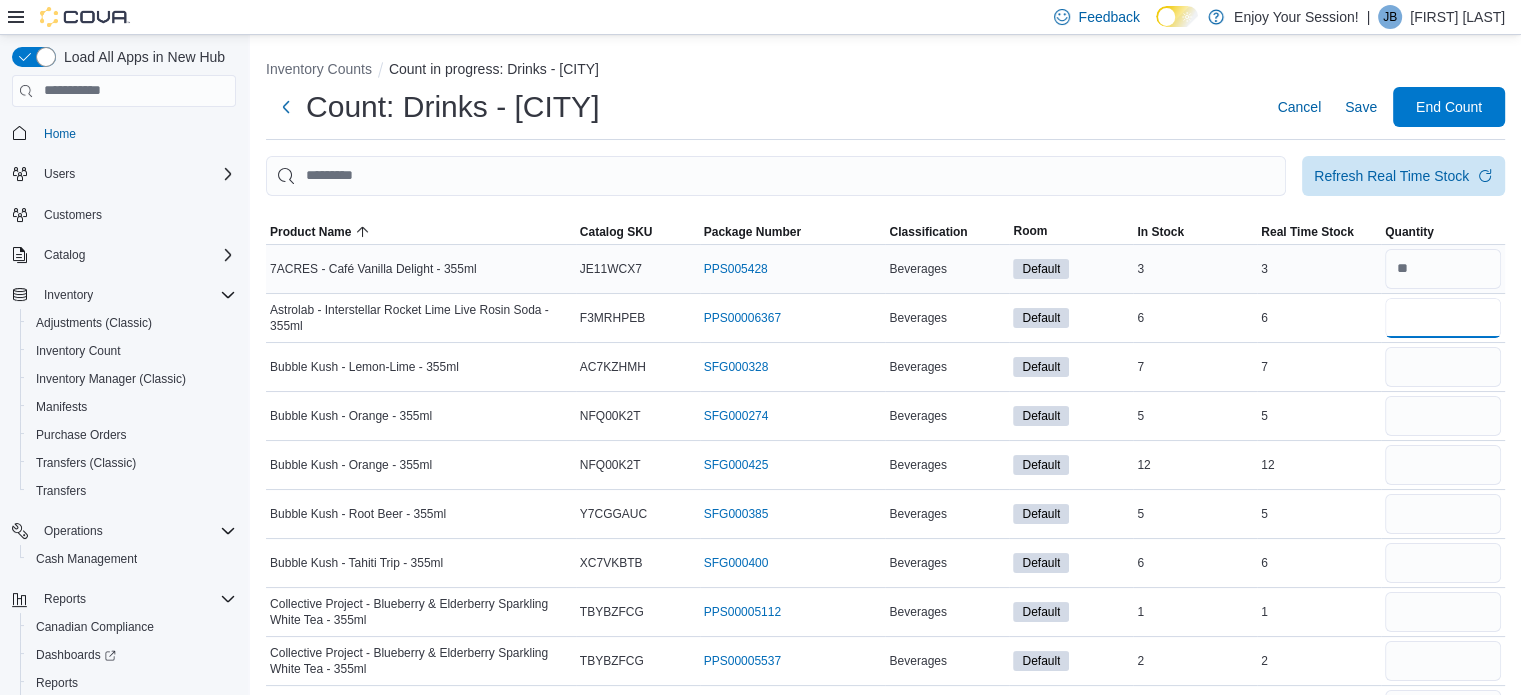 type on "*" 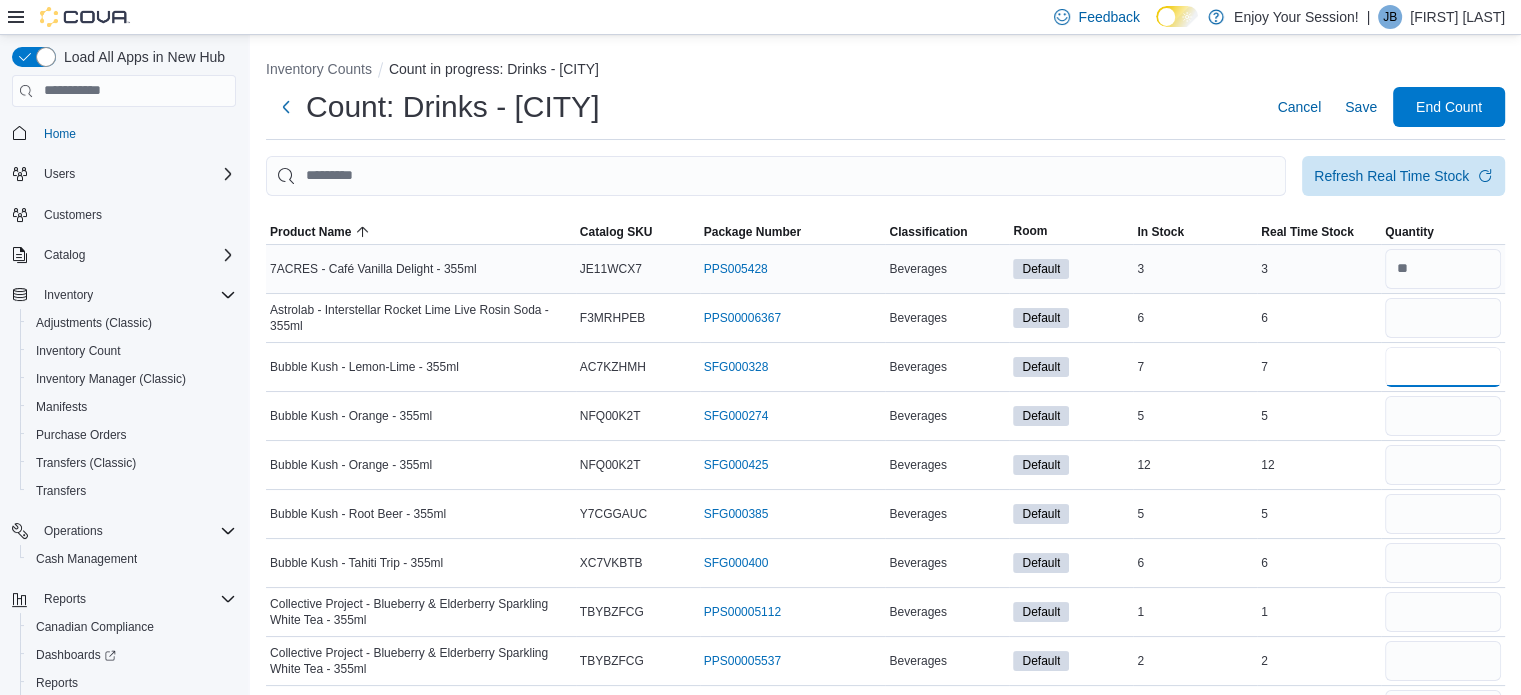 type 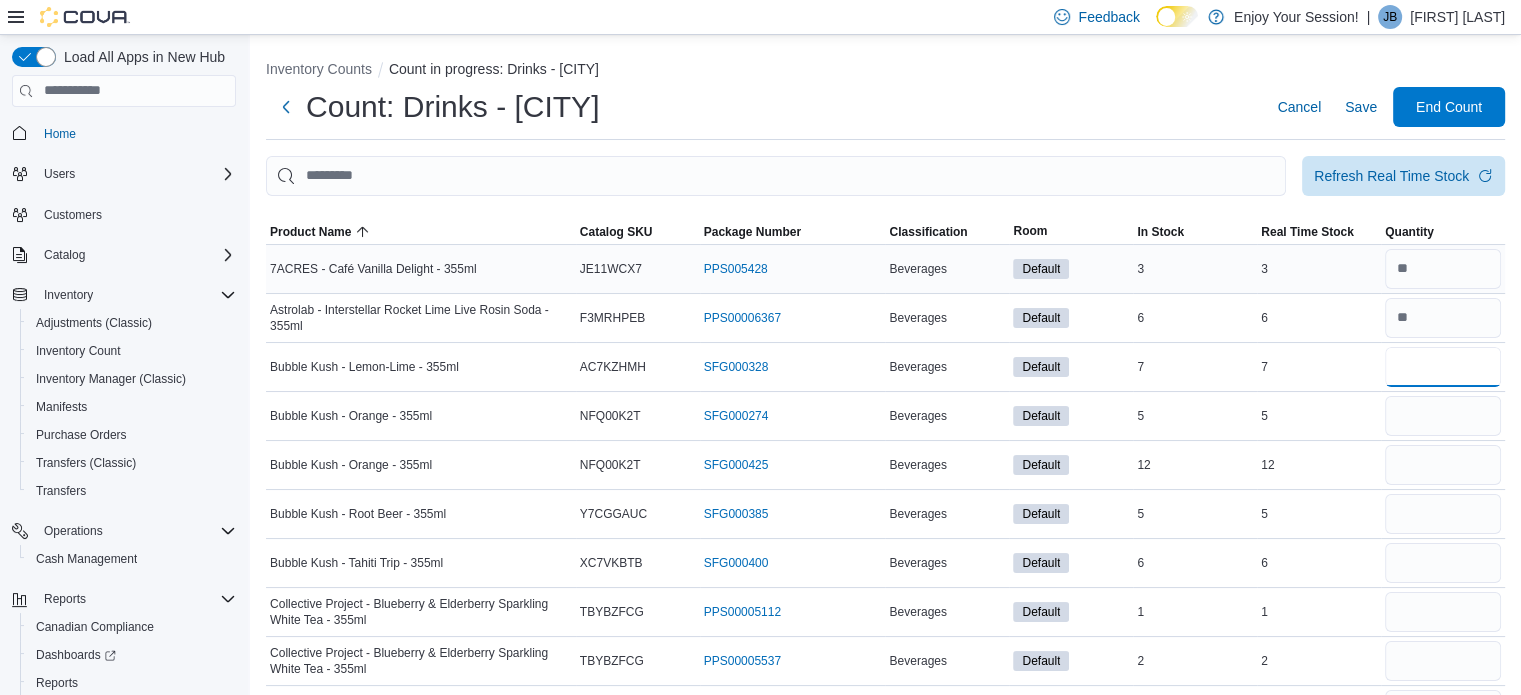 type on "*" 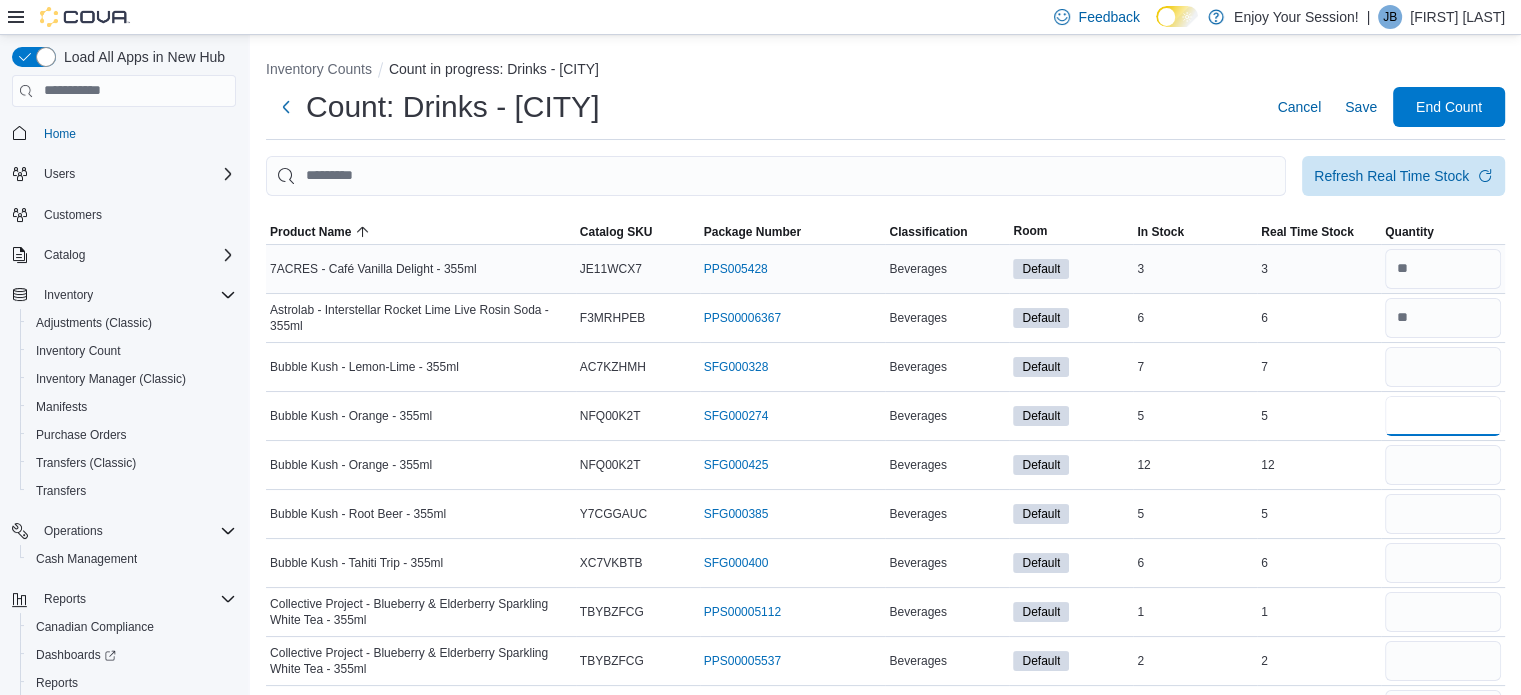 type 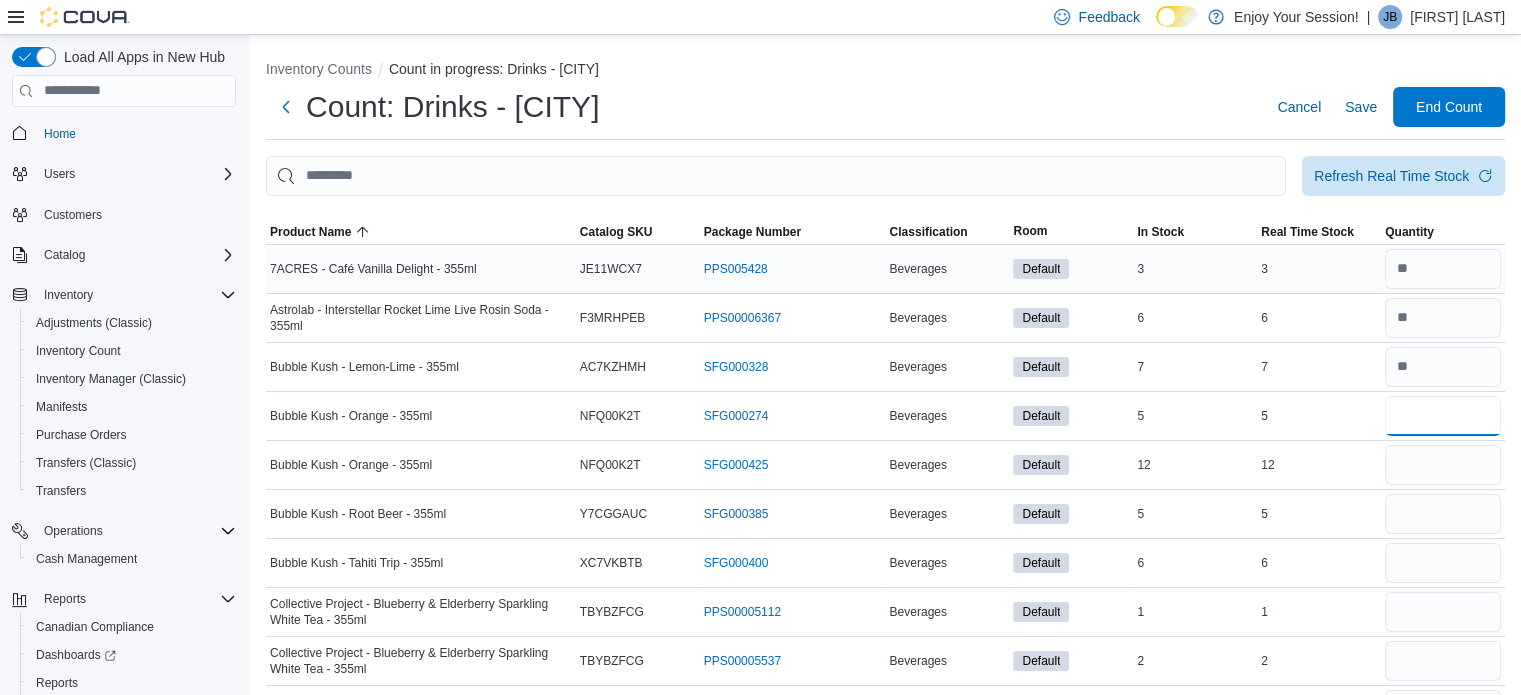 type on "*" 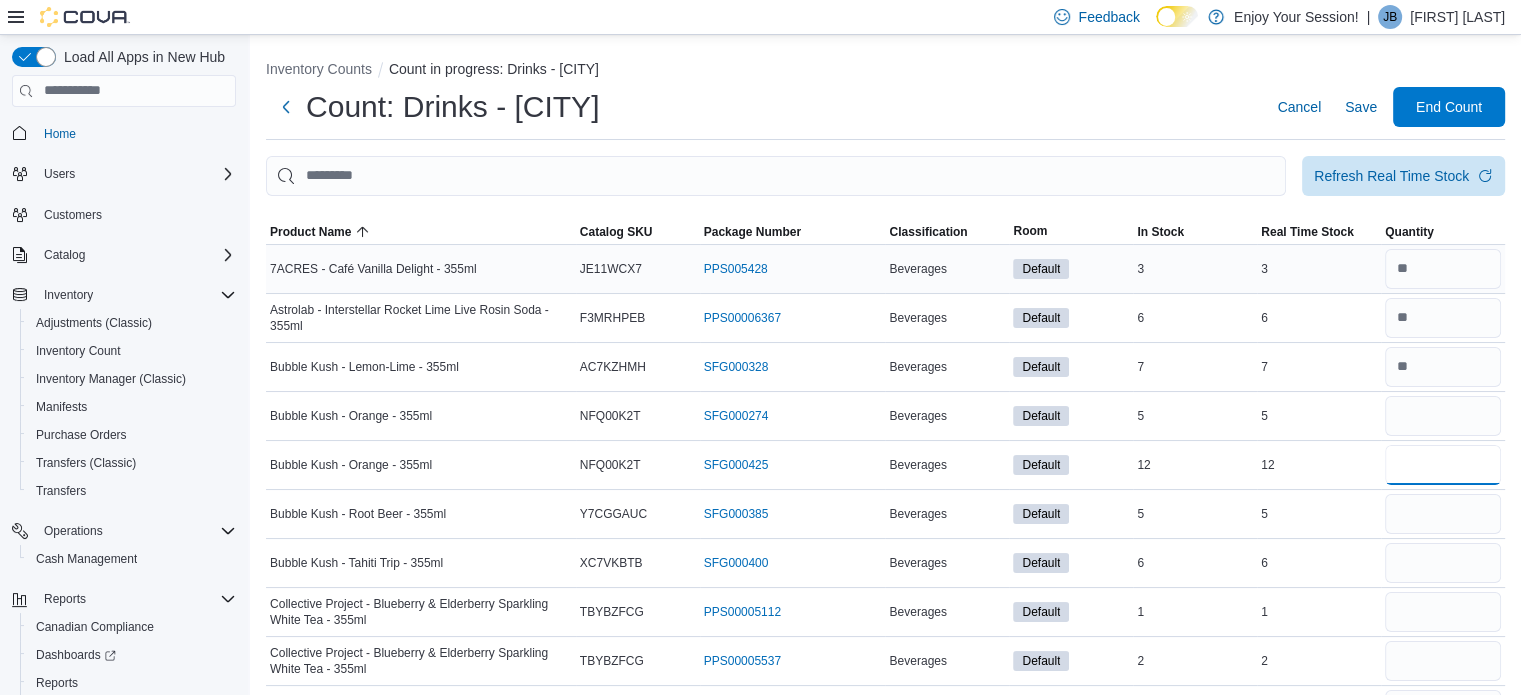 type 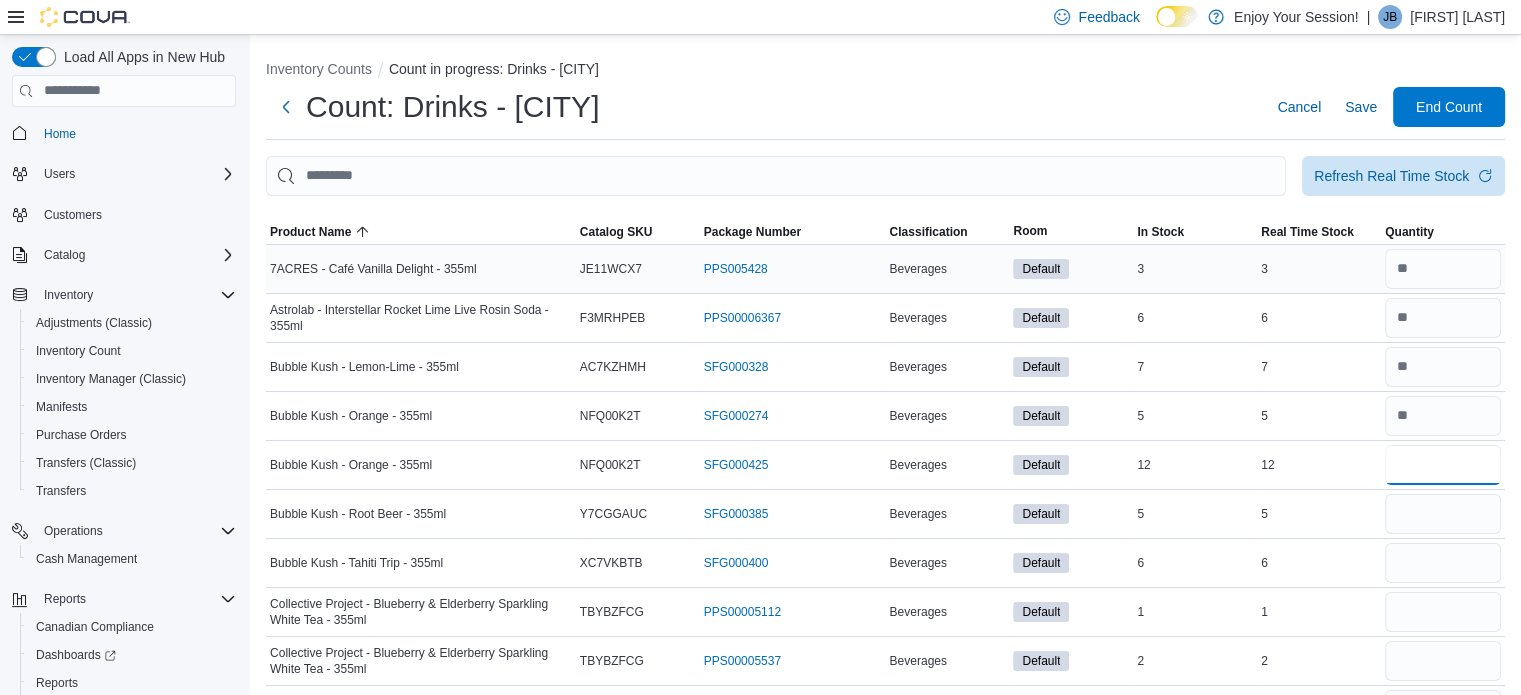 type on "**" 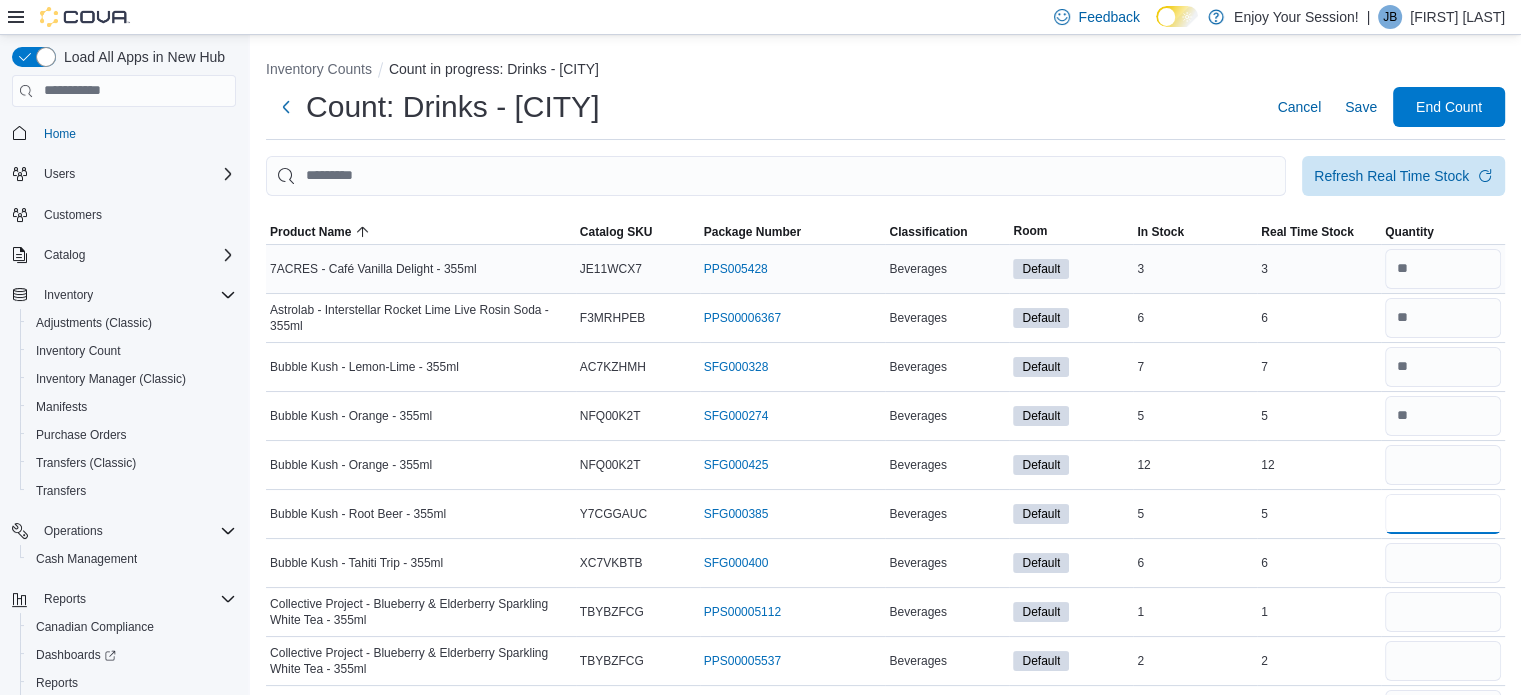 type 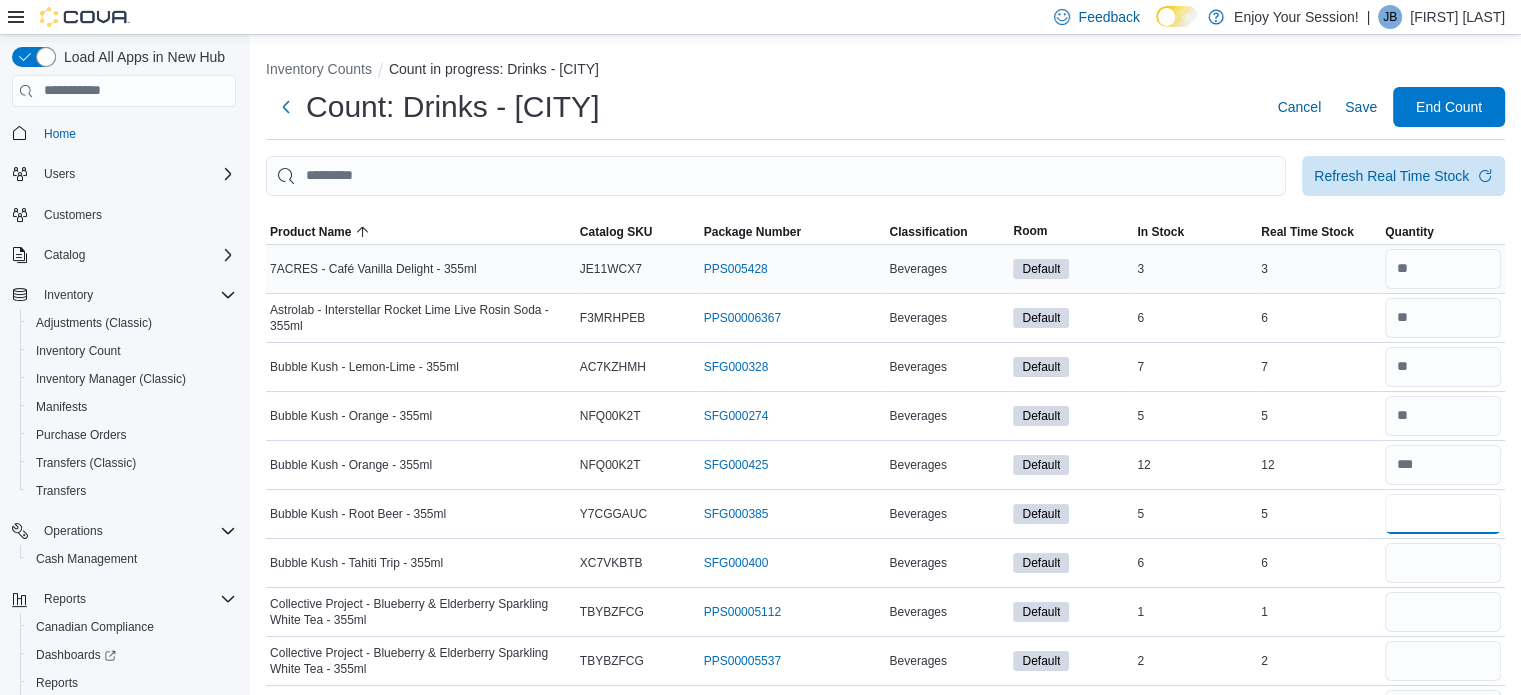 type on "*" 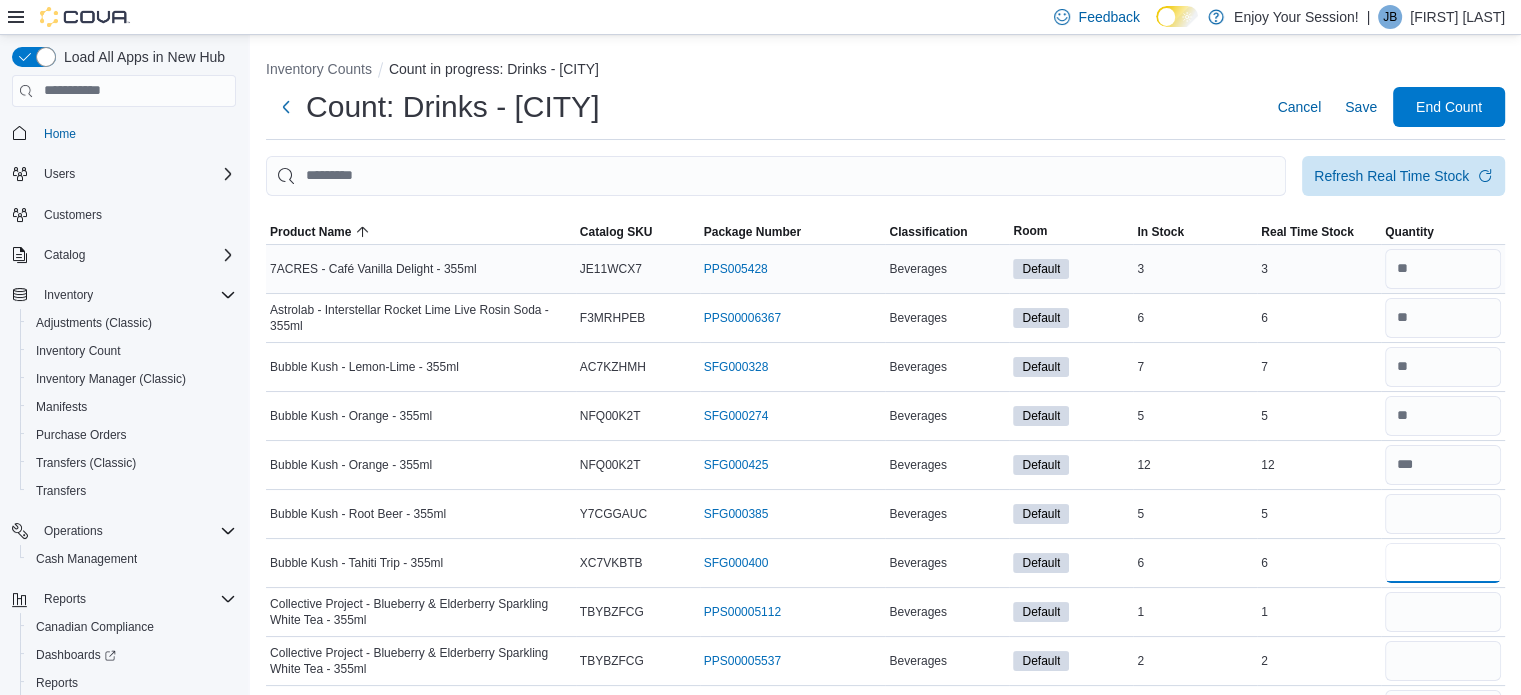 type 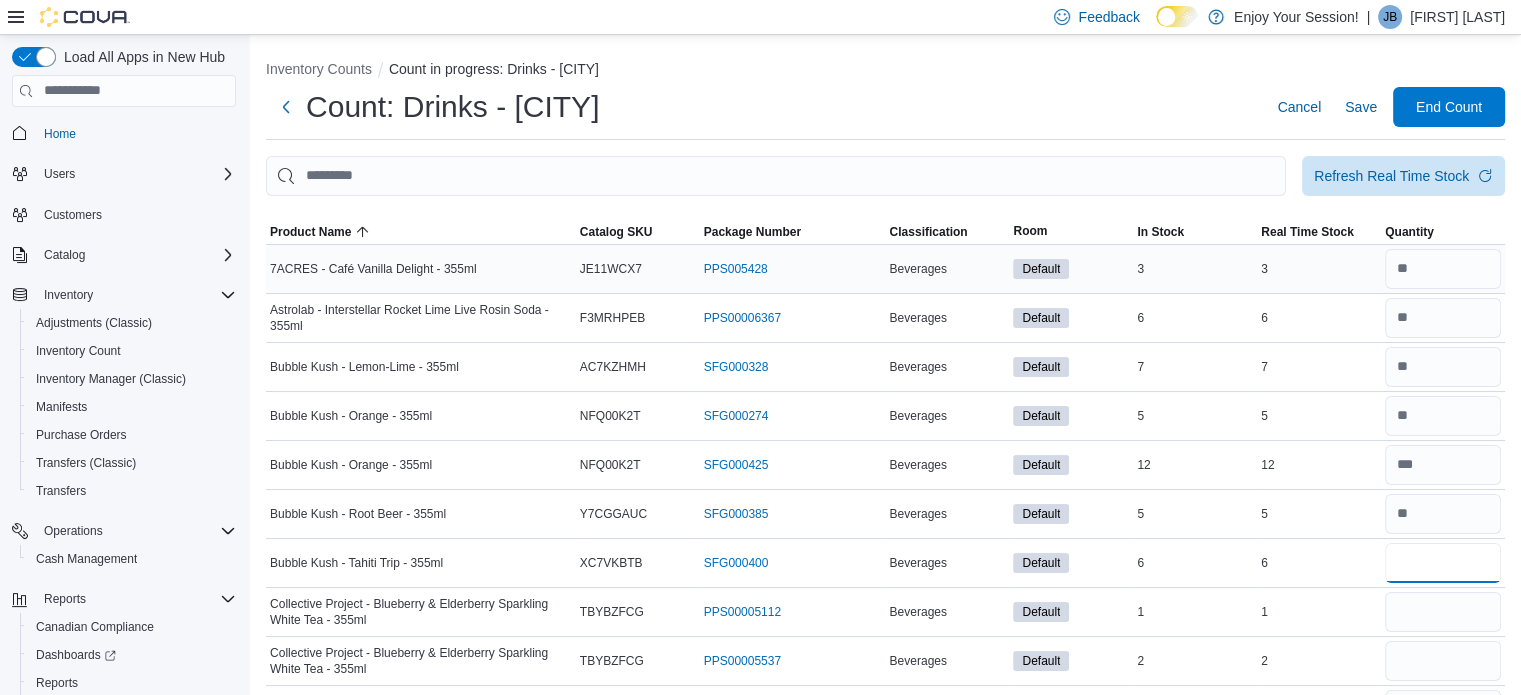 type on "*" 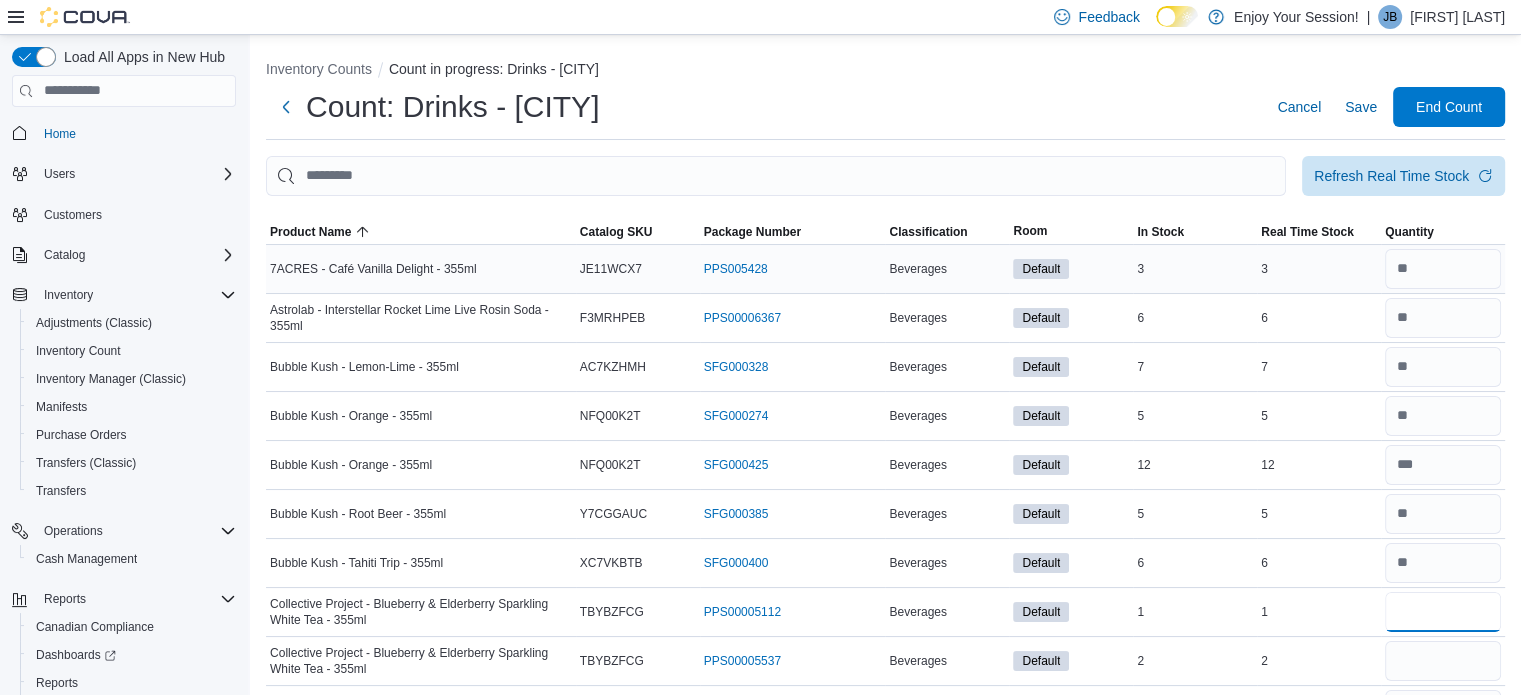 type 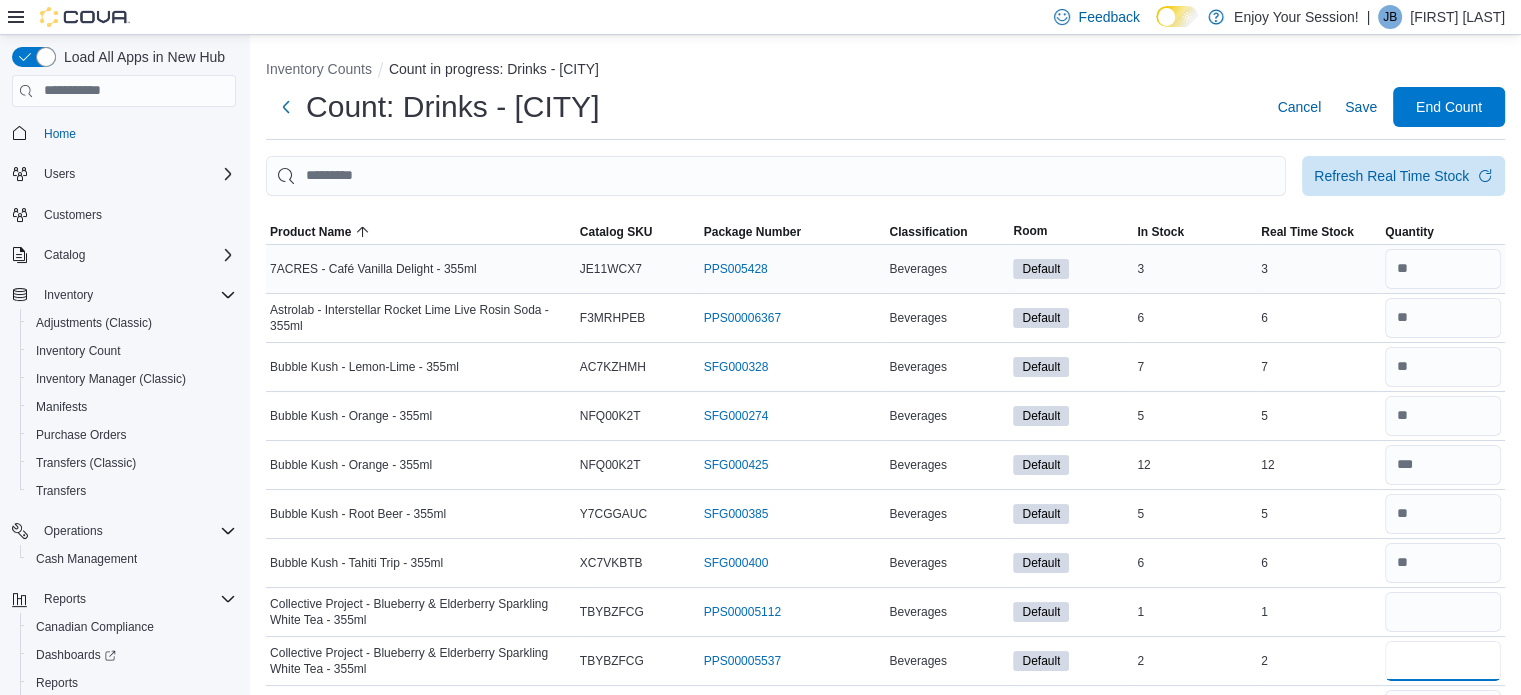 type 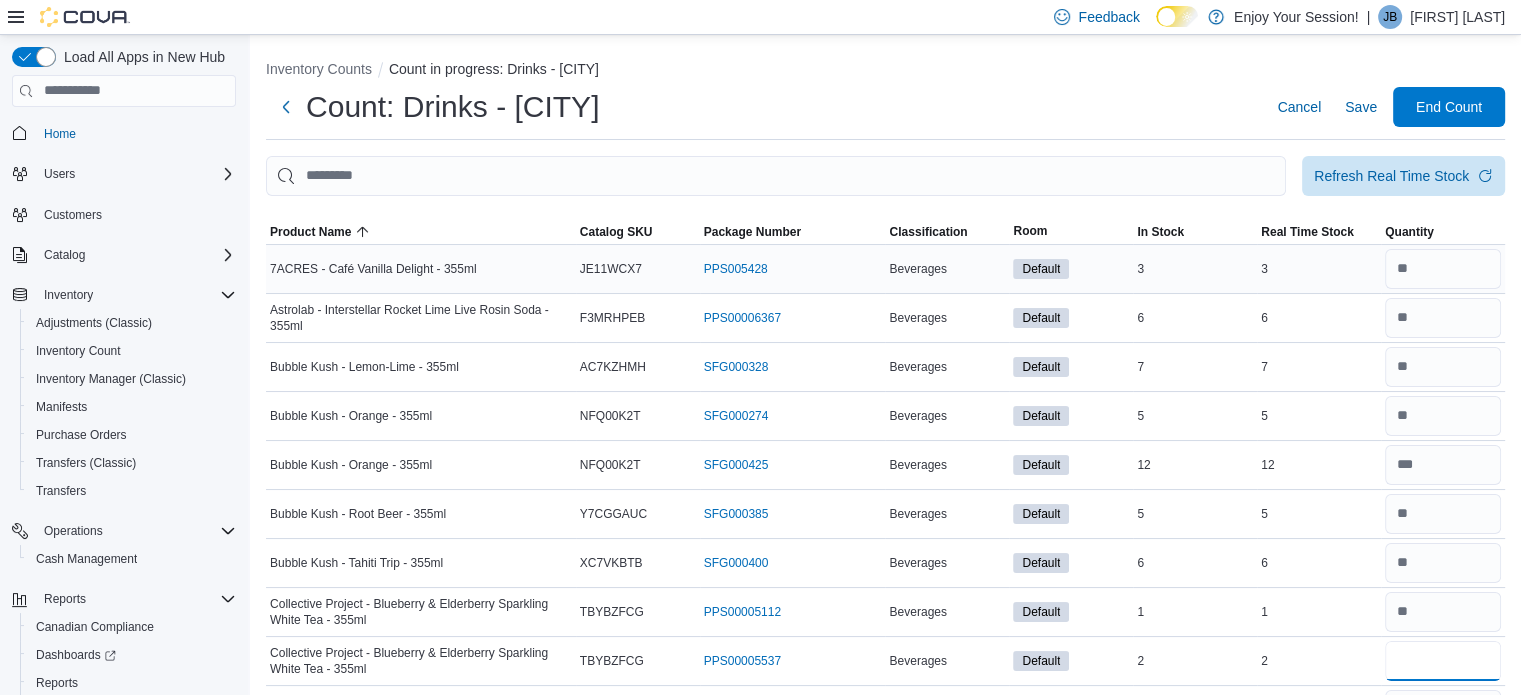 type on "*" 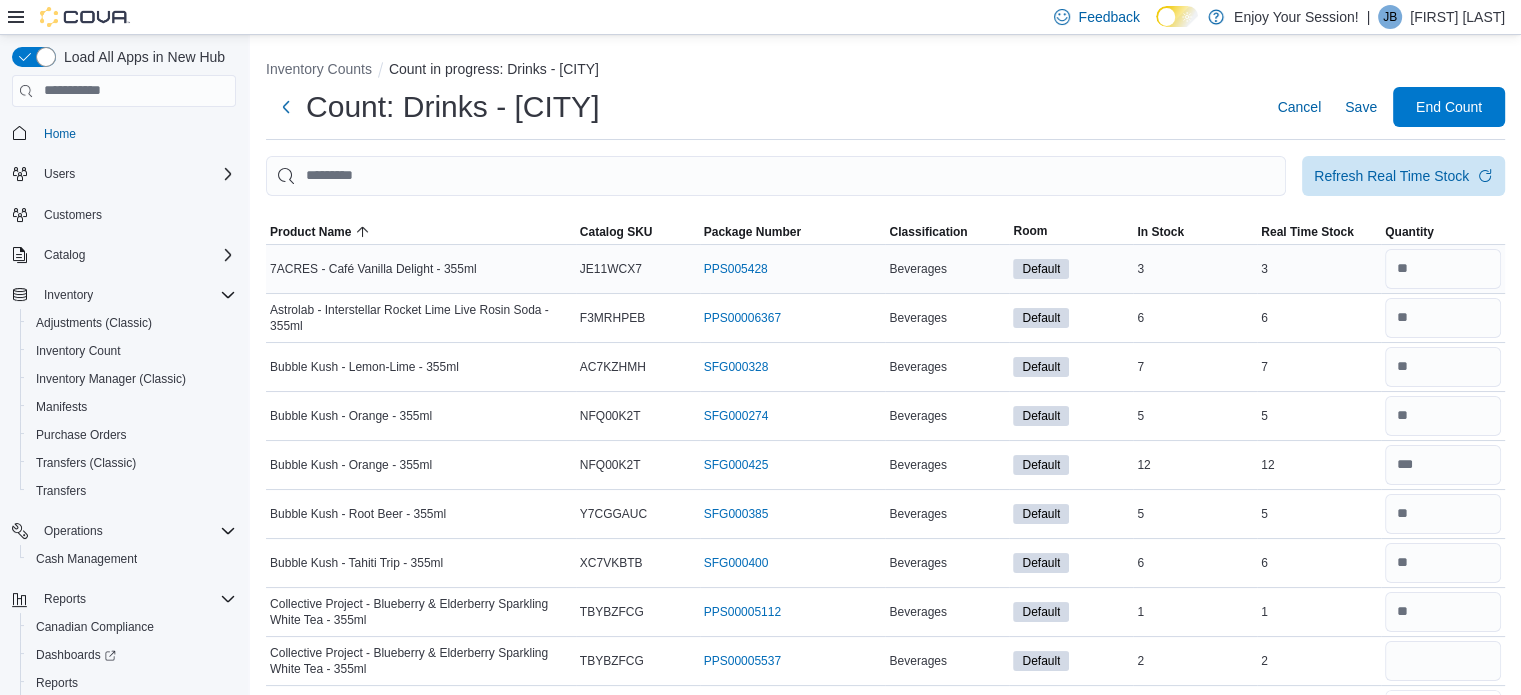 type 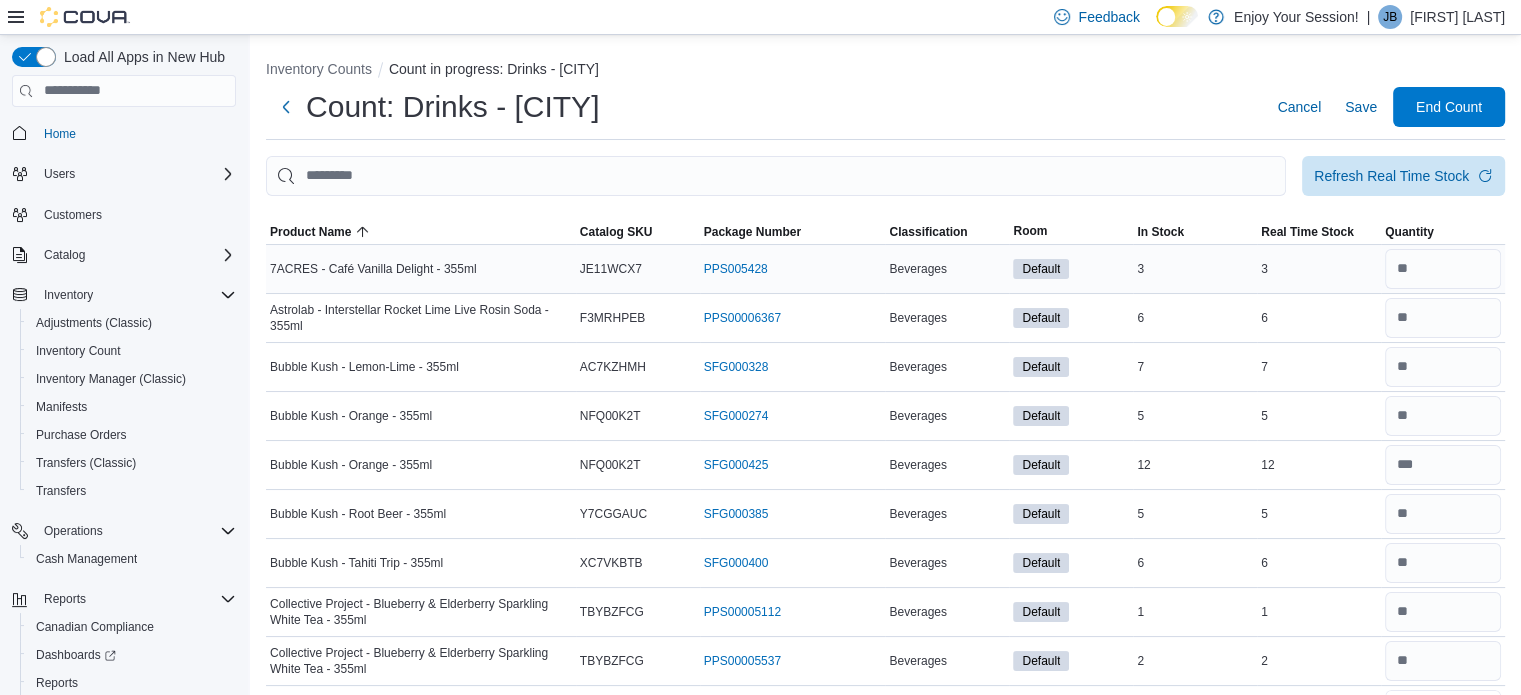 scroll, scrollTop: 32, scrollLeft: 0, axis: vertical 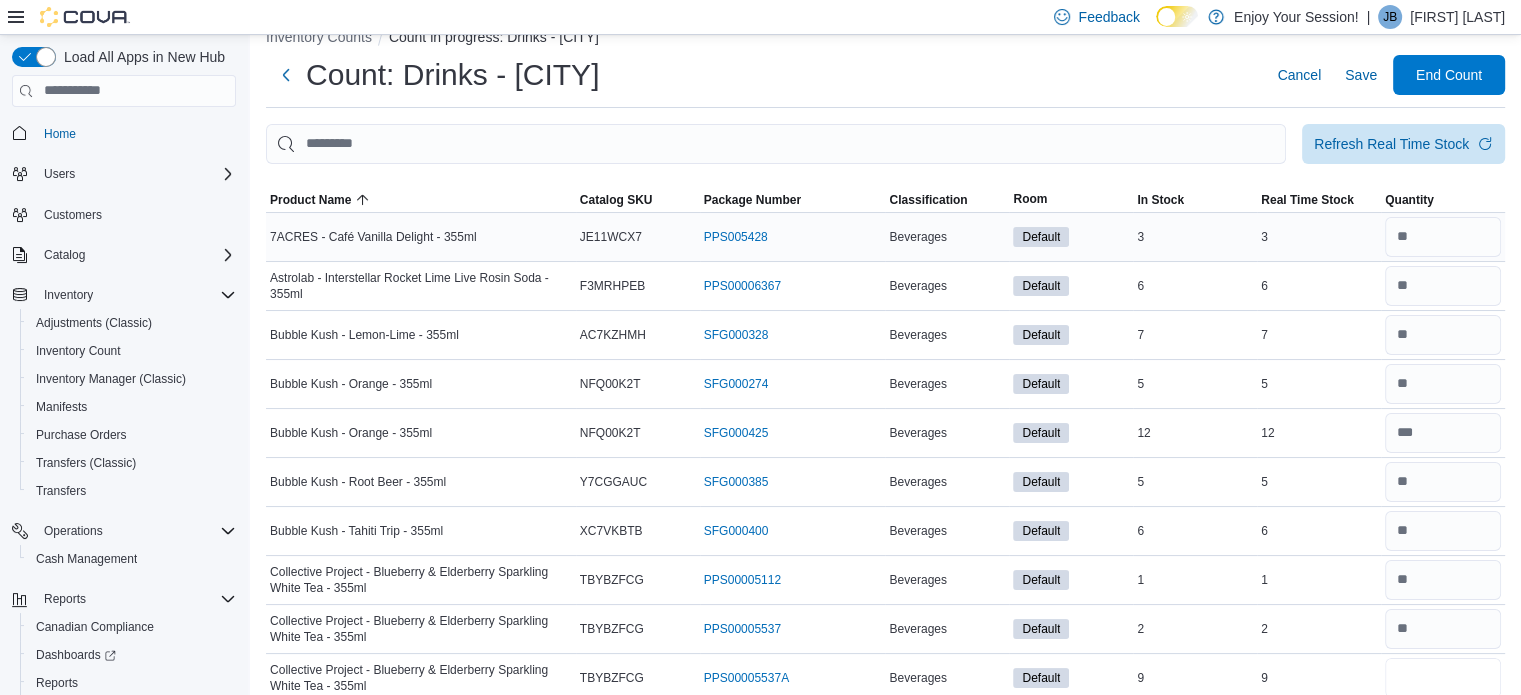 type on "*" 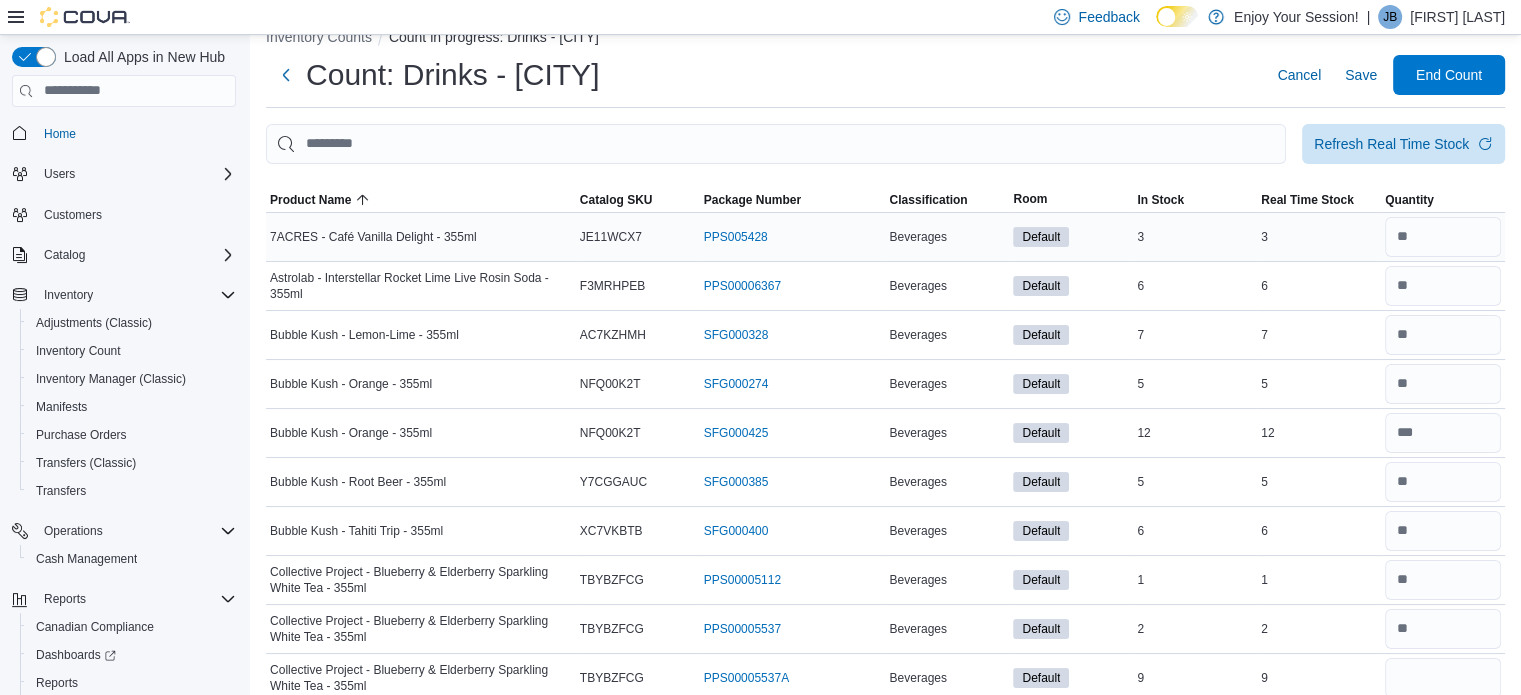 type 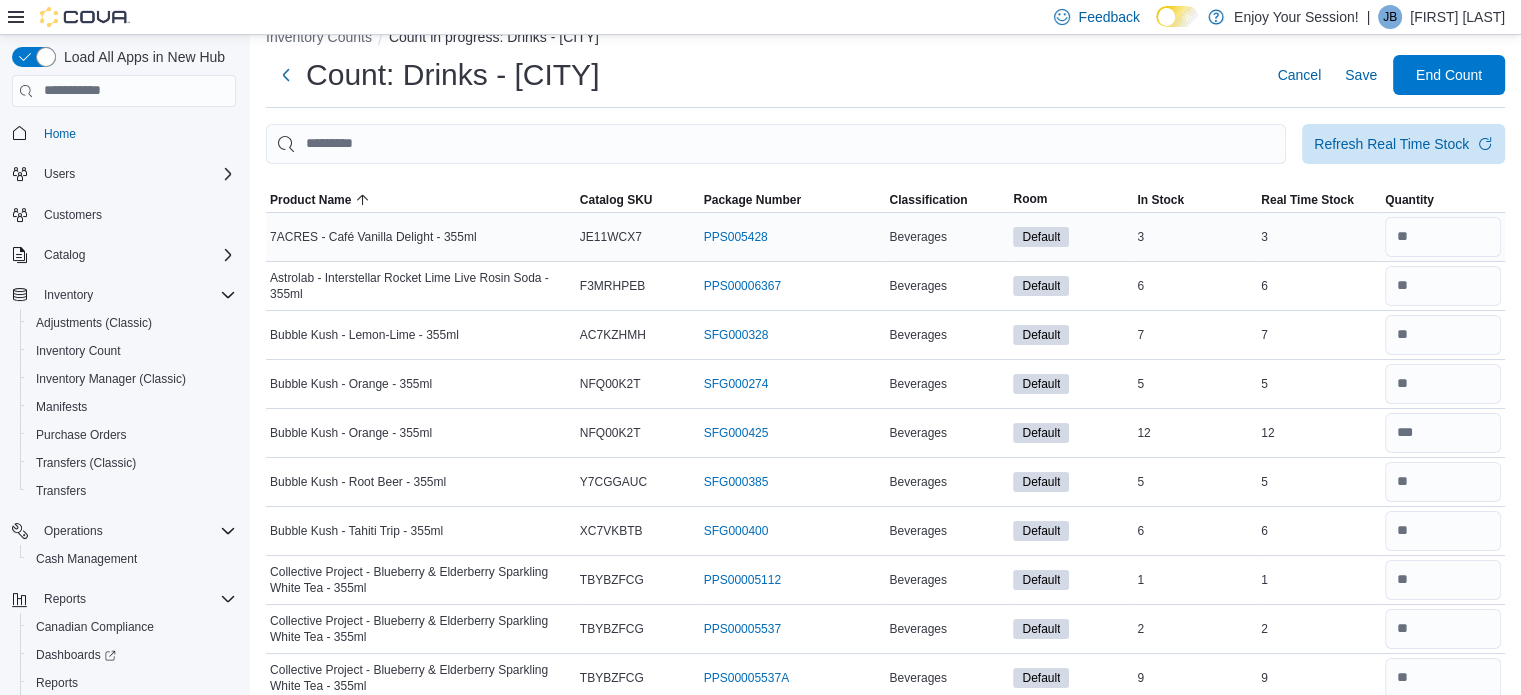 scroll, scrollTop: 408, scrollLeft: 0, axis: vertical 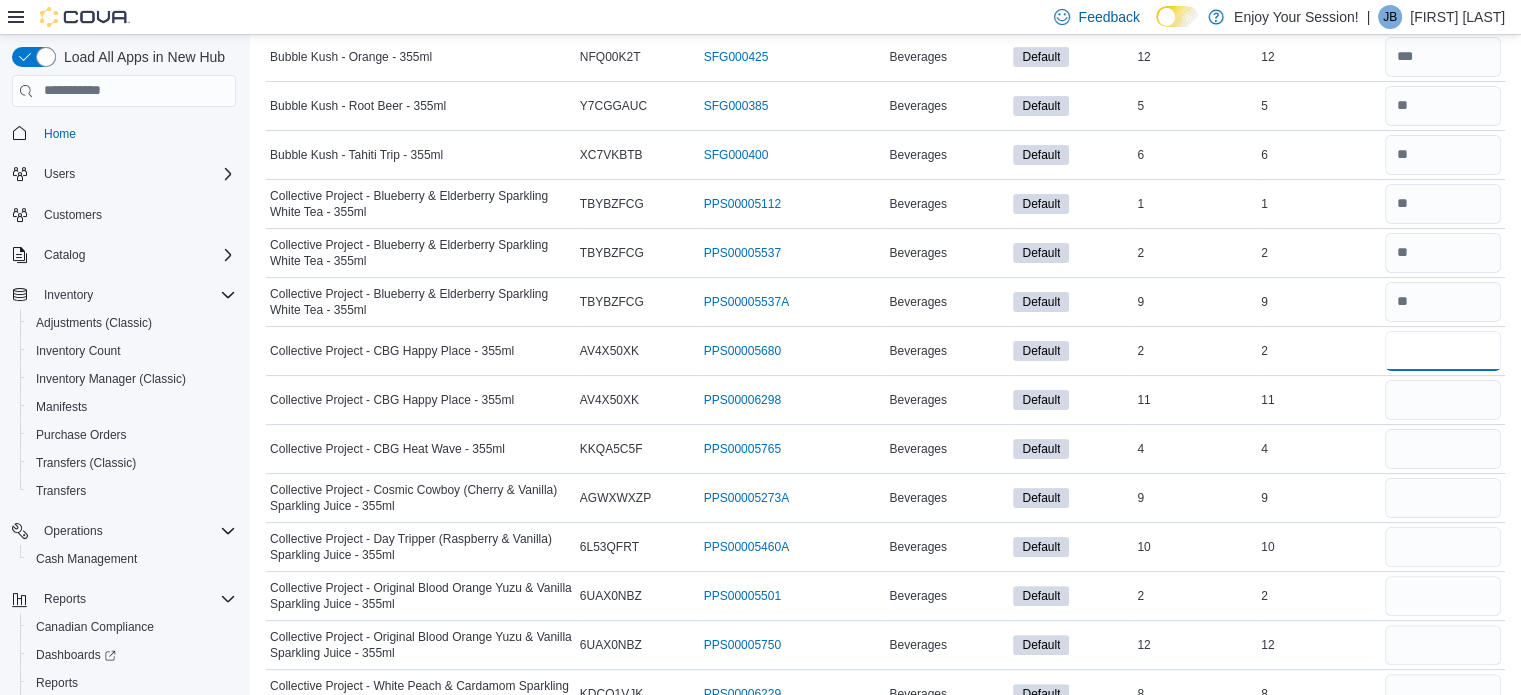 type on "*" 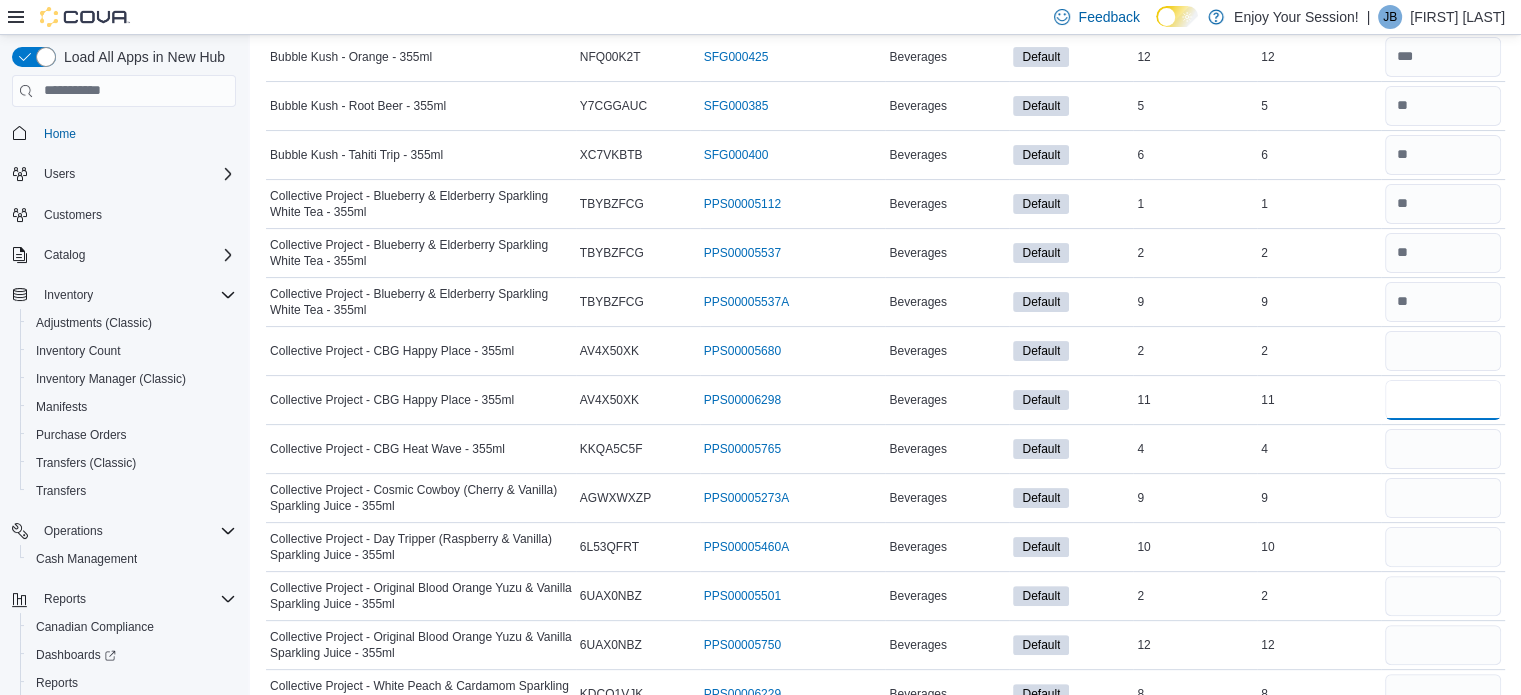 type 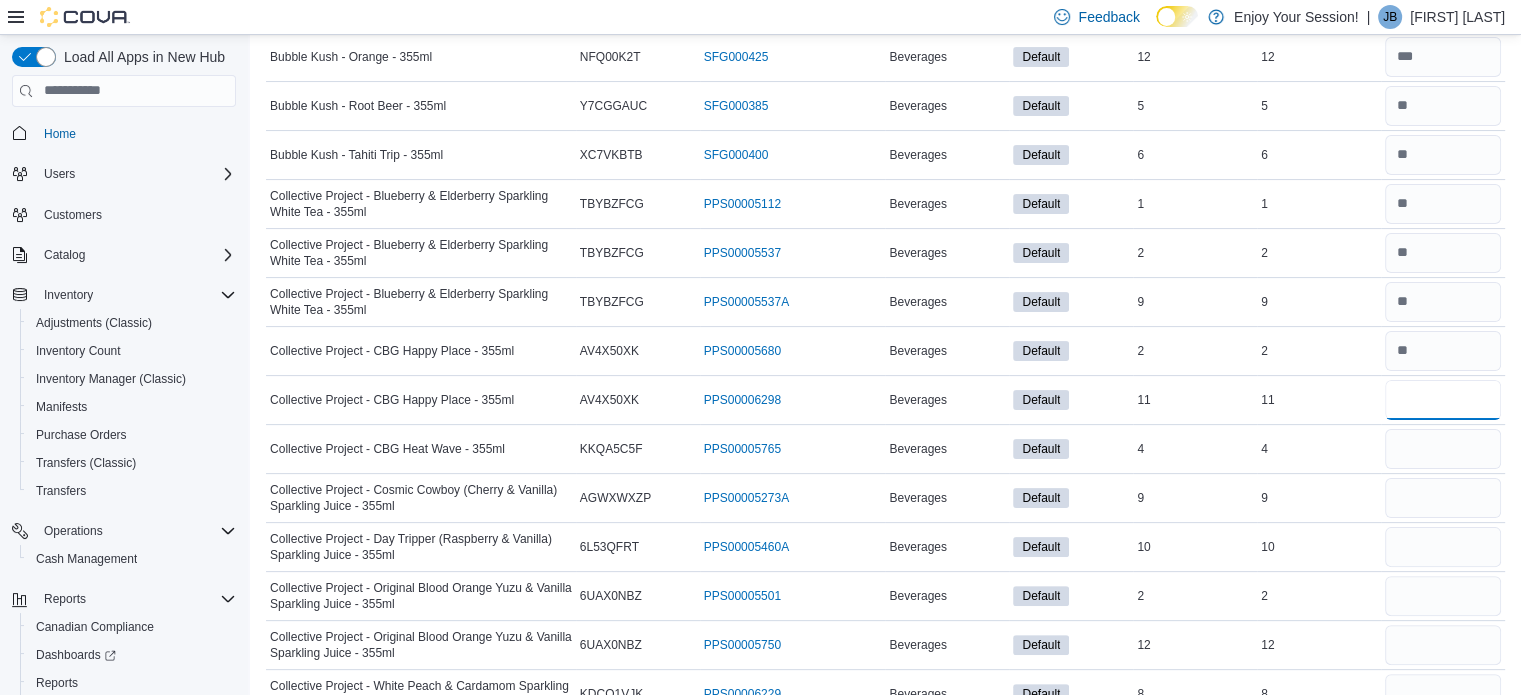 type on "**" 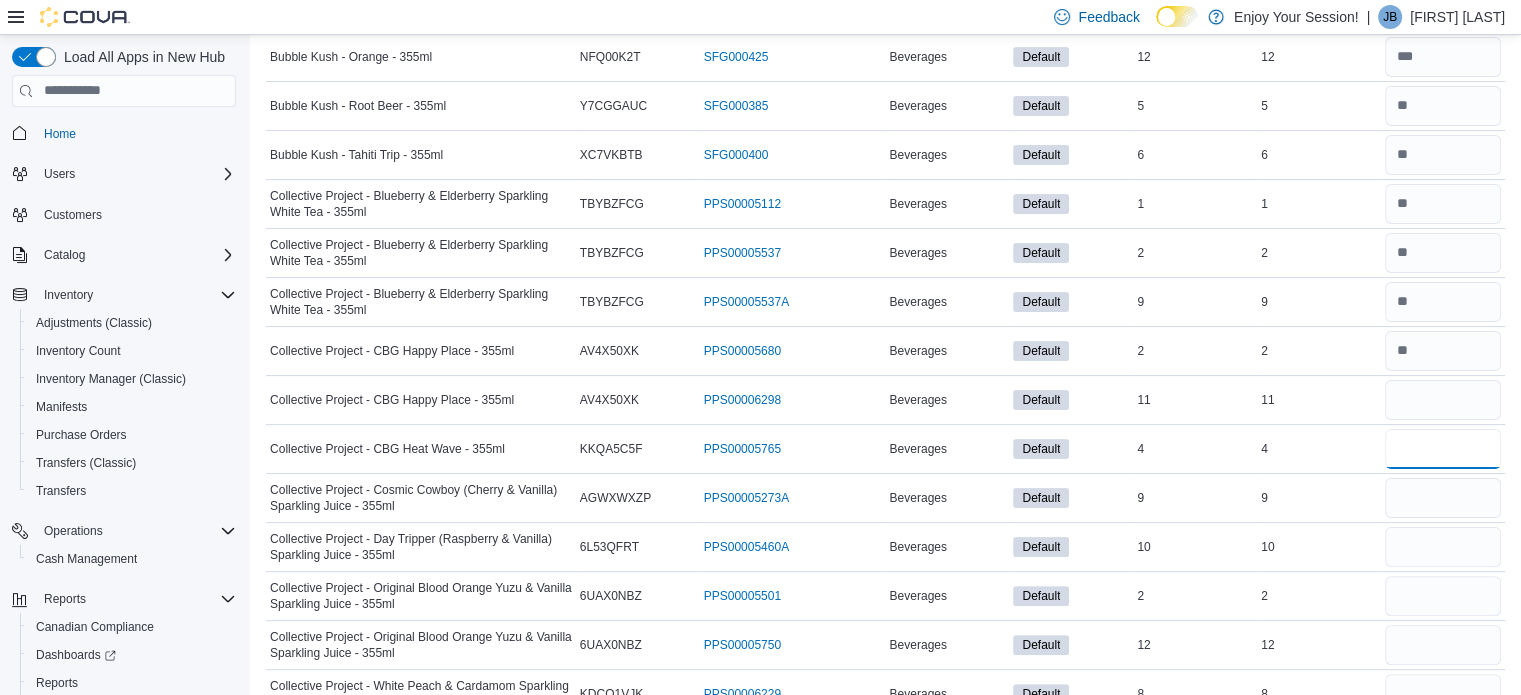 type 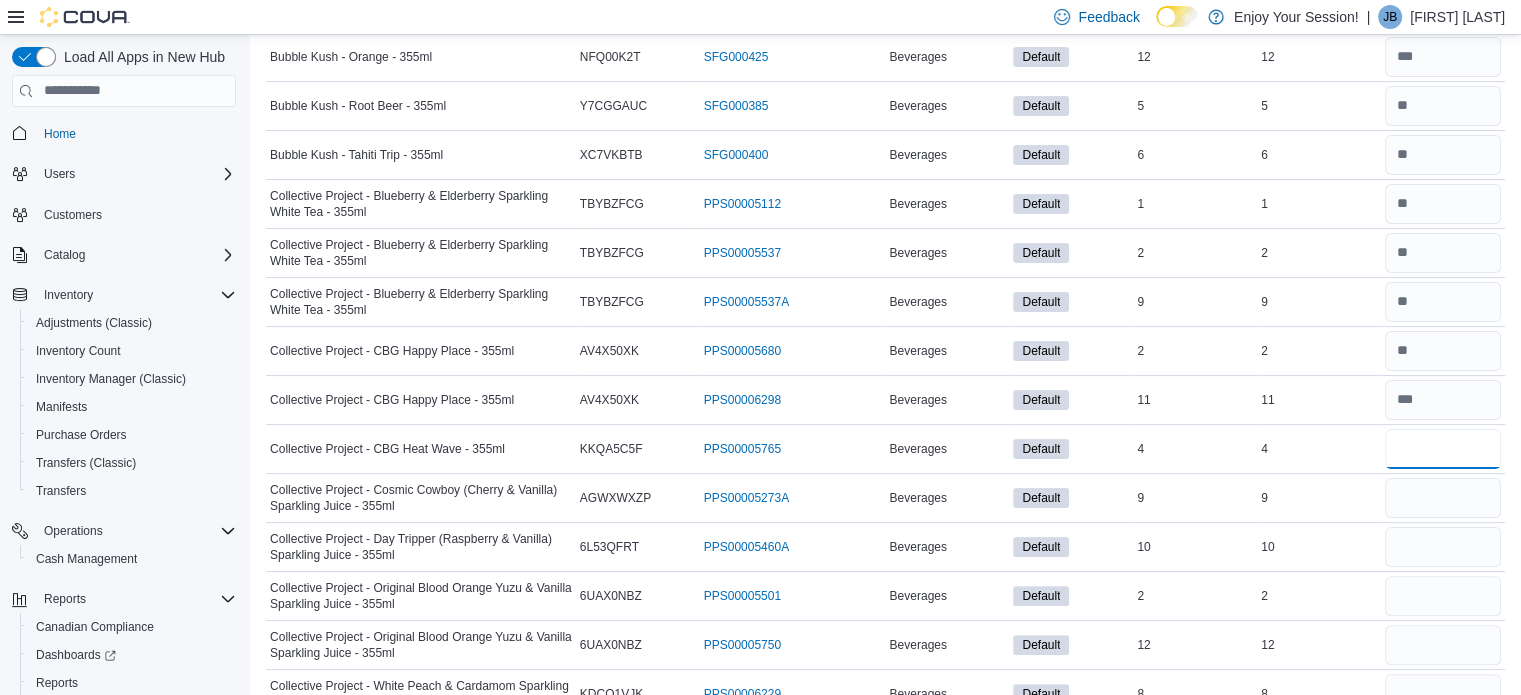 type on "*" 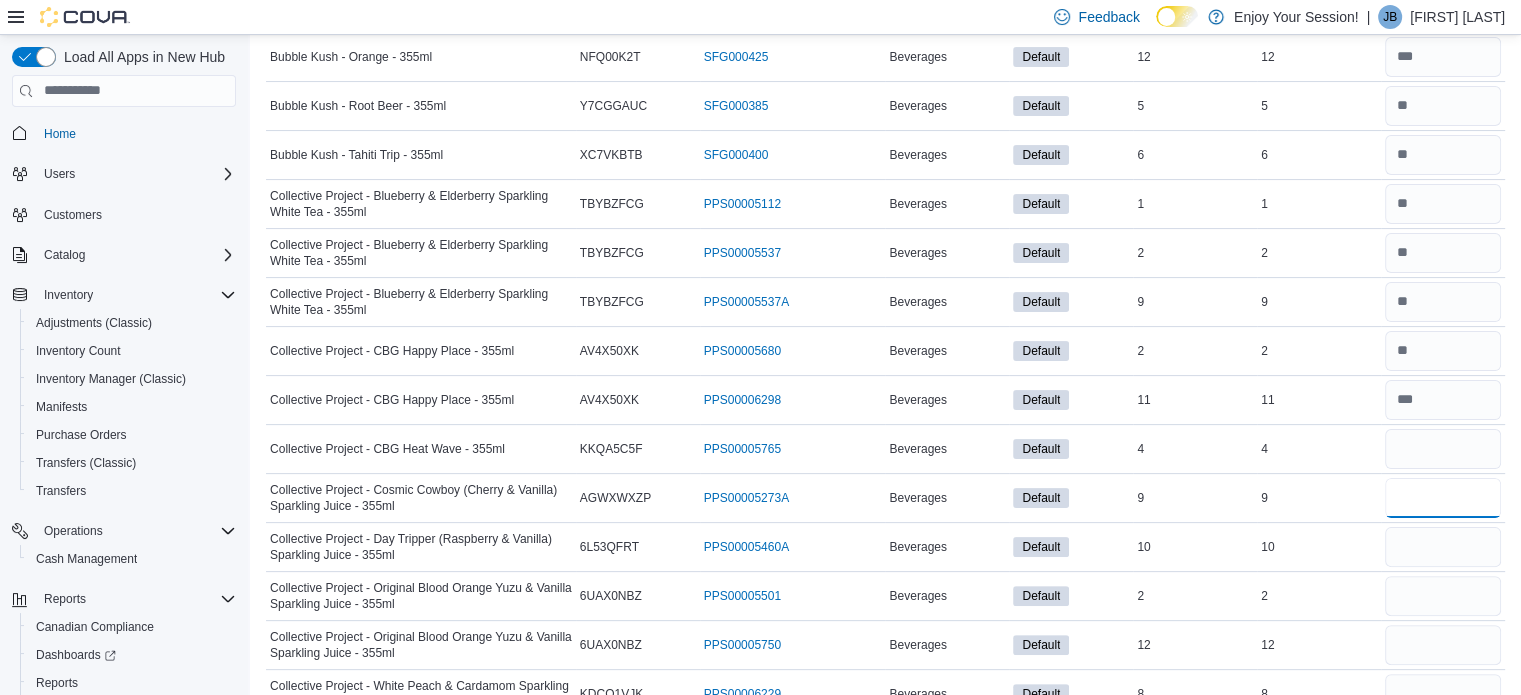 type 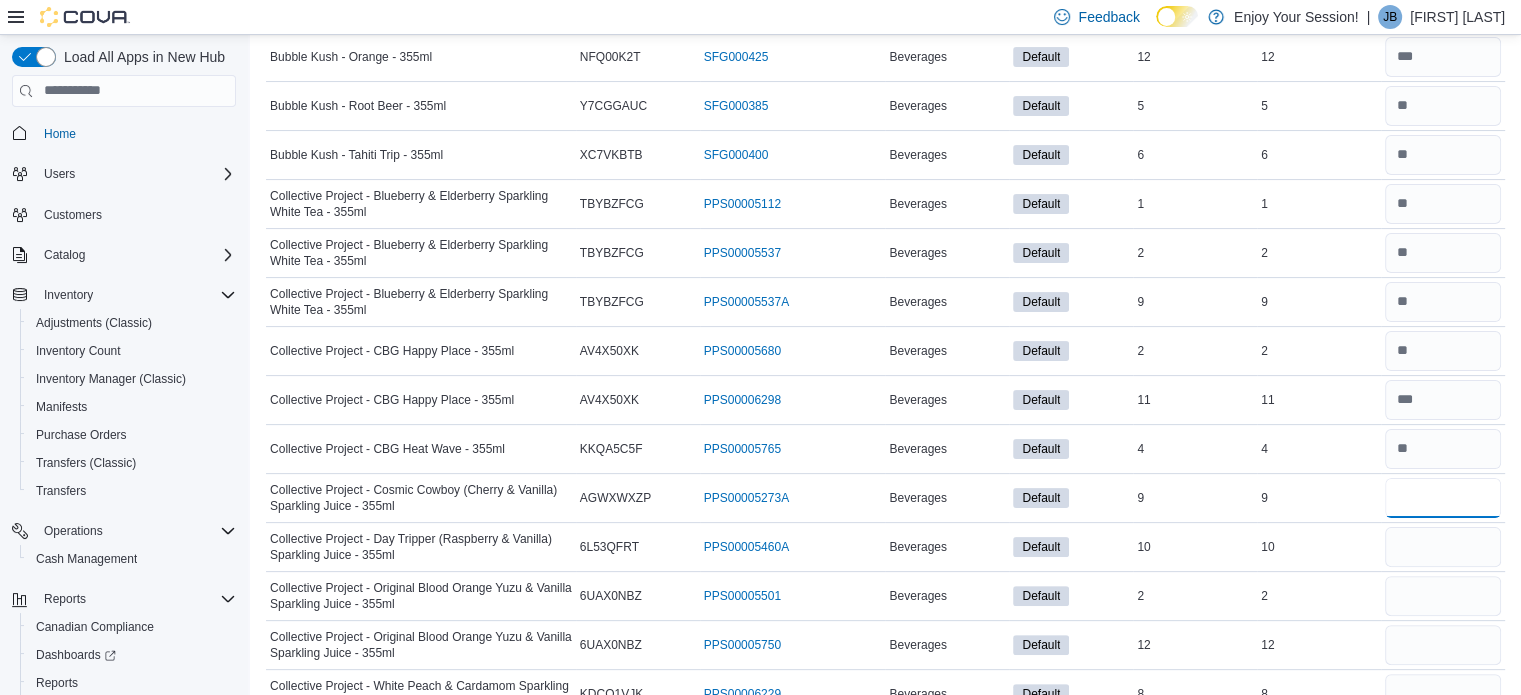 type on "*" 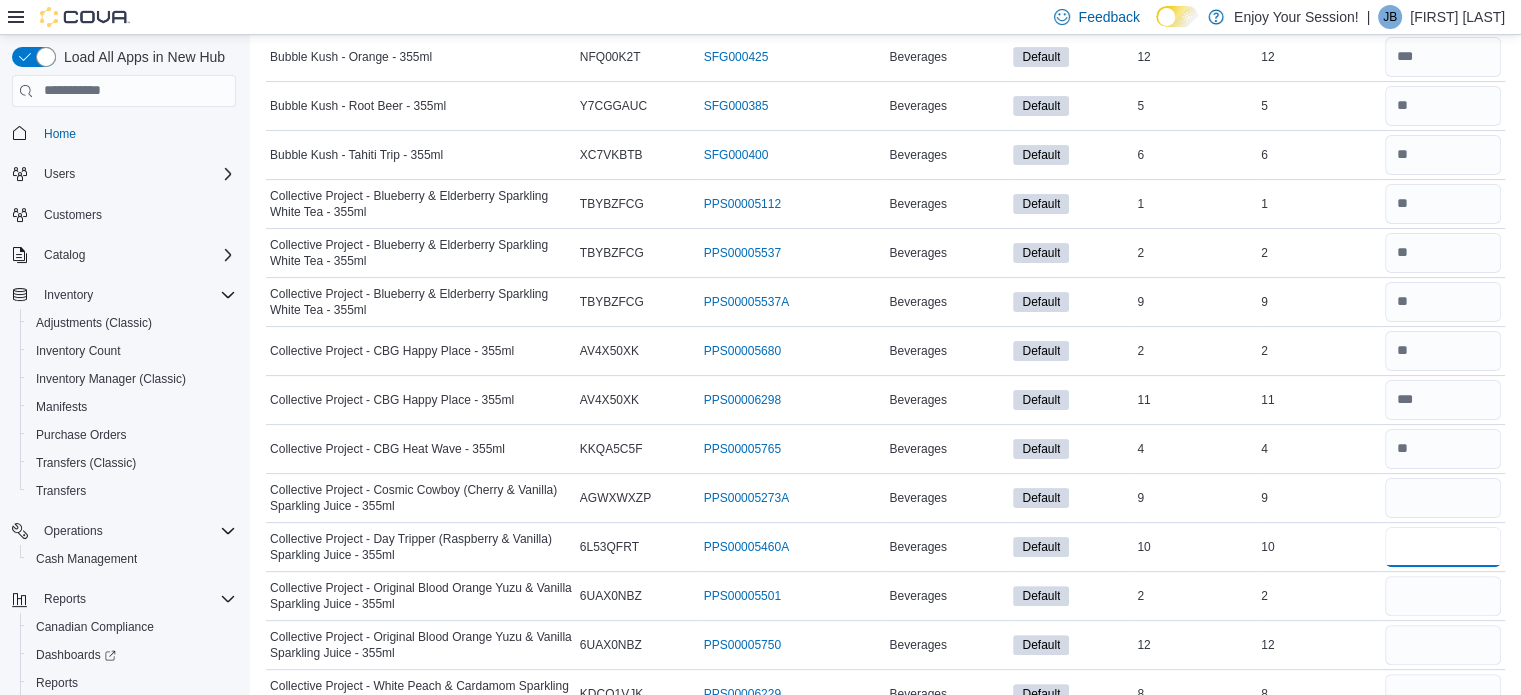 type 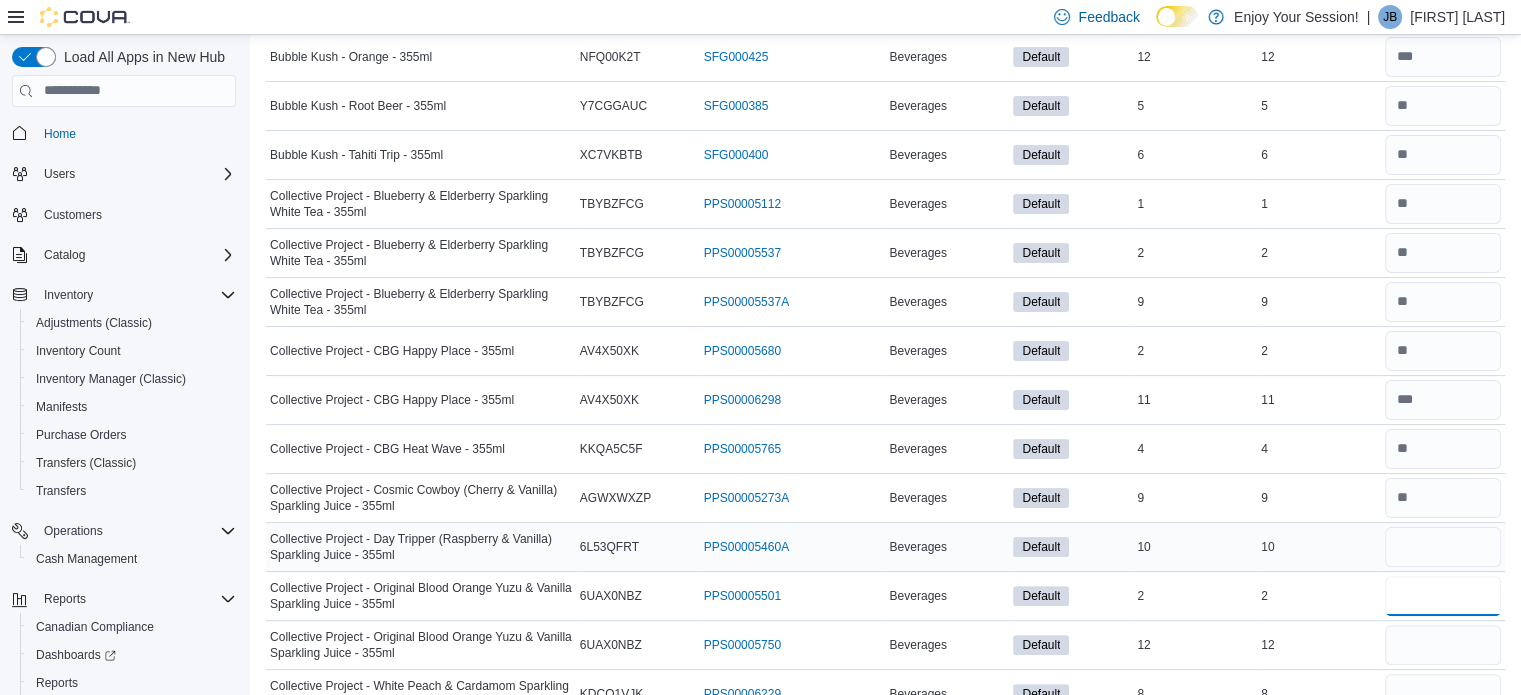 type on "**" 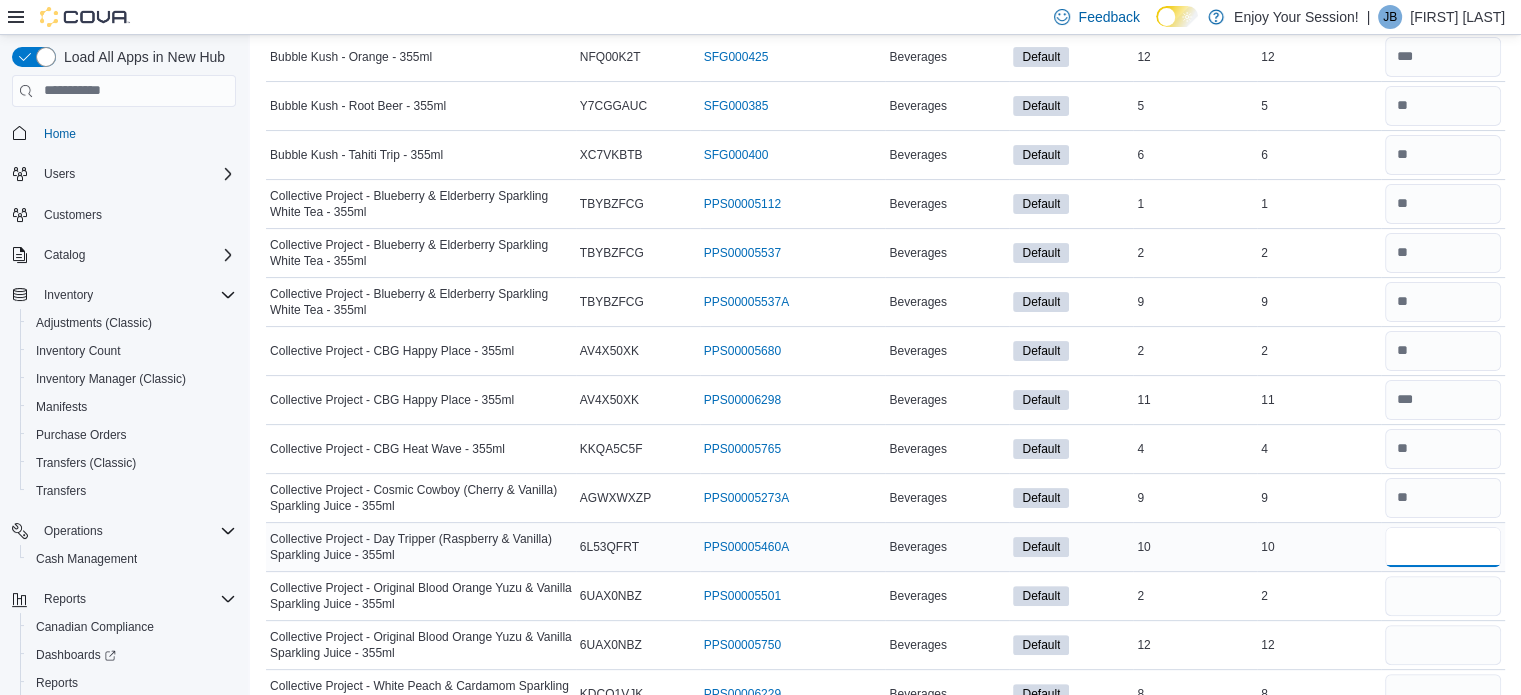 type 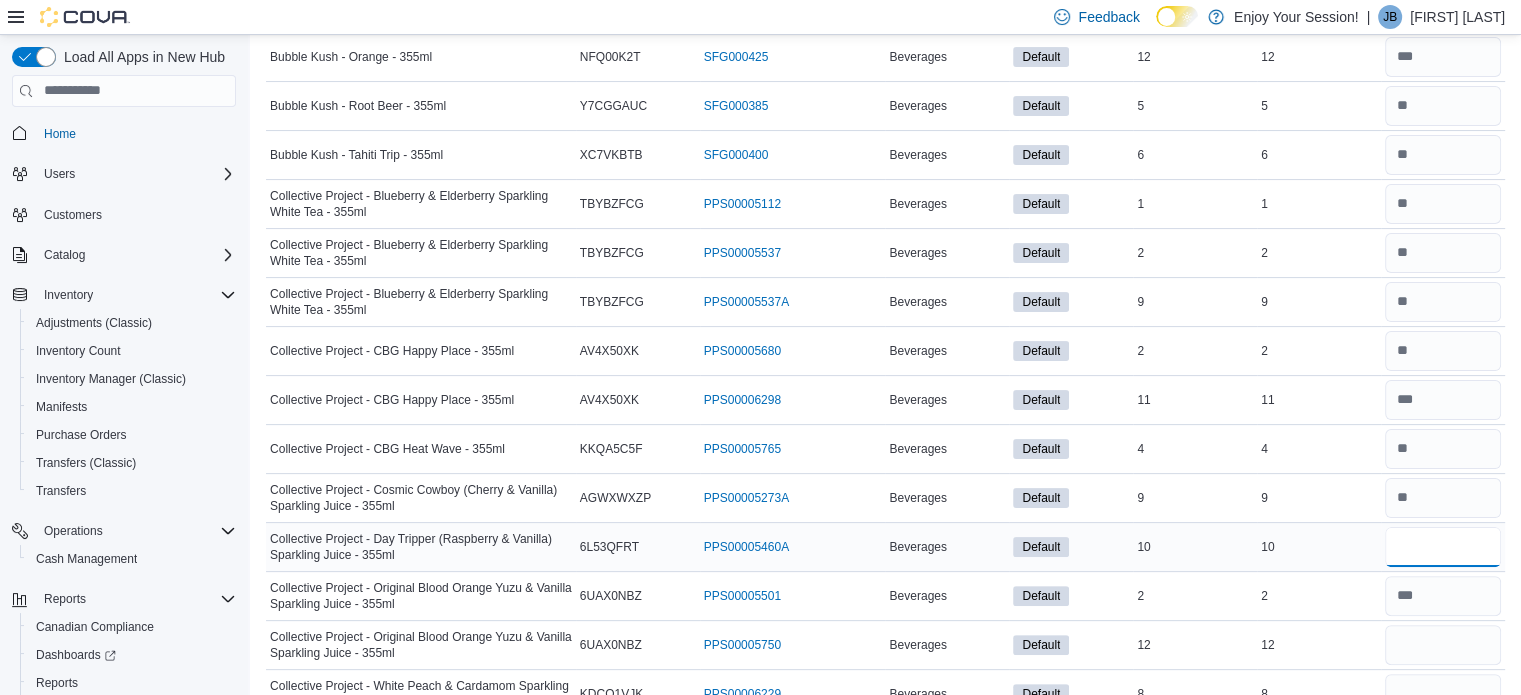 type on "**" 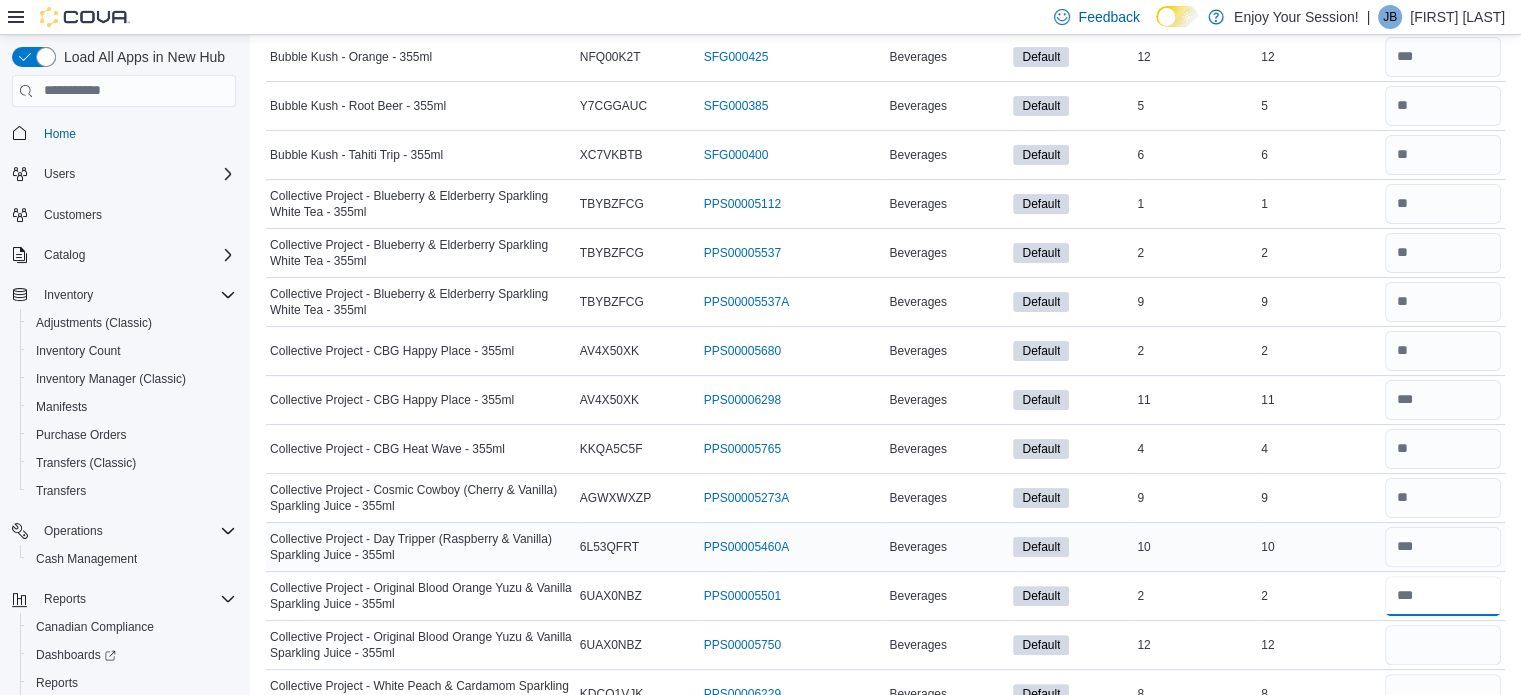 type 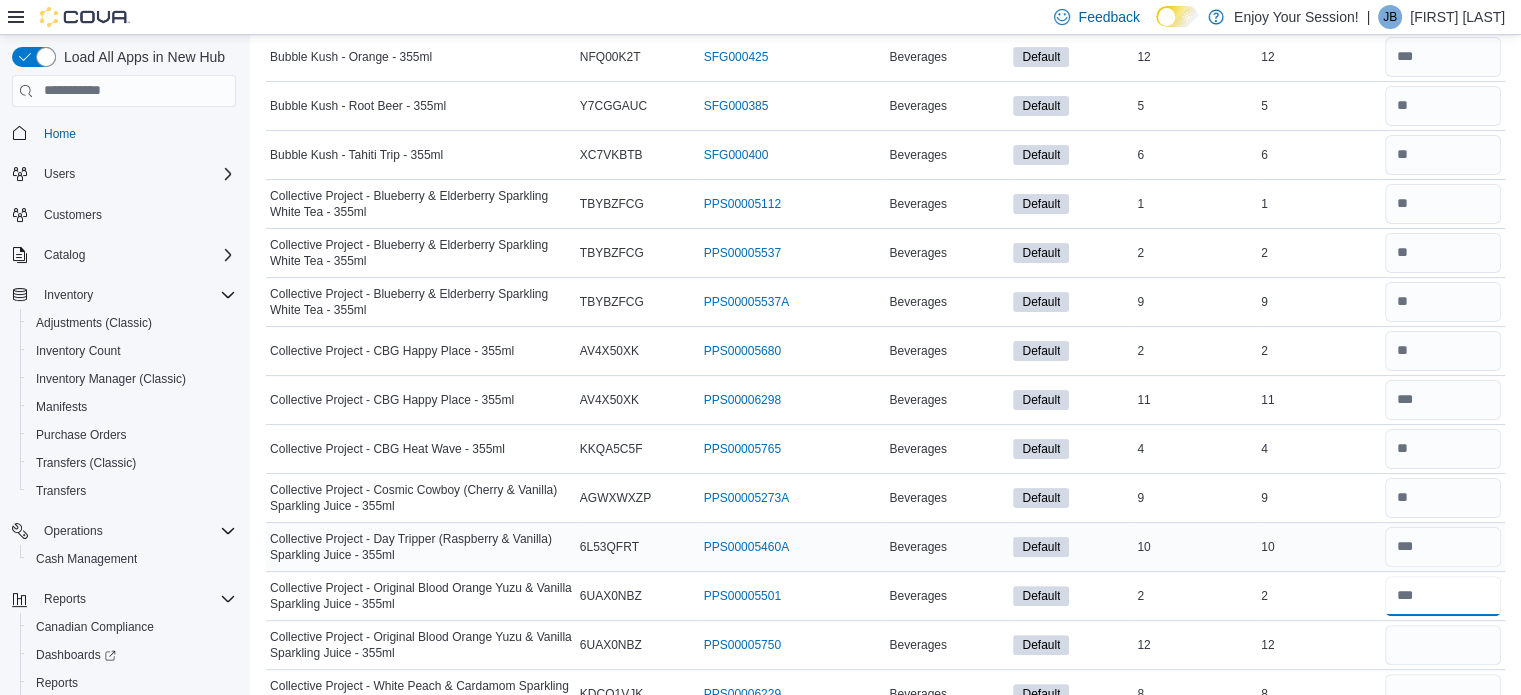 type on "*" 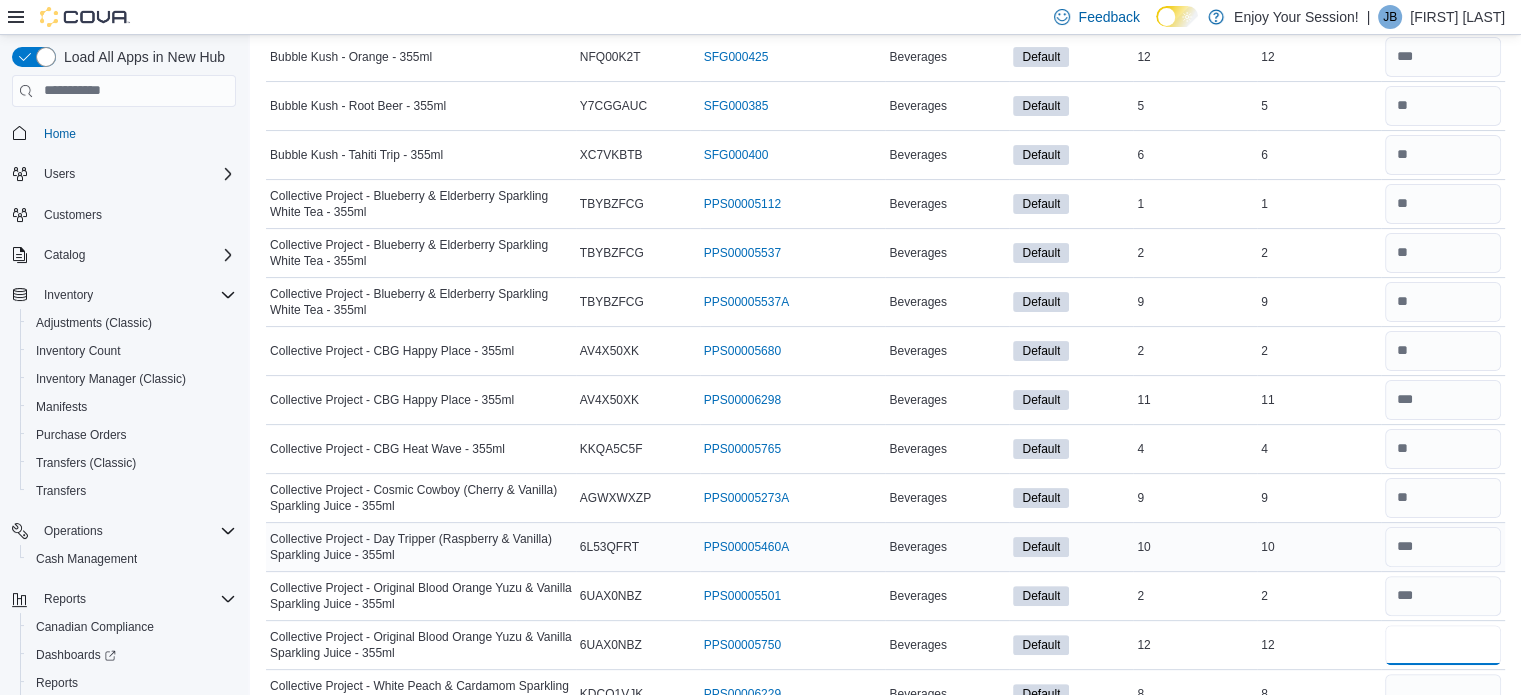 type 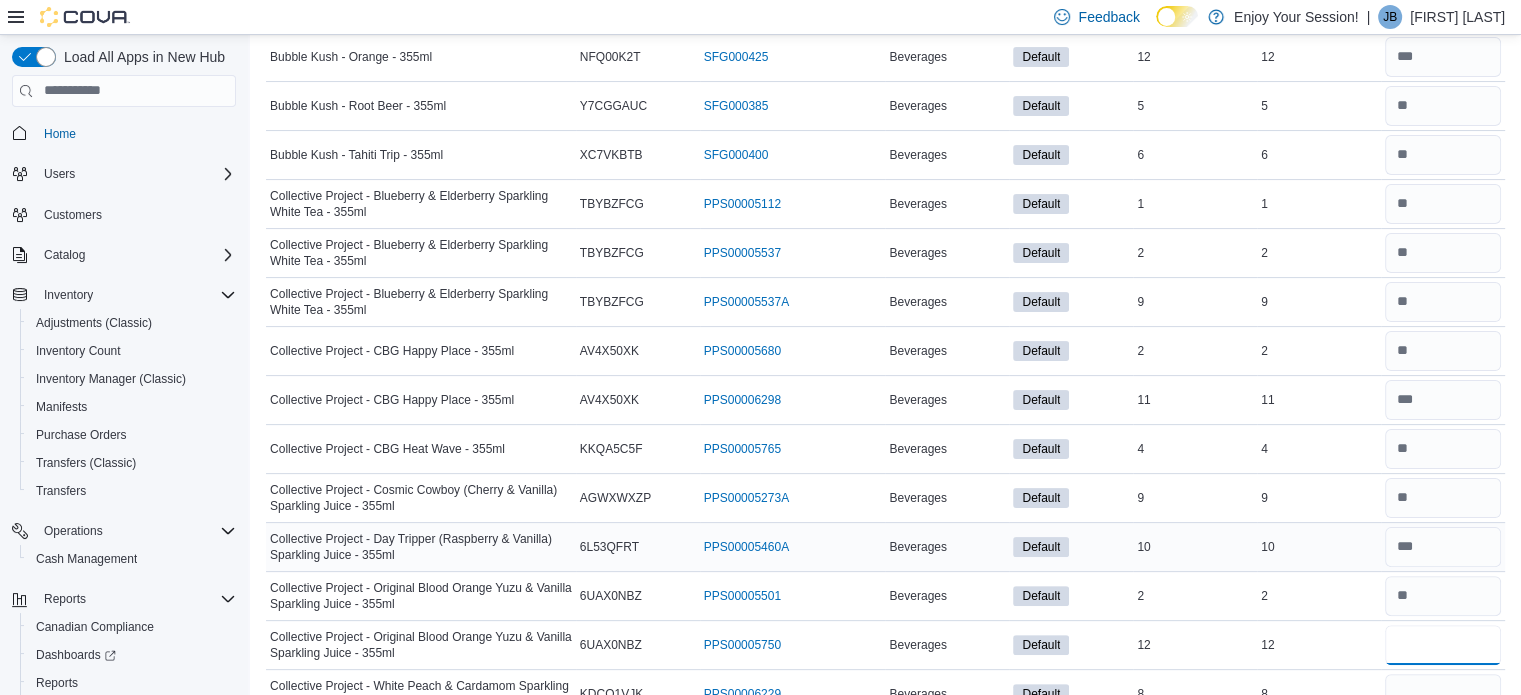 type on "**" 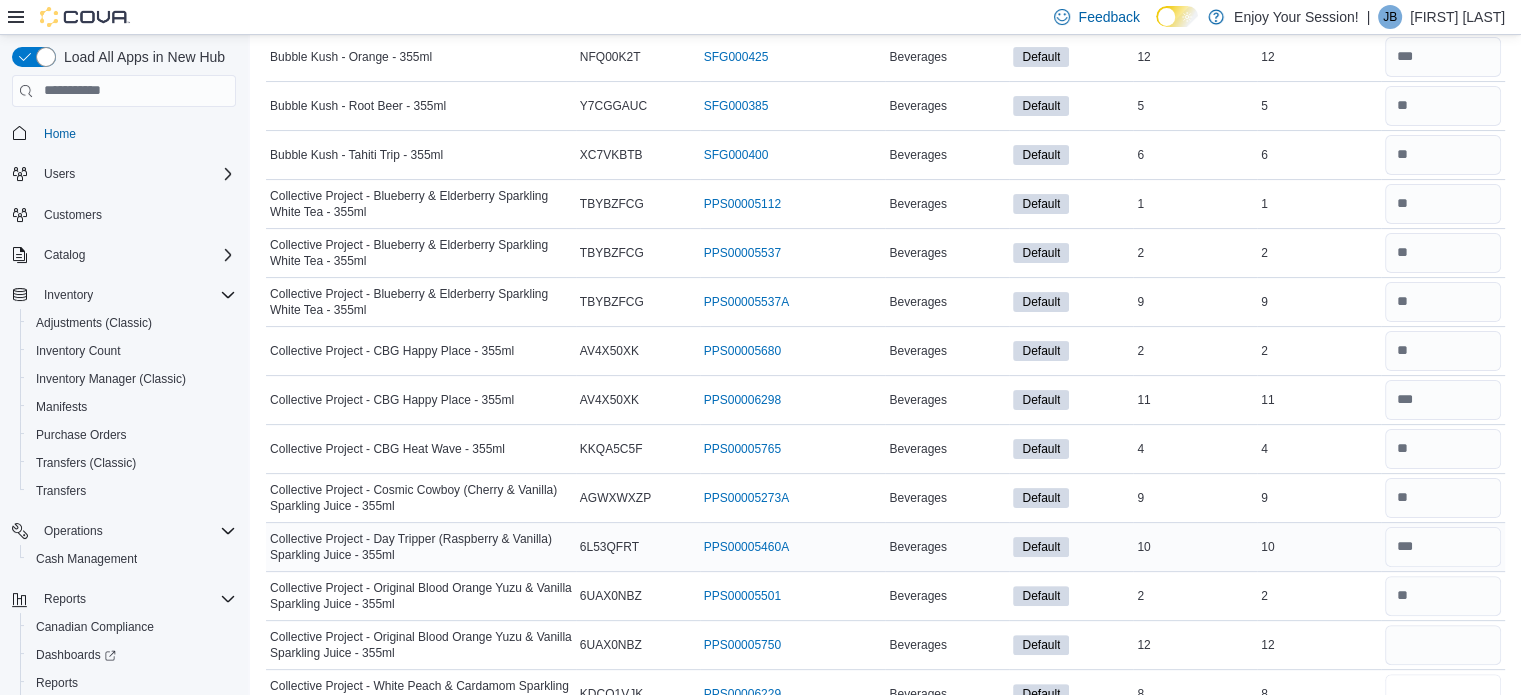 type 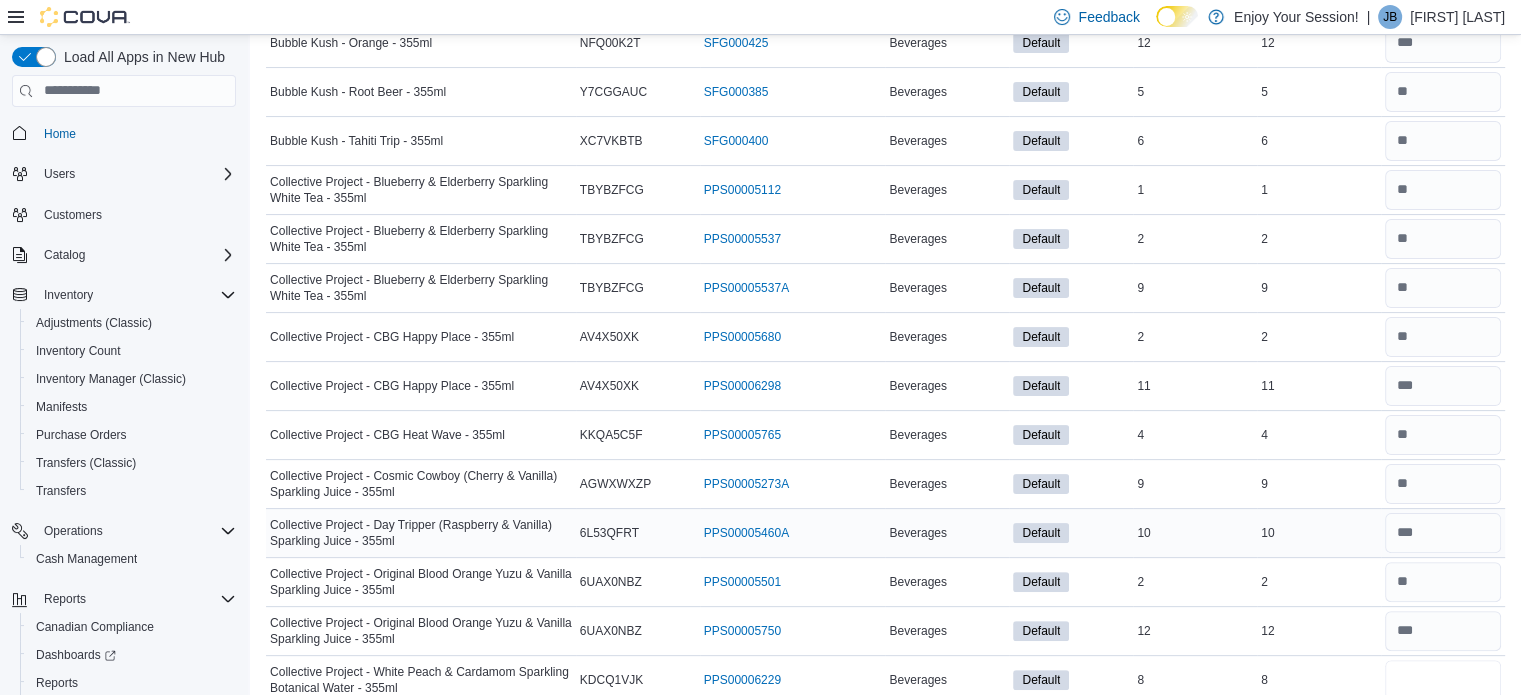 type on "*" 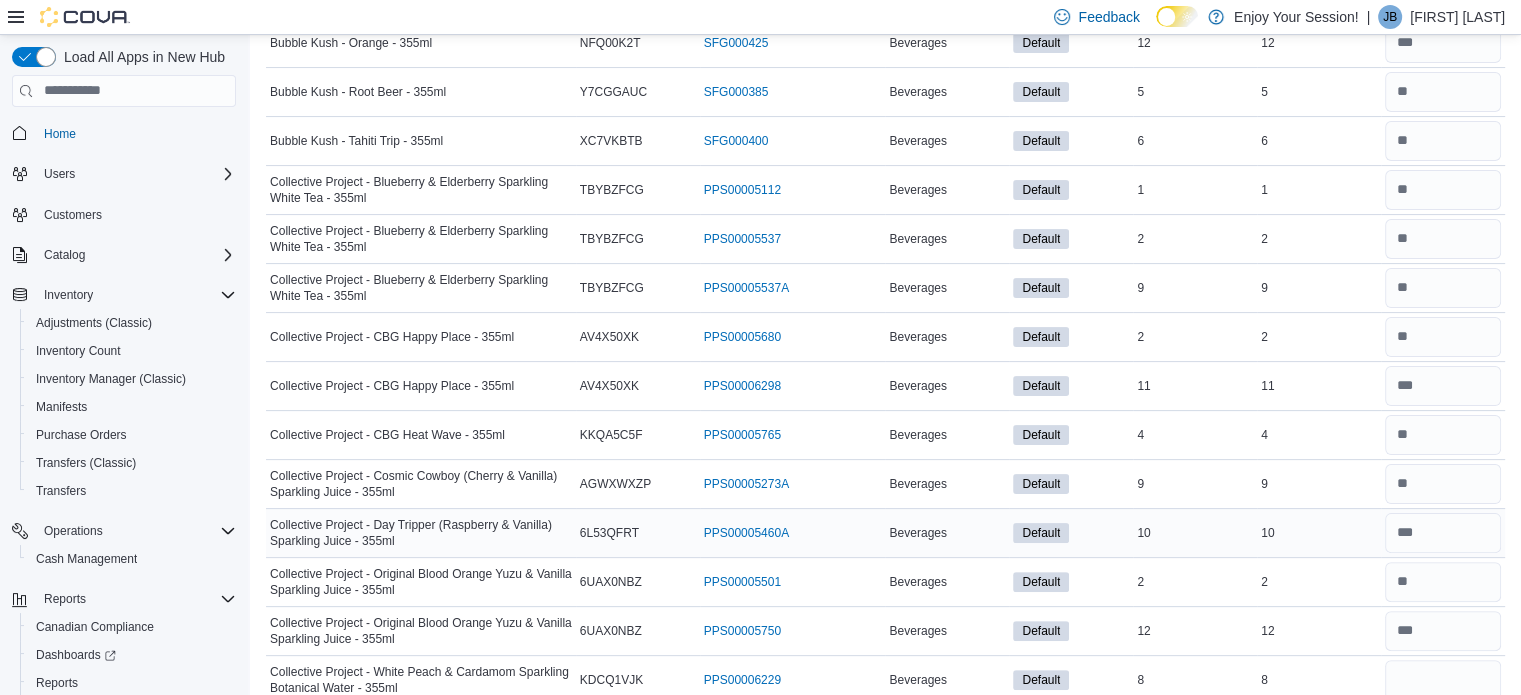 type 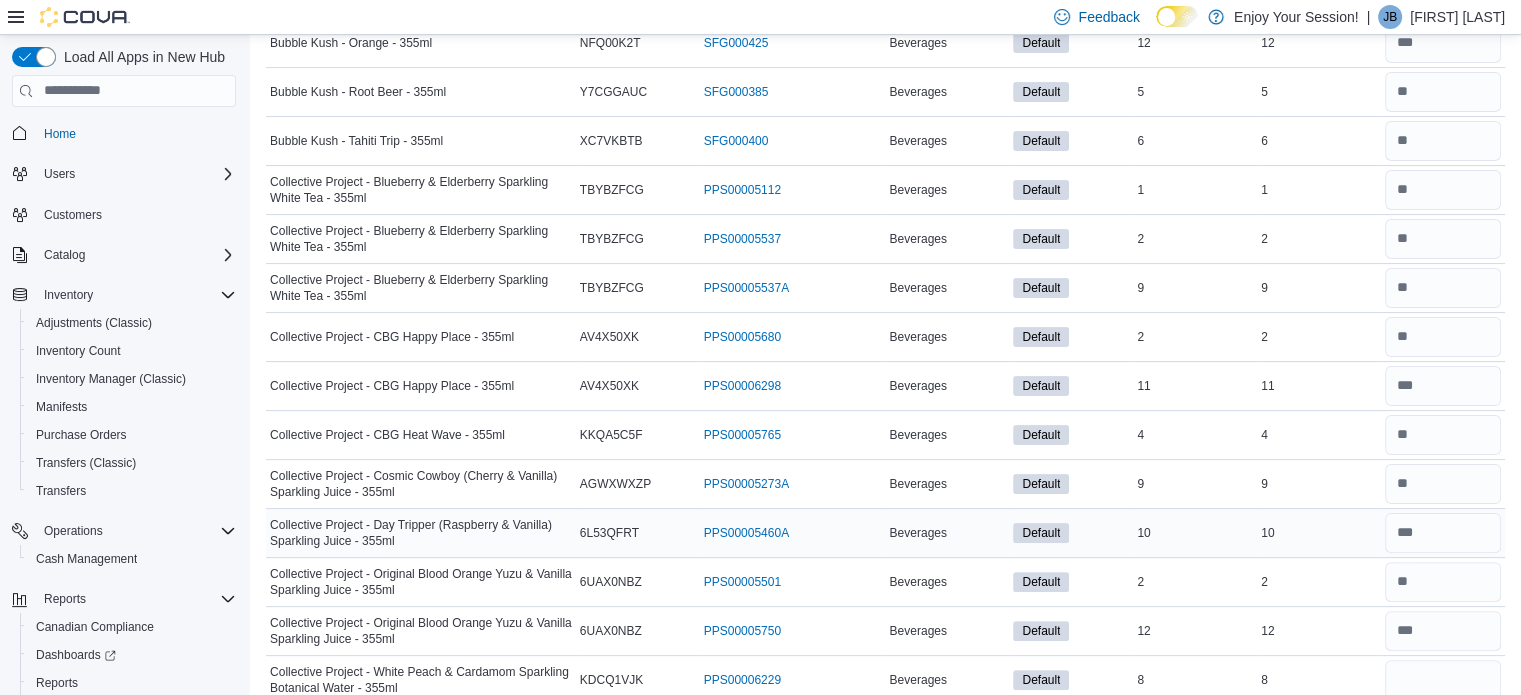 scroll, scrollTop: 799, scrollLeft: 0, axis: vertical 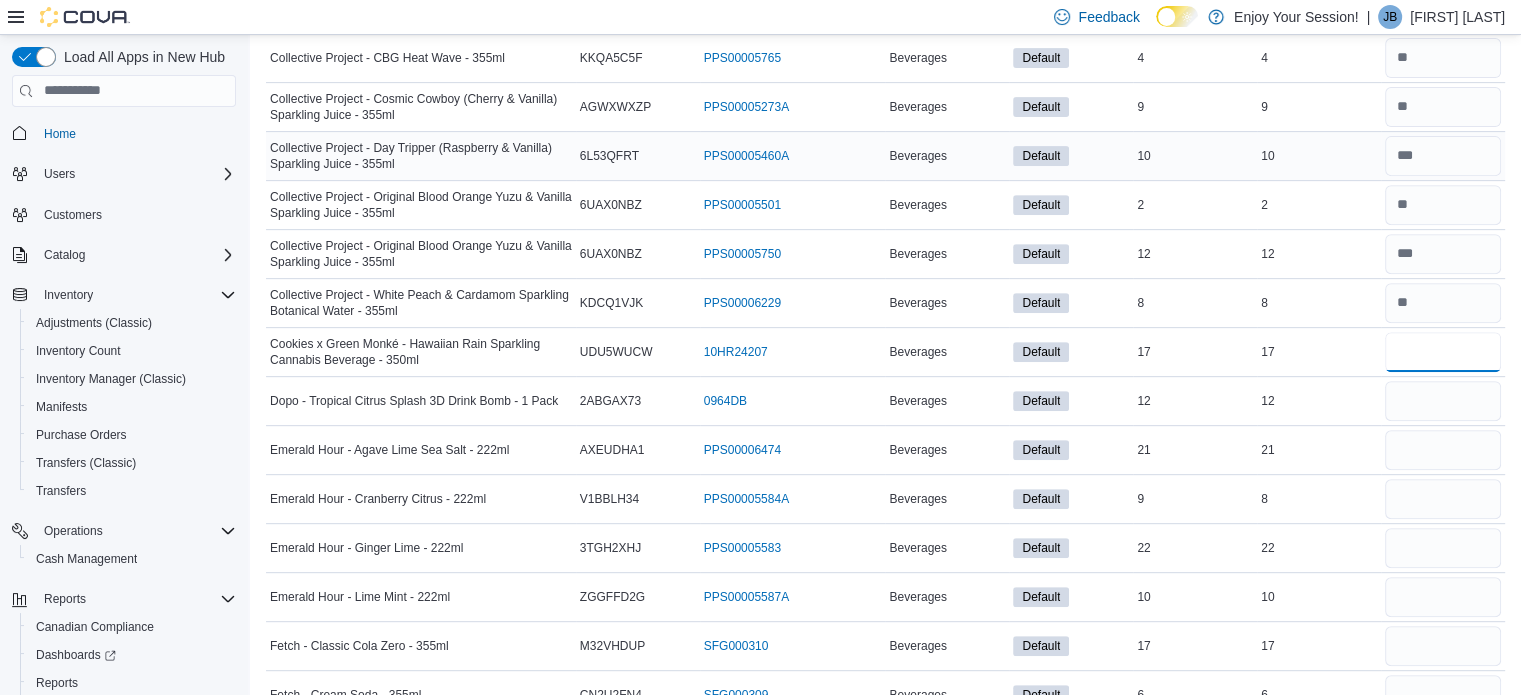 type on "**" 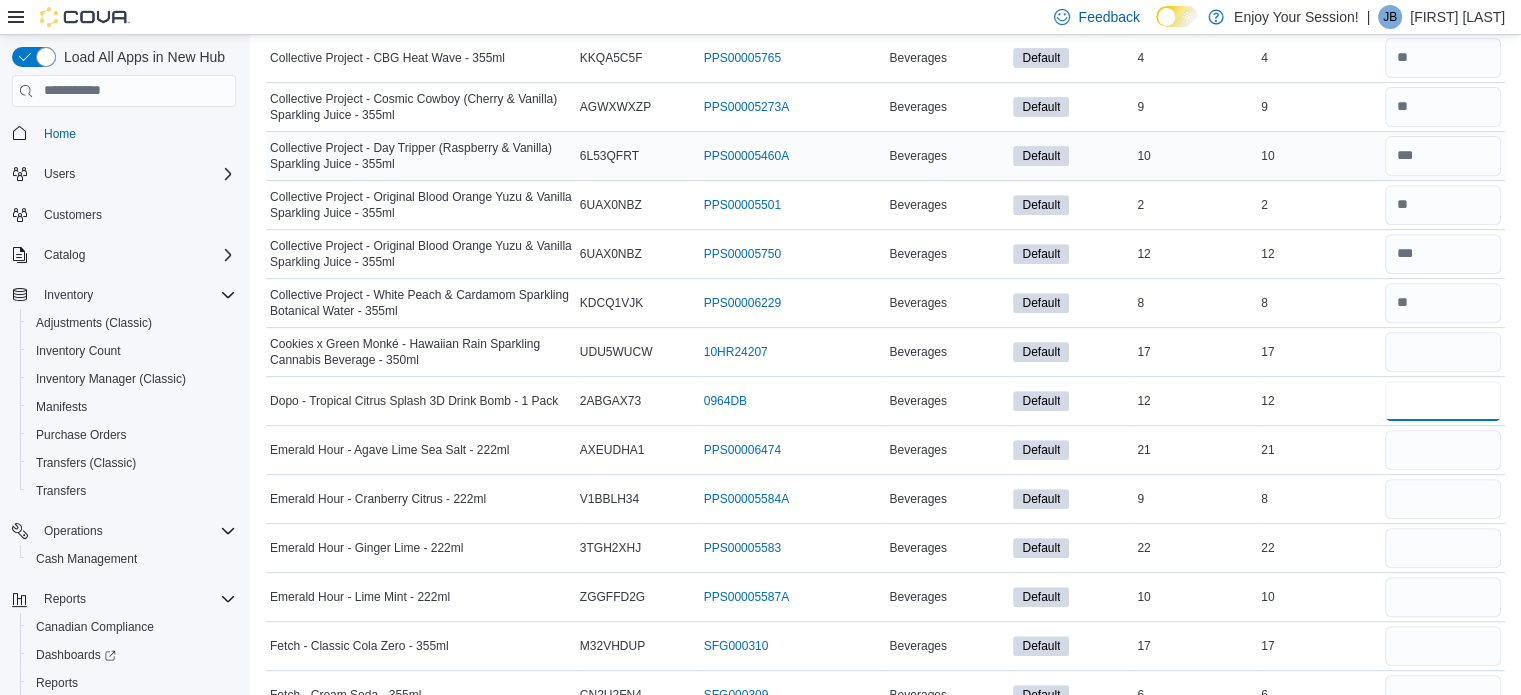 type 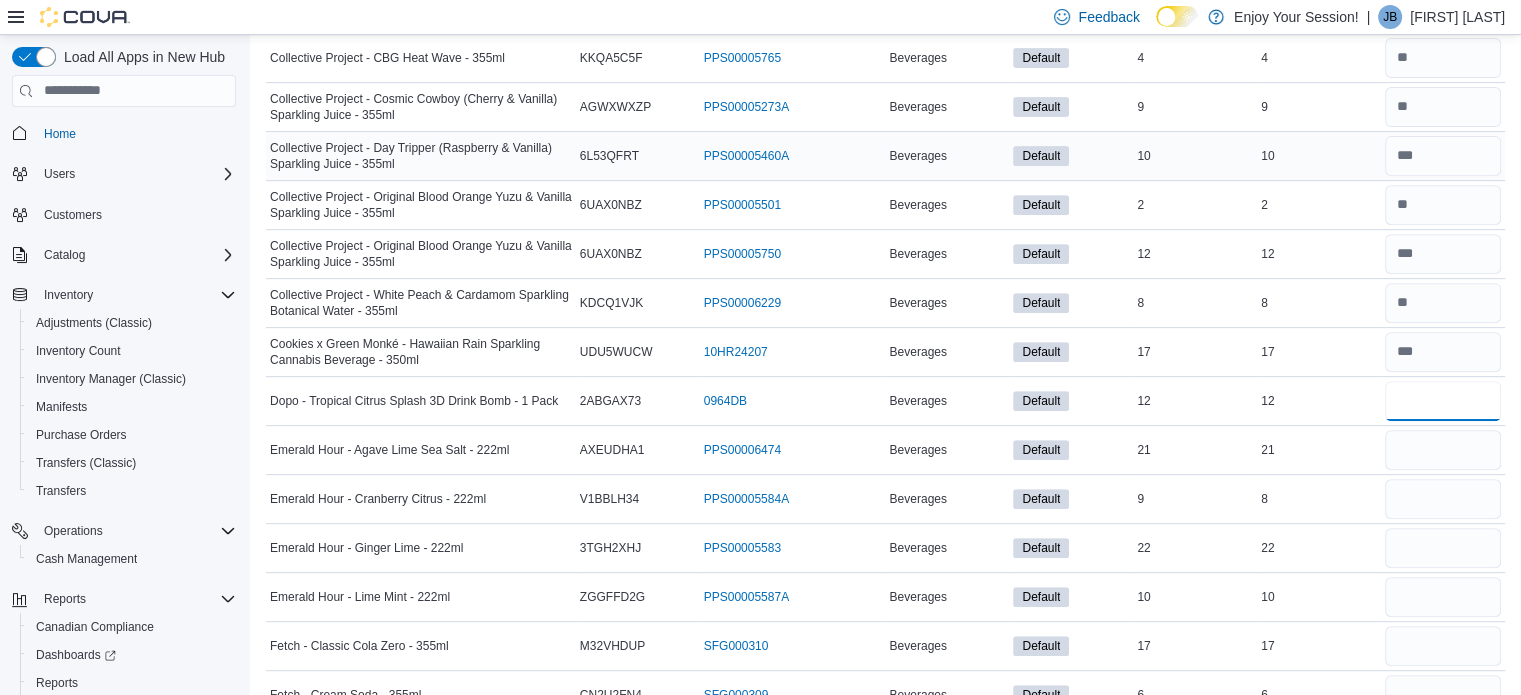 type on "**" 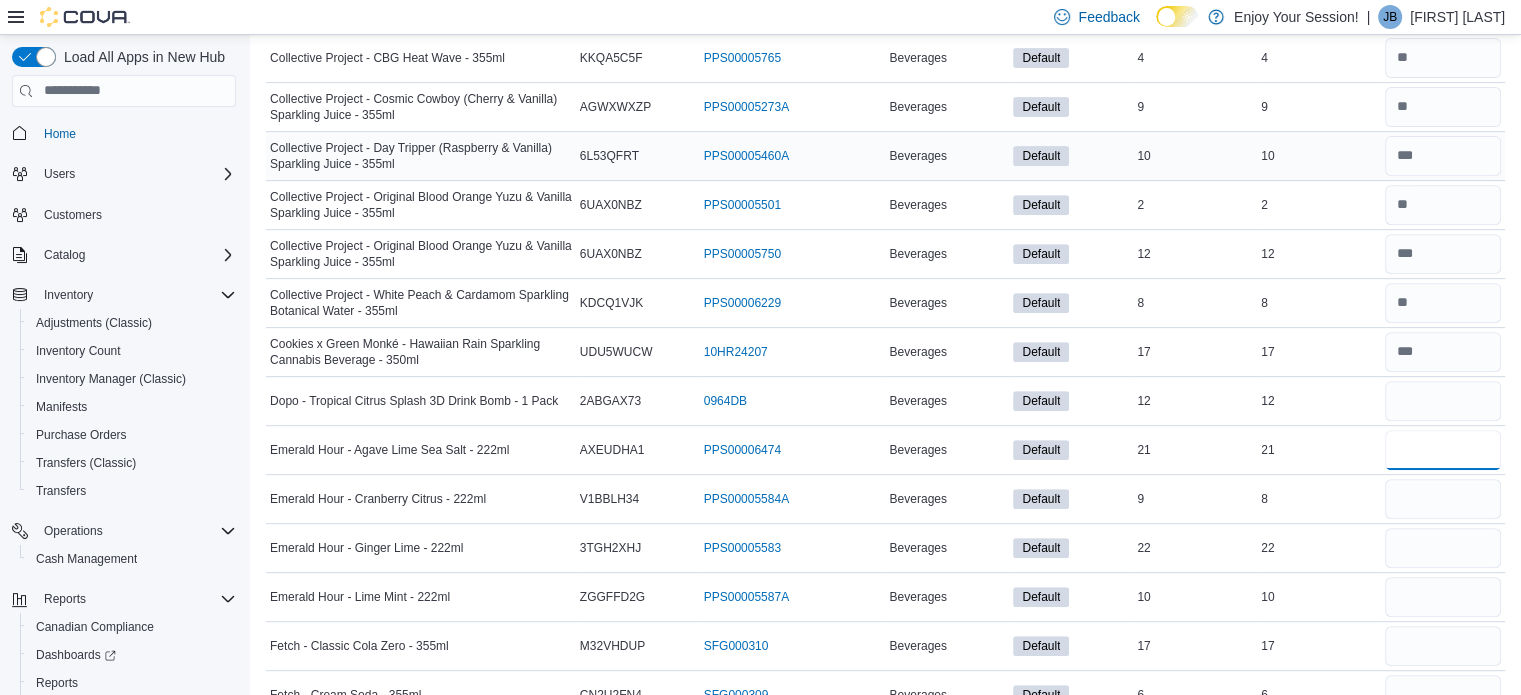 type 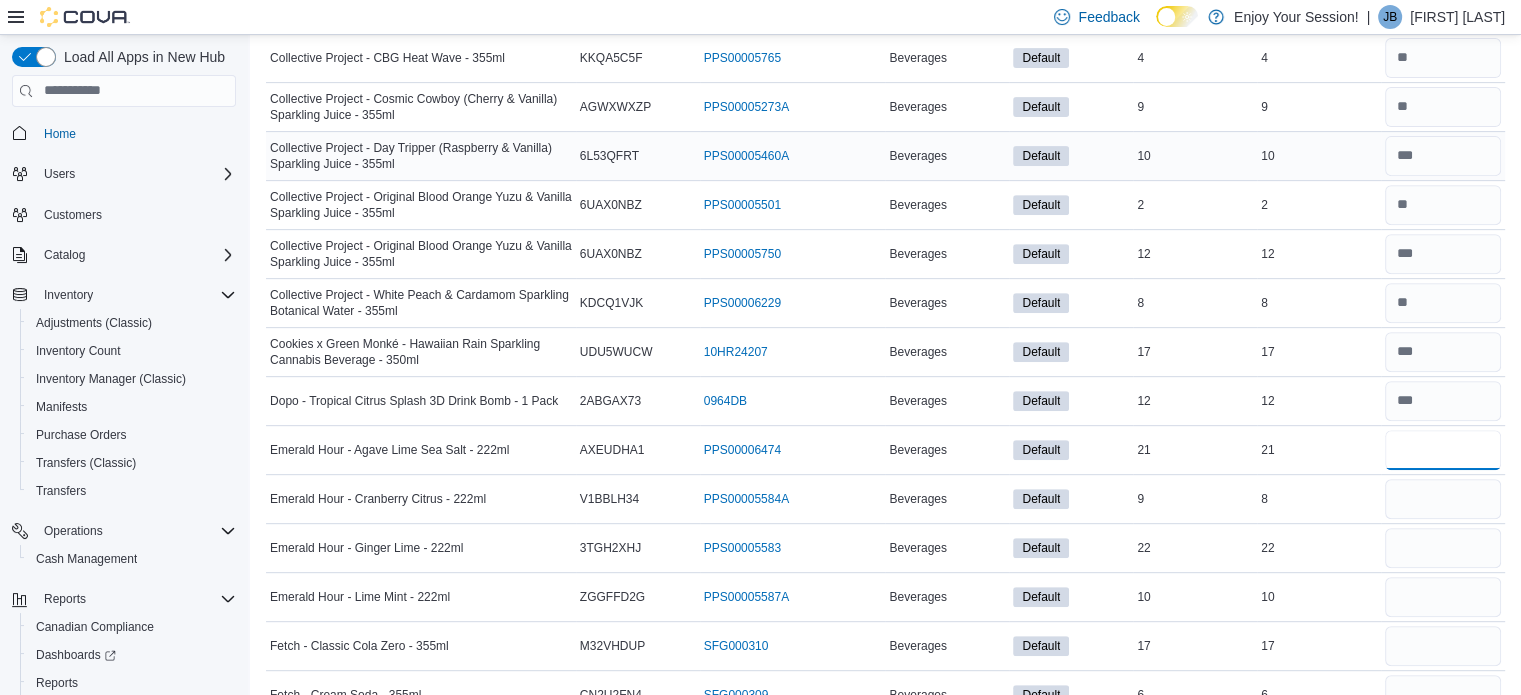 type on "**" 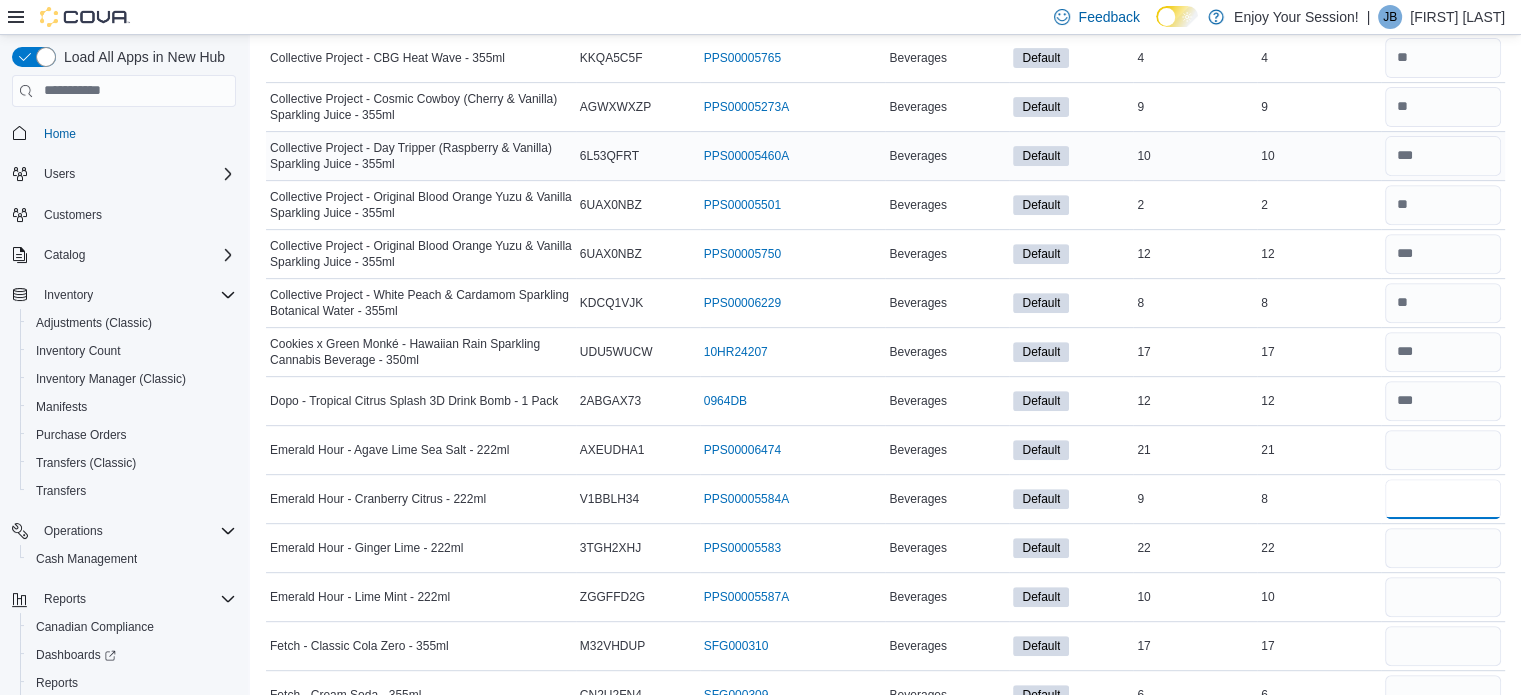 type 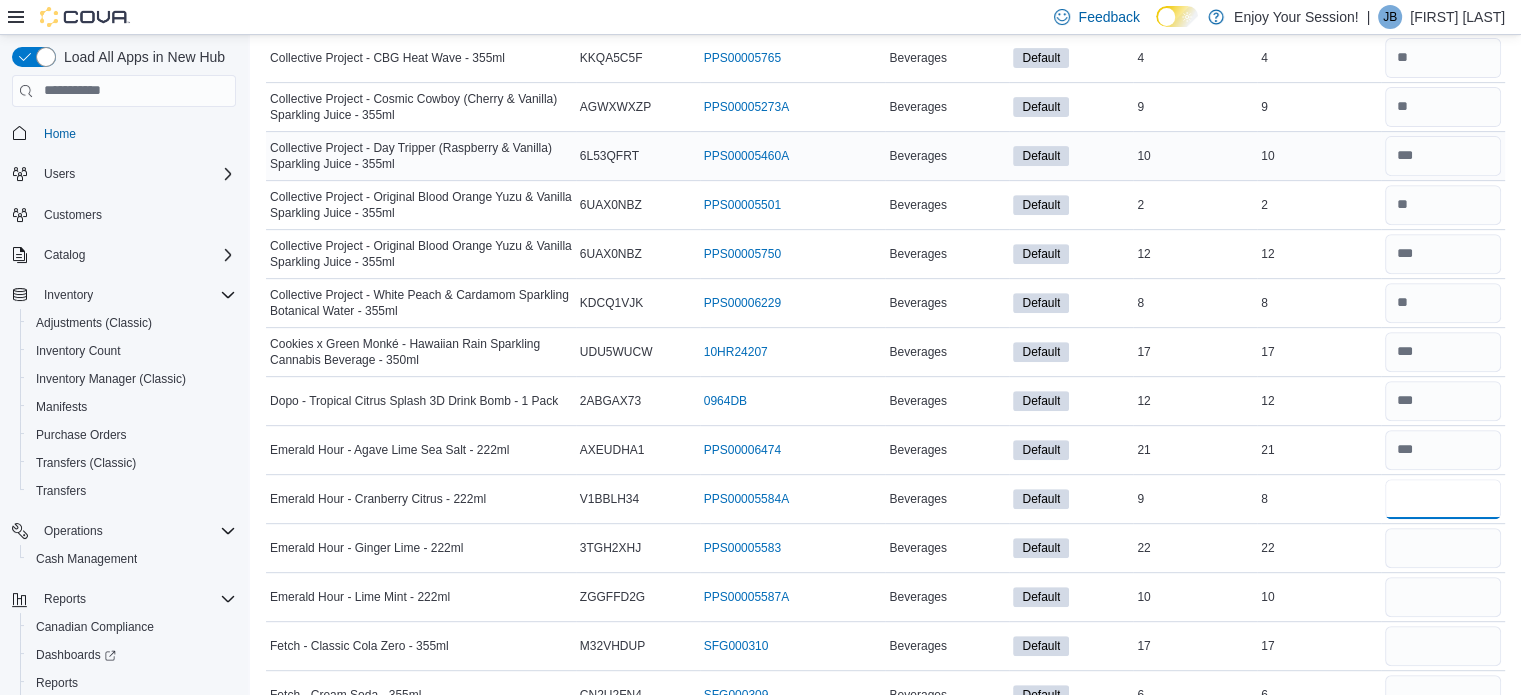type on "*" 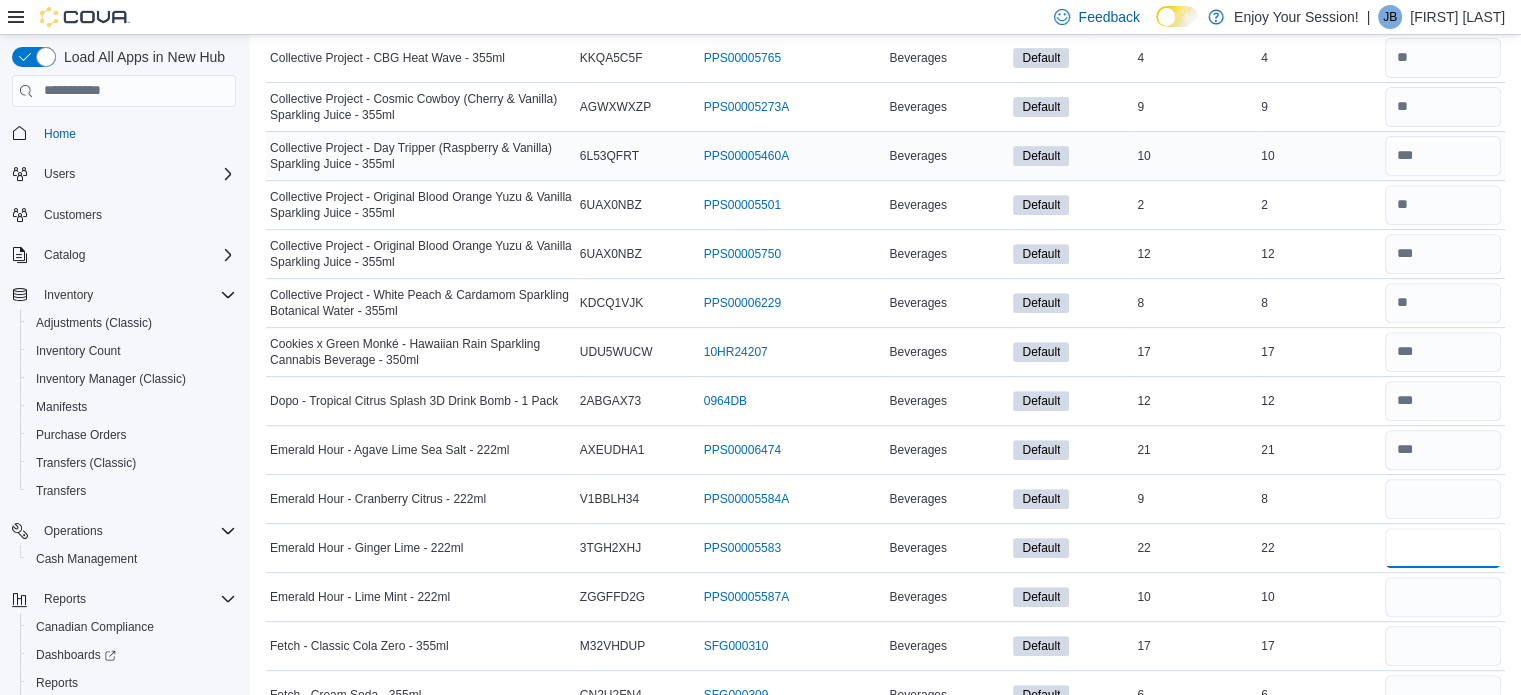 type 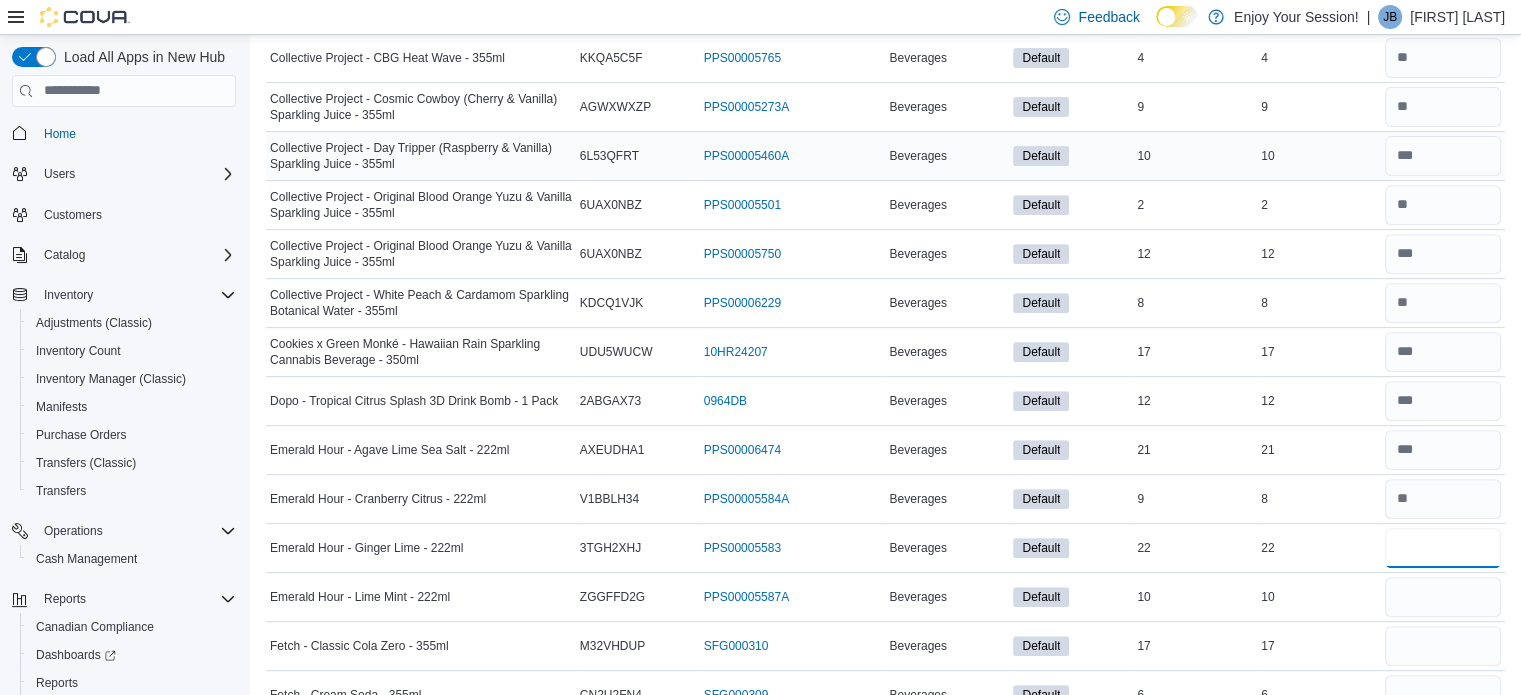 type on "**" 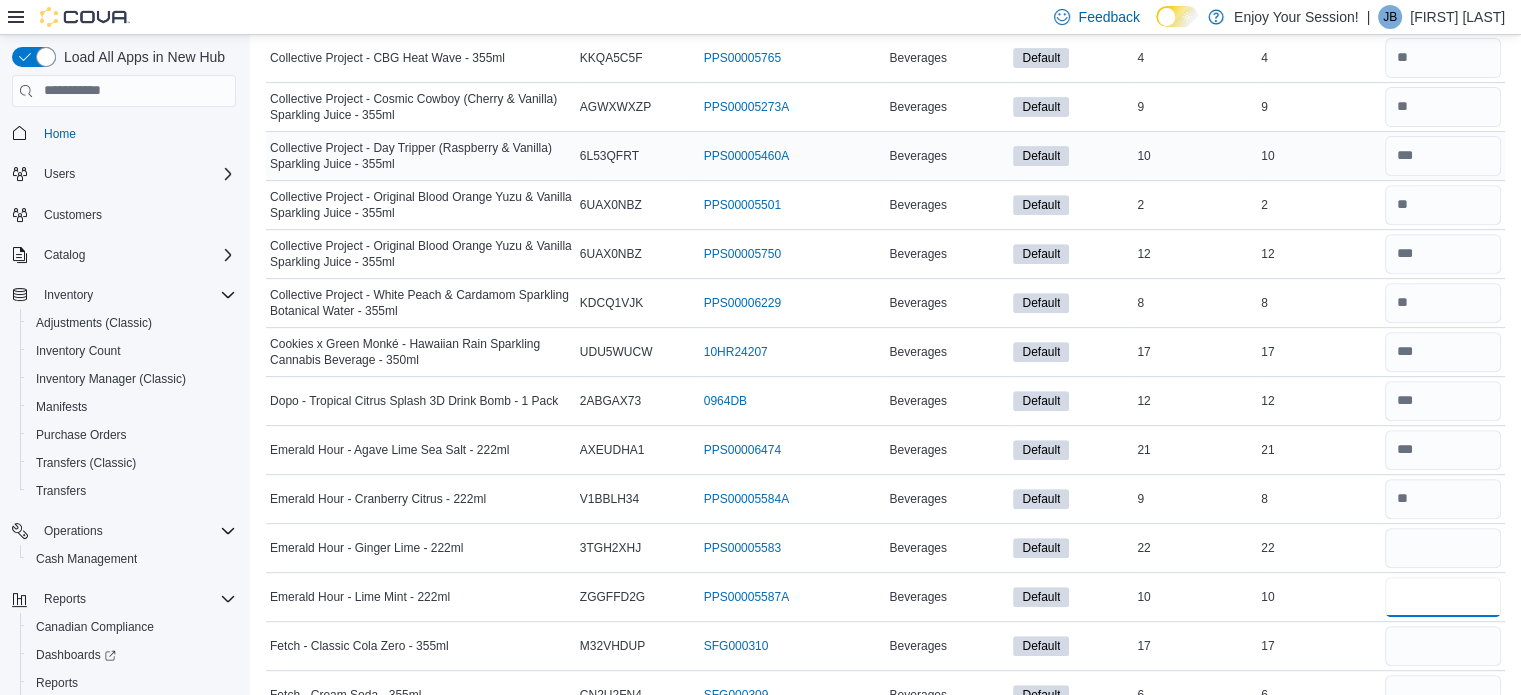 type 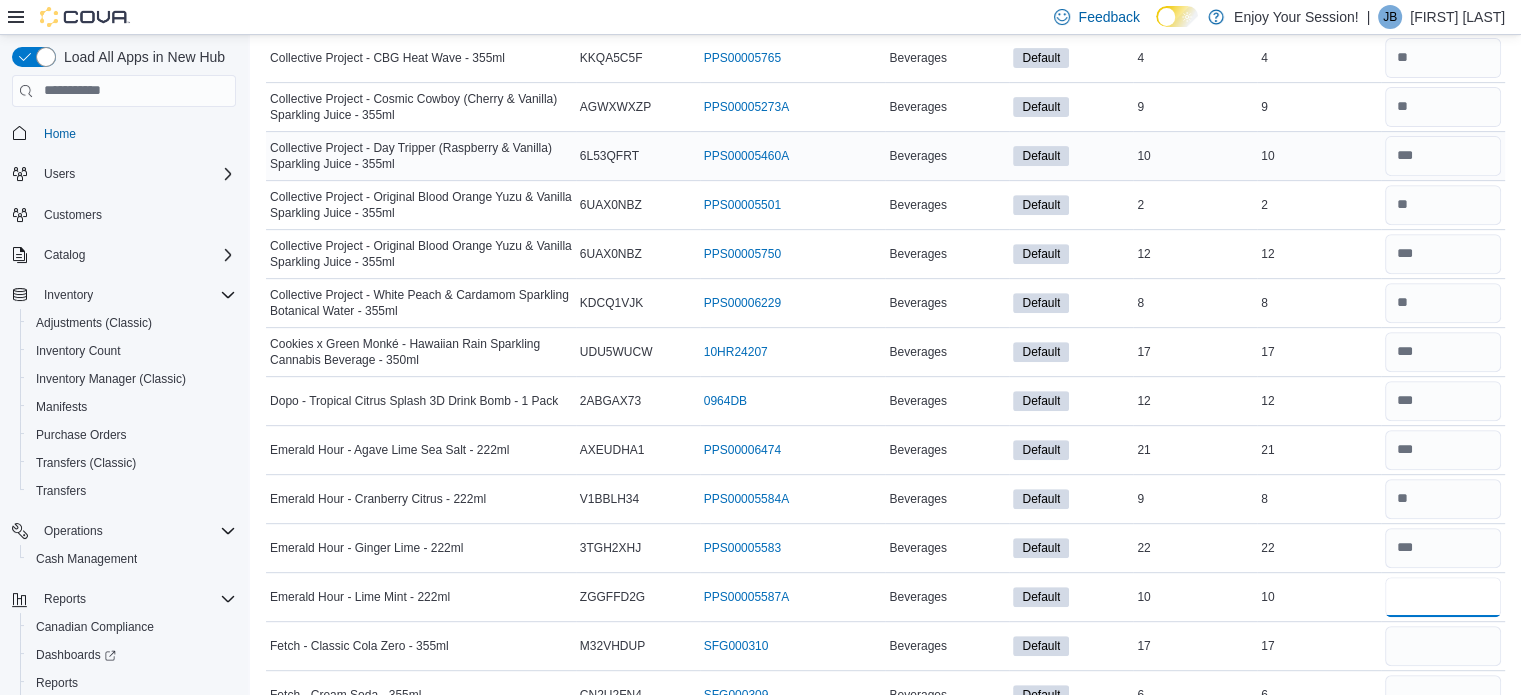type on "**" 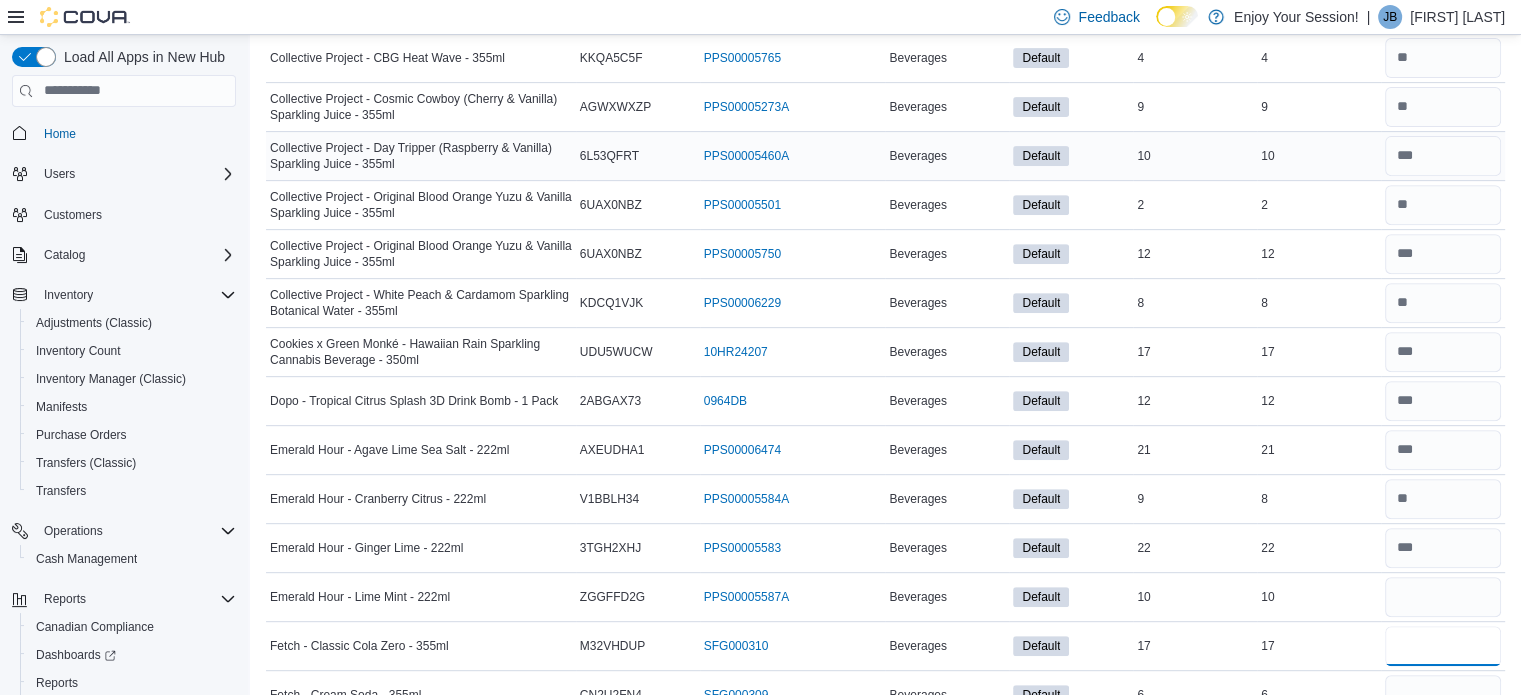 type 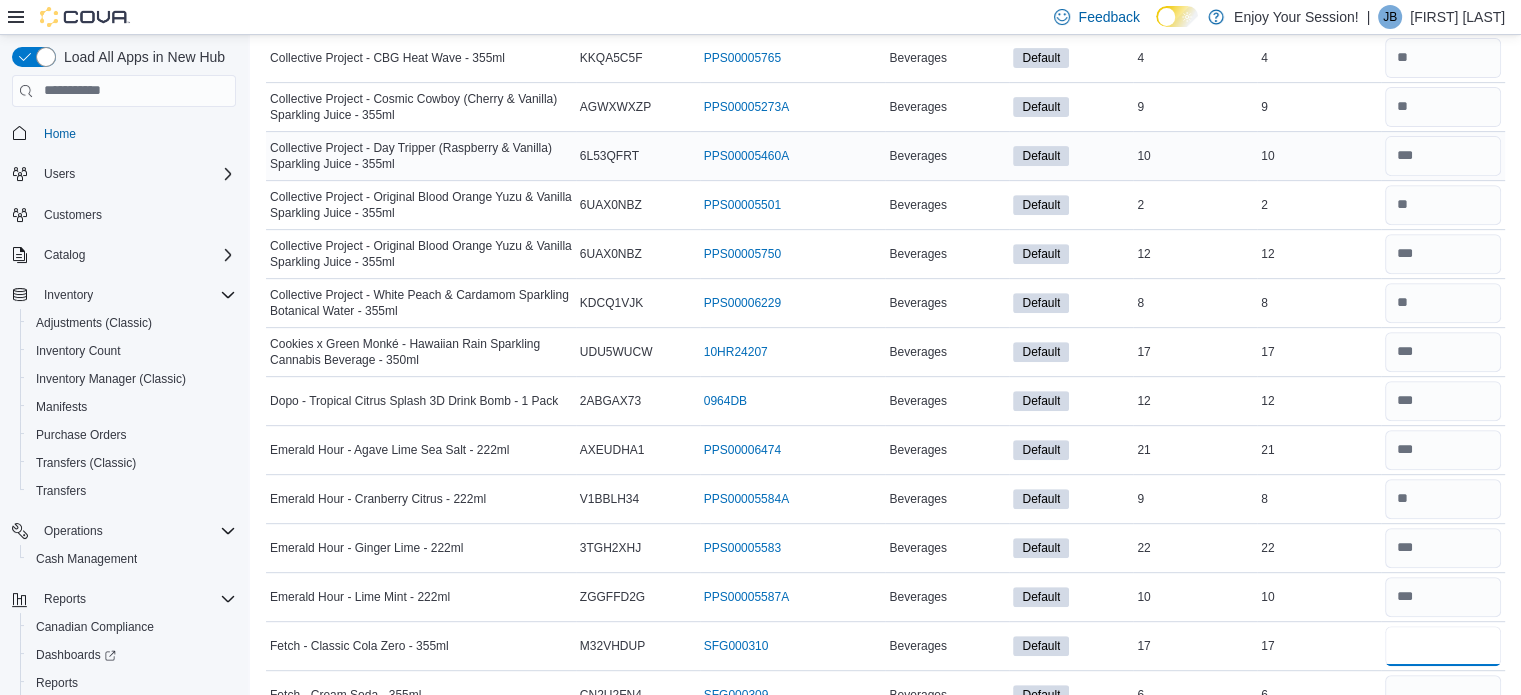type on "**" 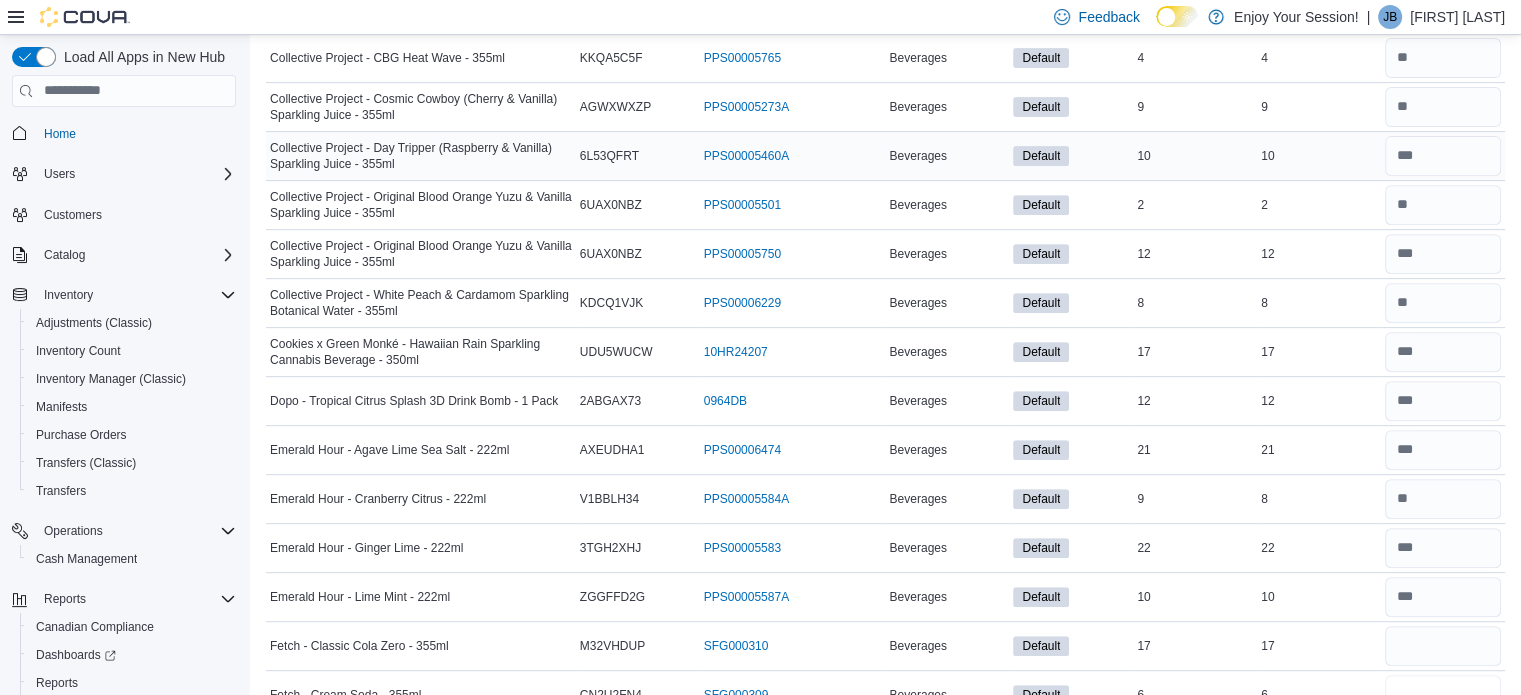 type 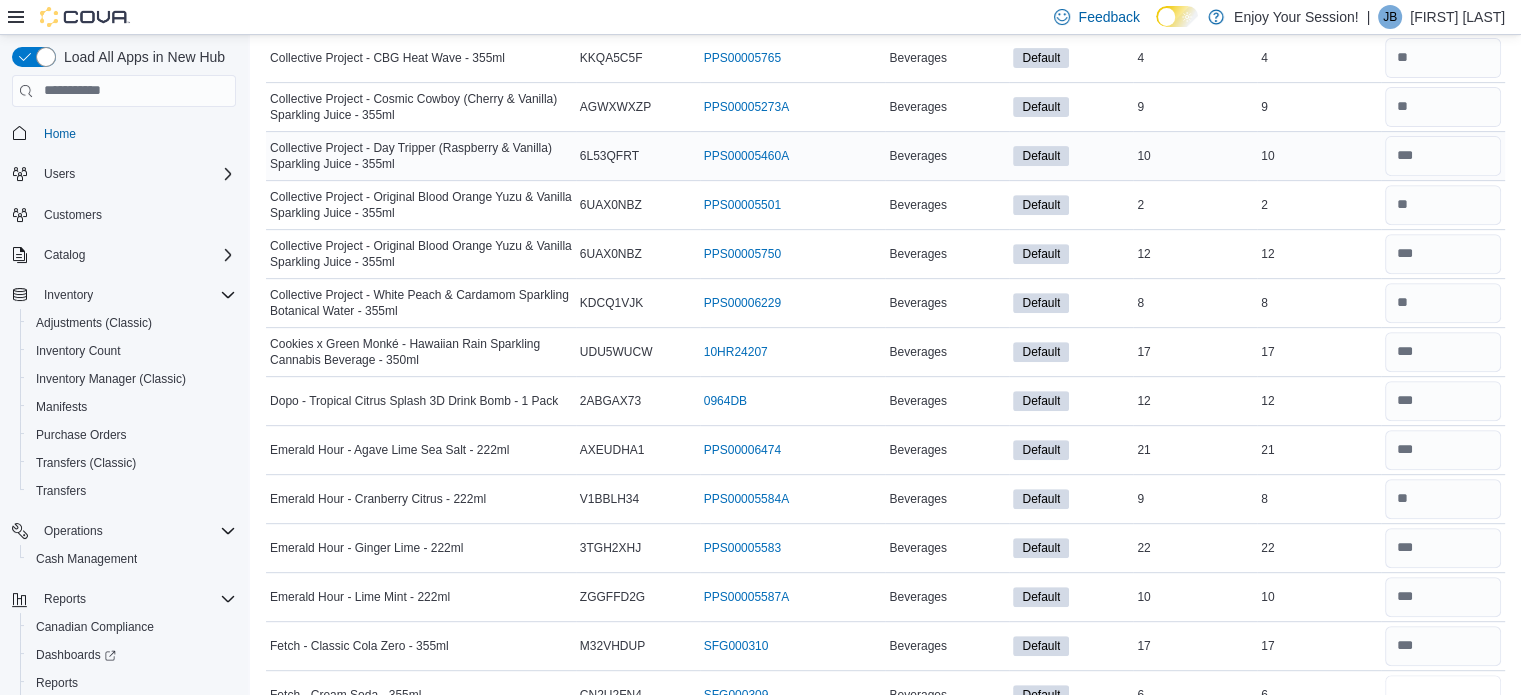 scroll, scrollTop: 812, scrollLeft: 0, axis: vertical 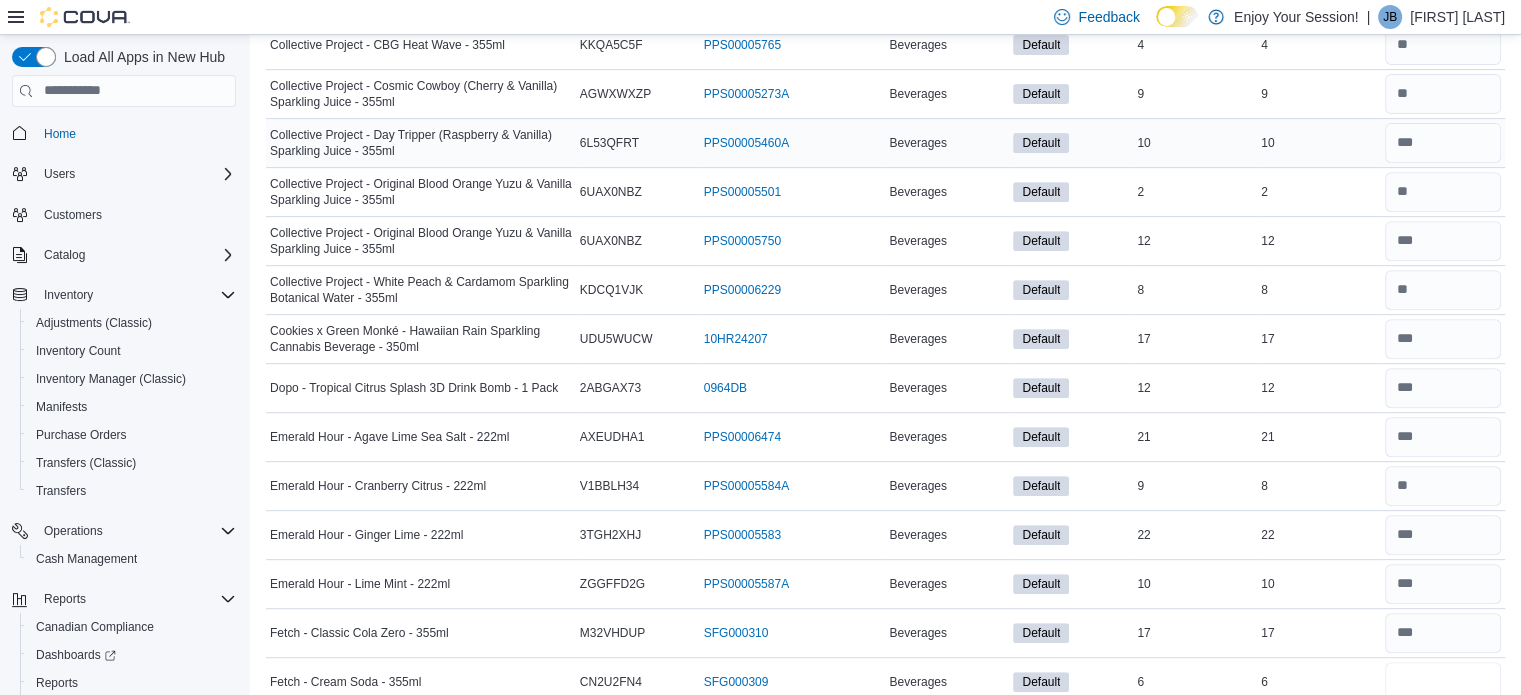 type on "*" 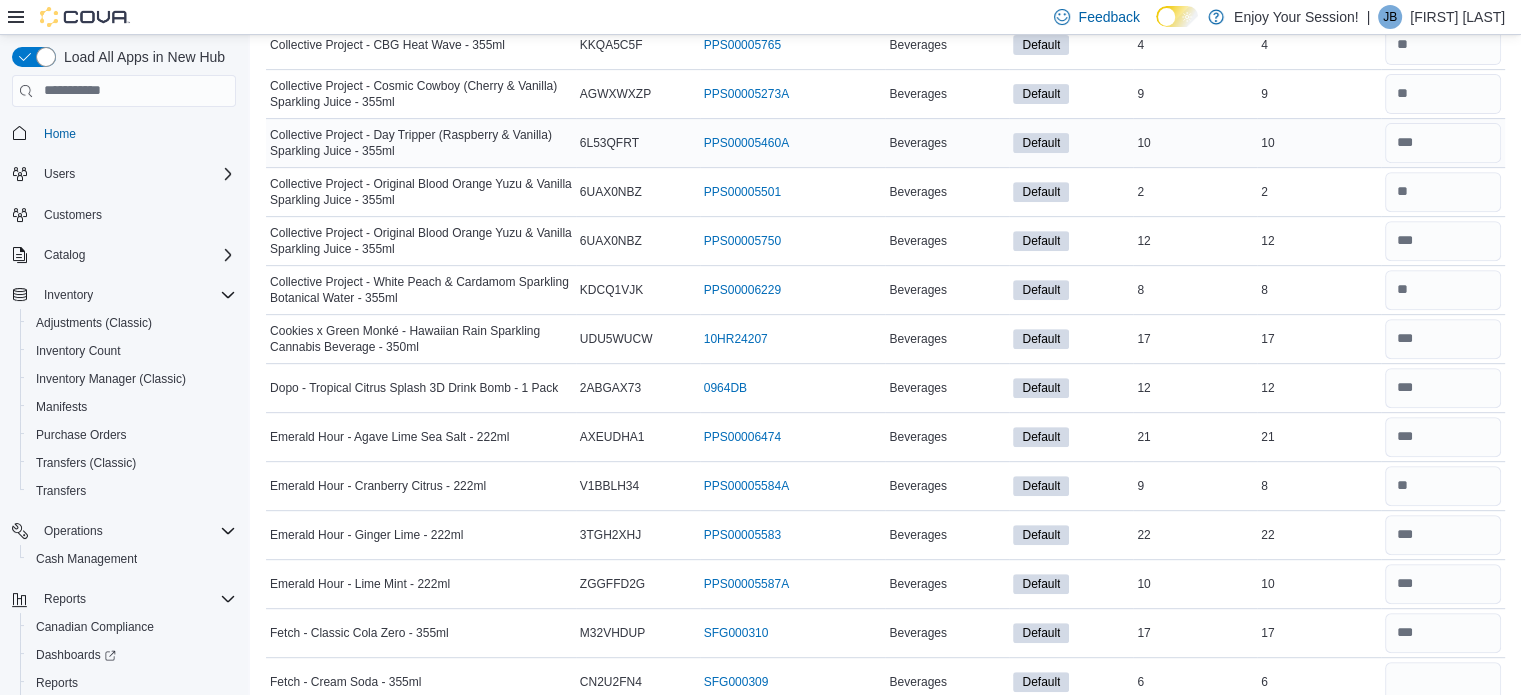 type 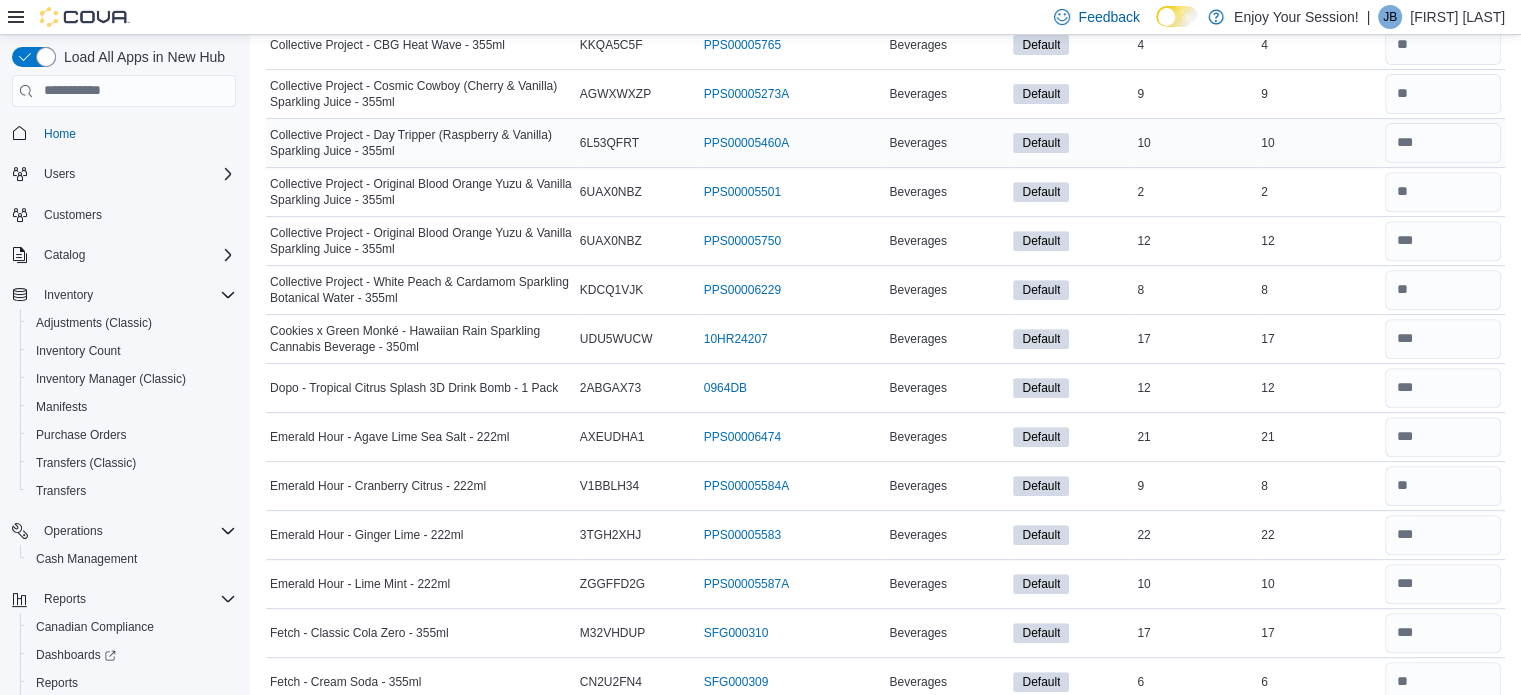 scroll, scrollTop: 1189, scrollLeft: 0, axis: vertical 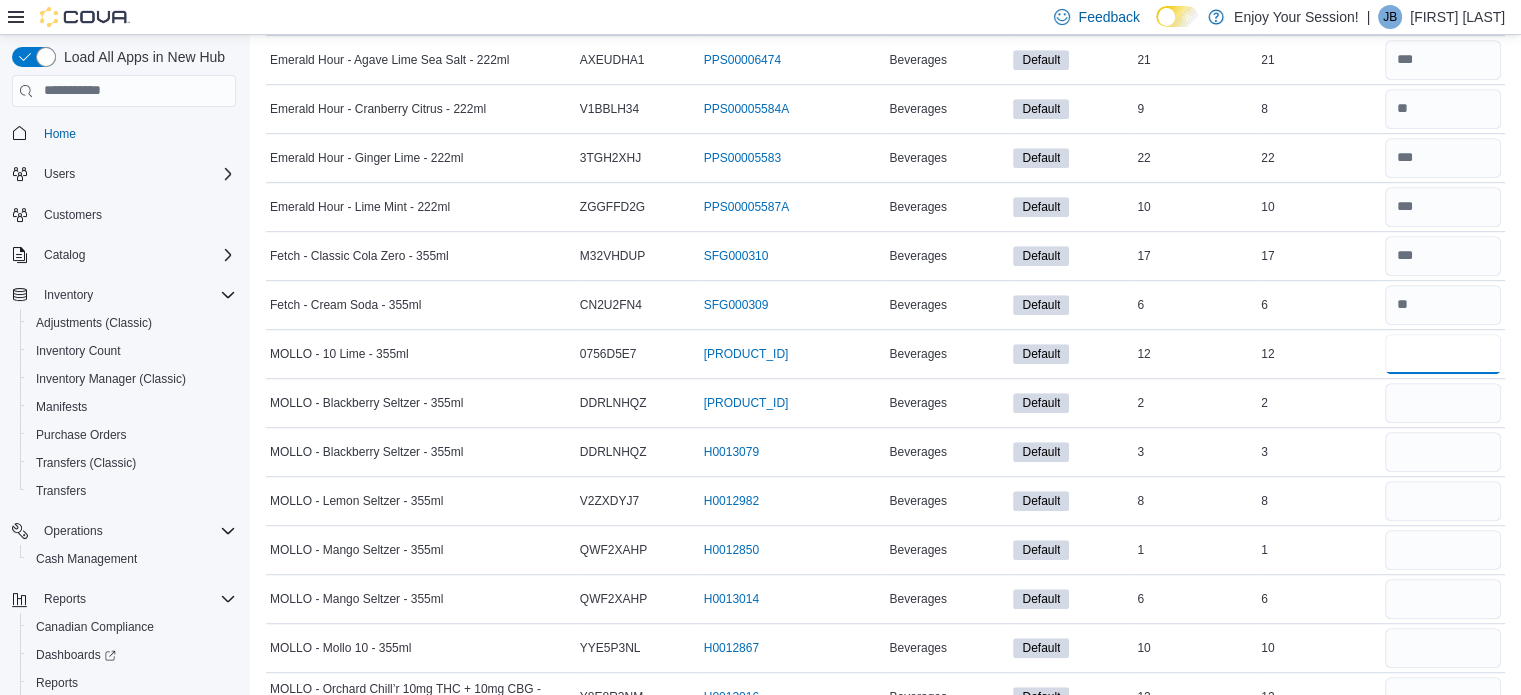 type on "**" 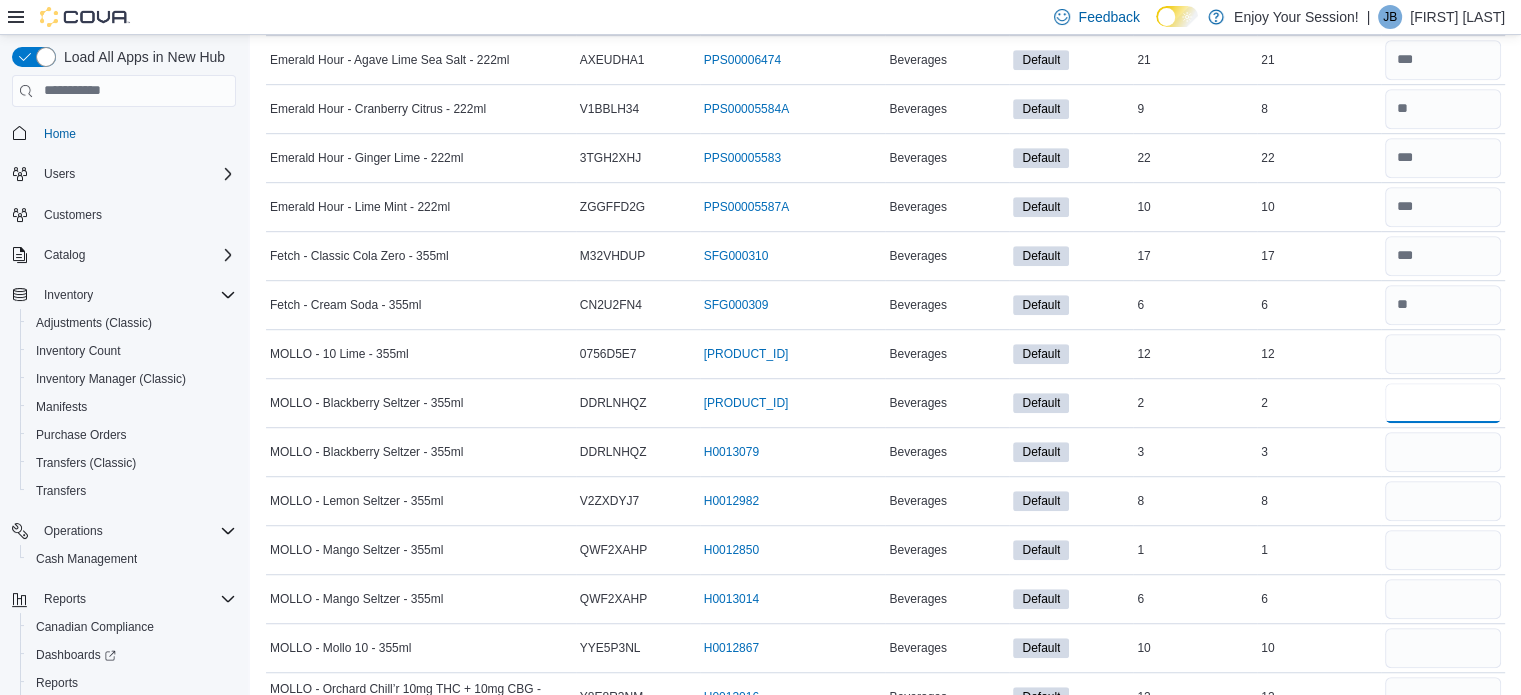 type 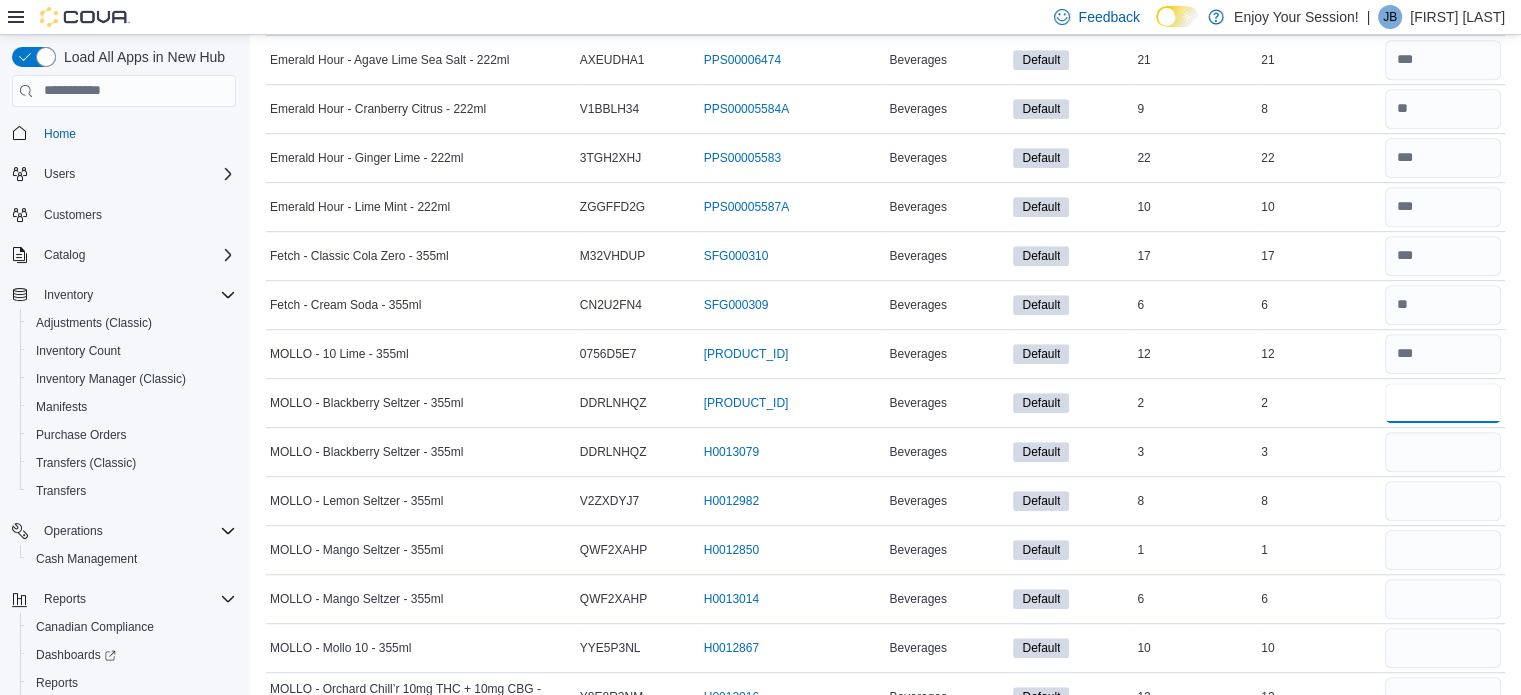 type on "*" 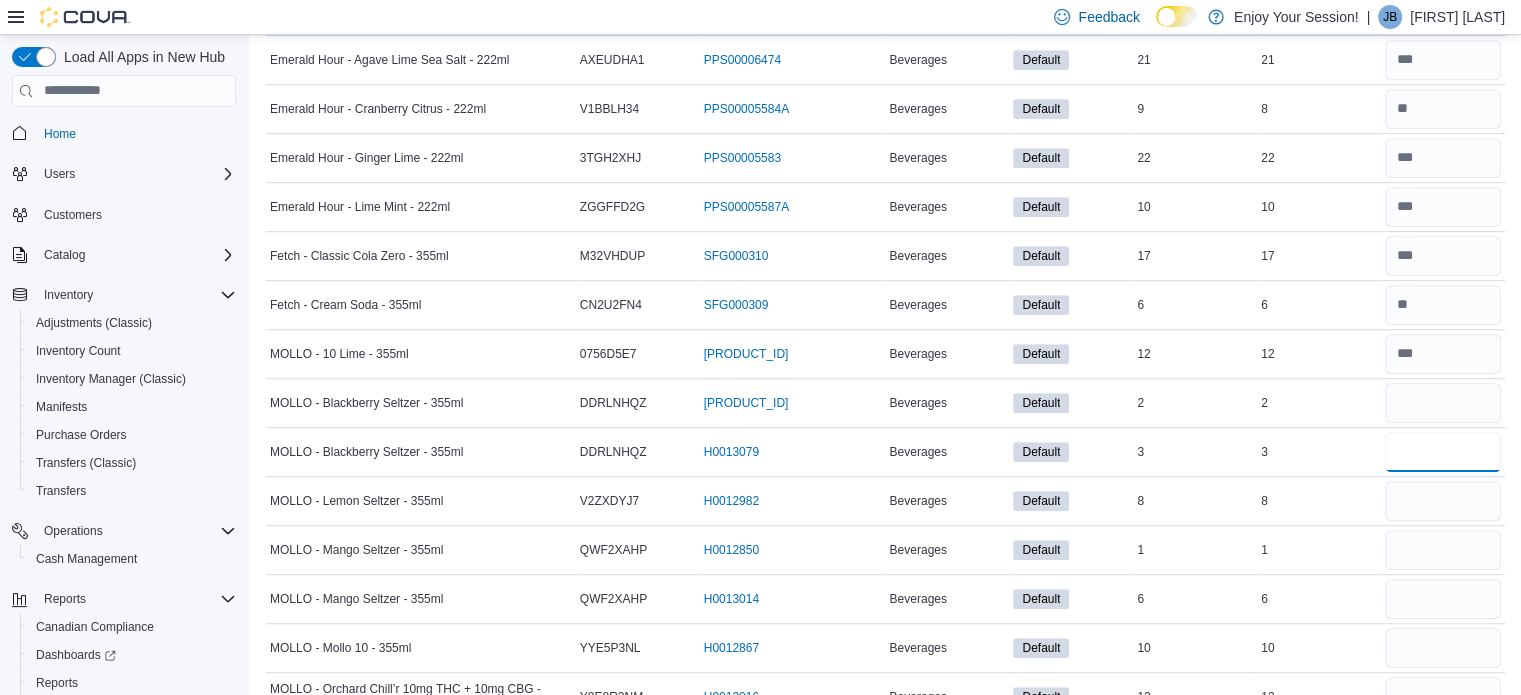 type 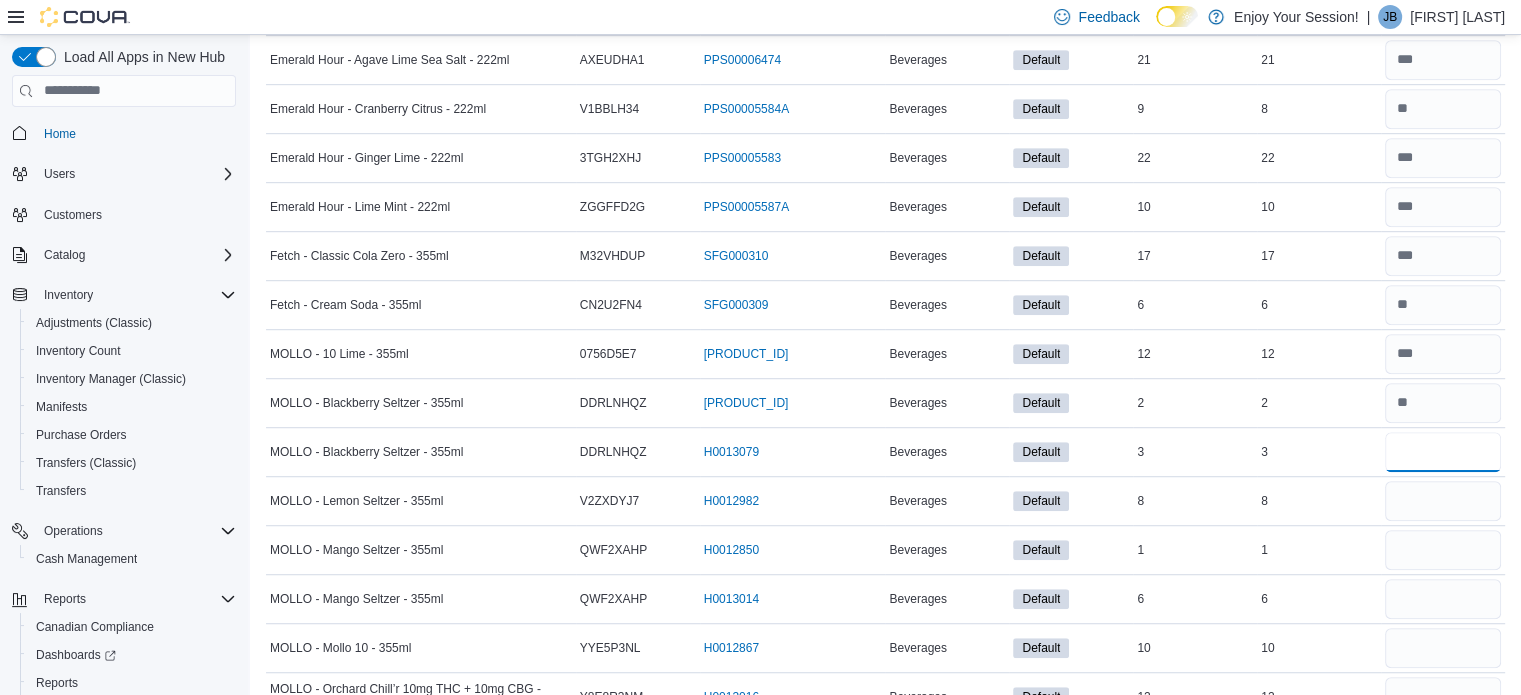 type on "*" 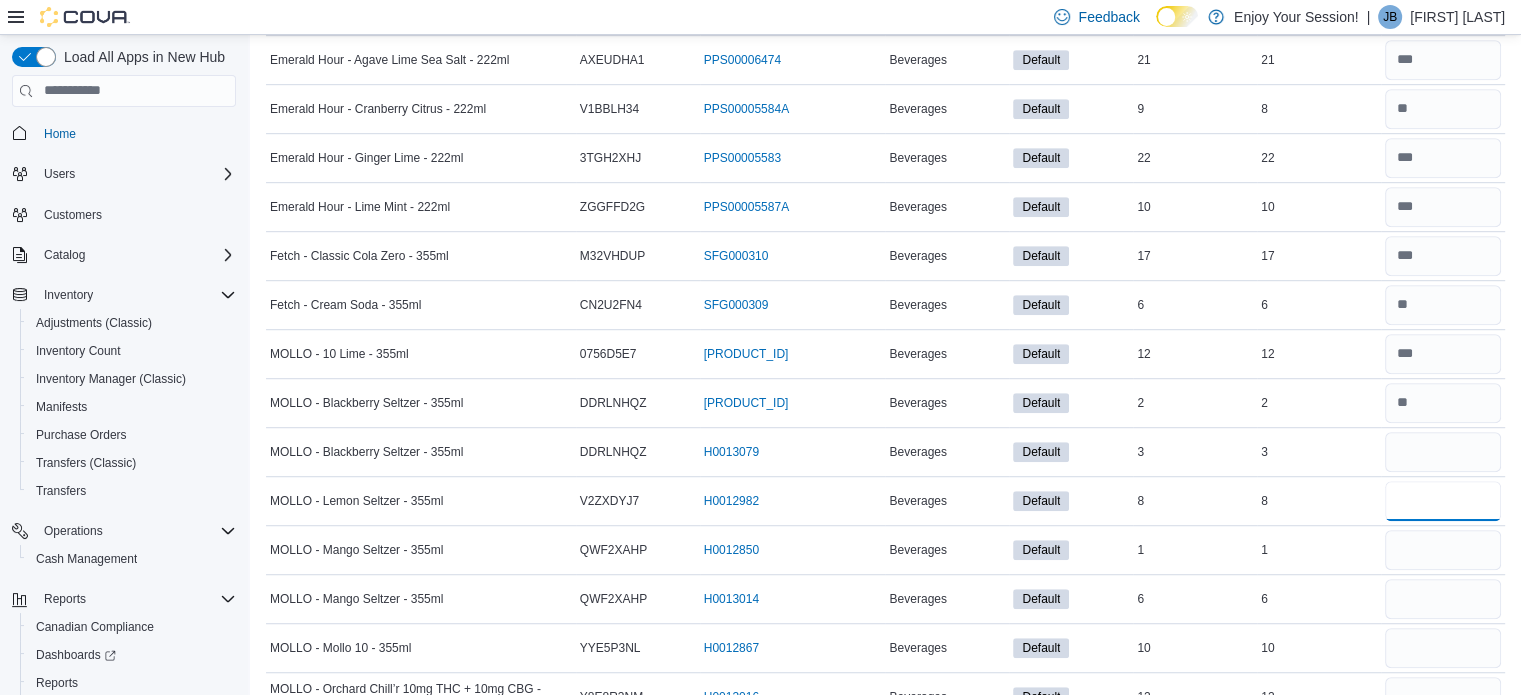 type 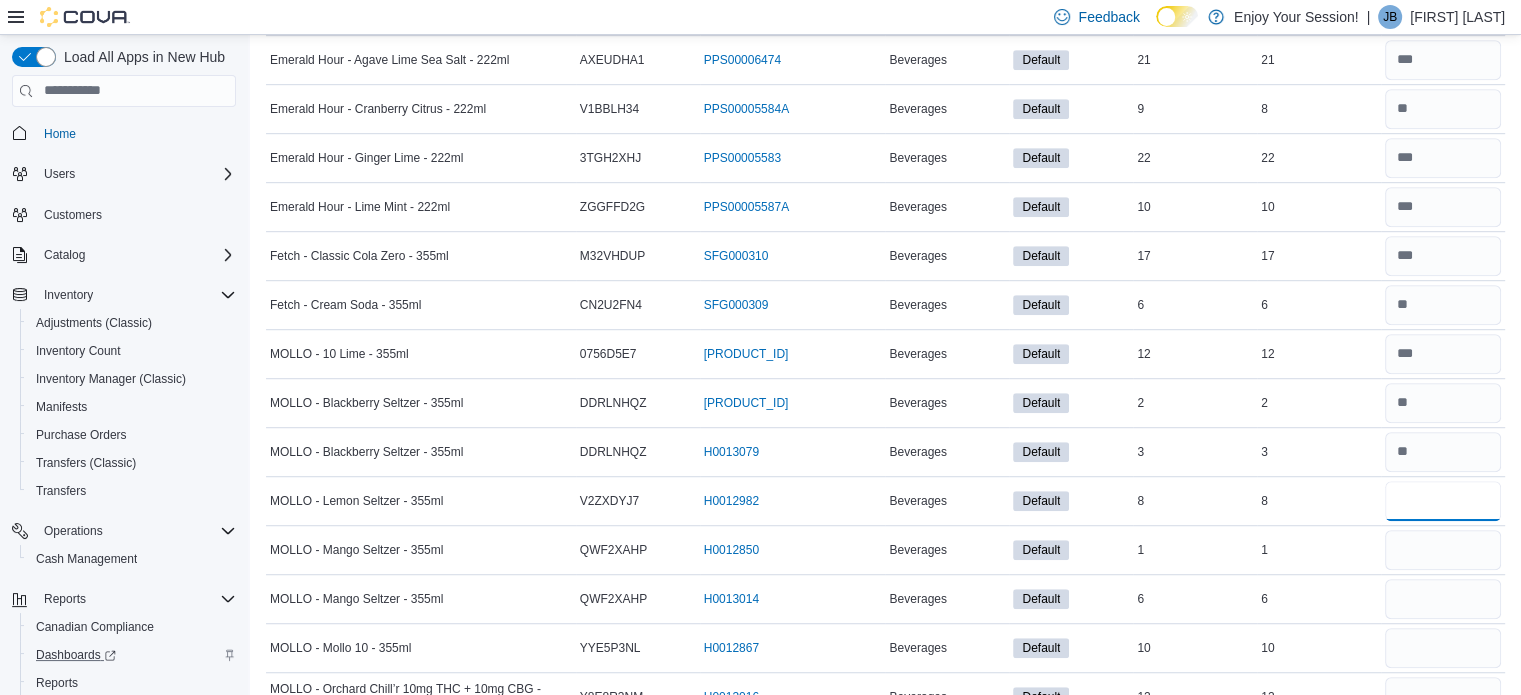 type on "*" 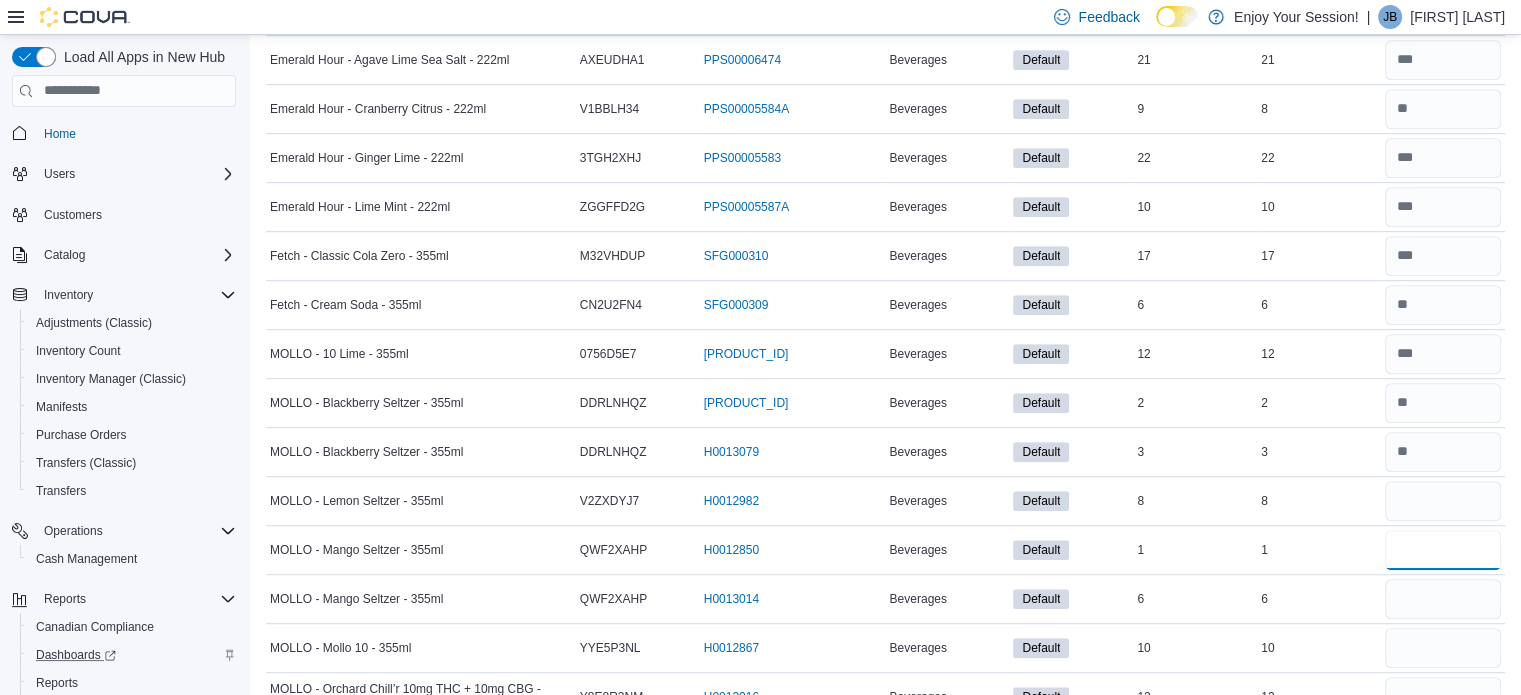 type 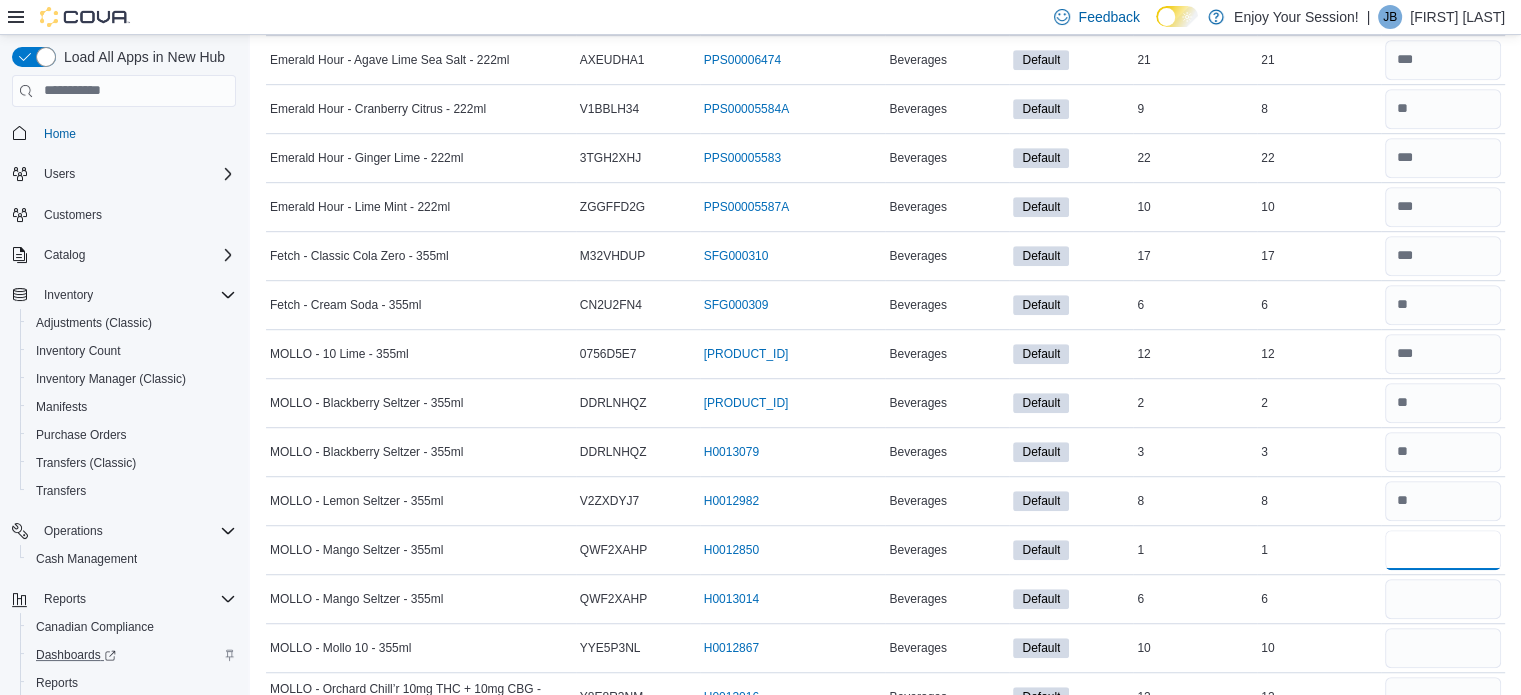 type on "*" 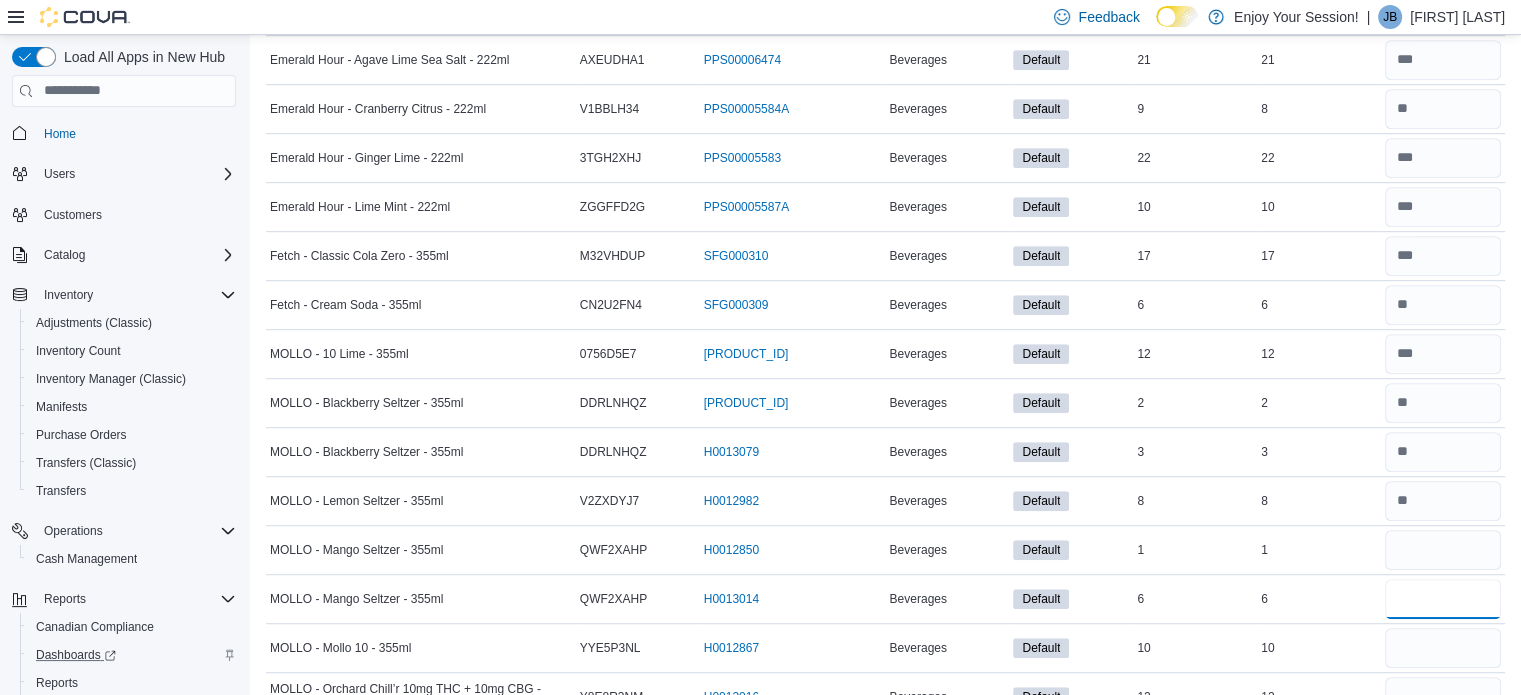 type 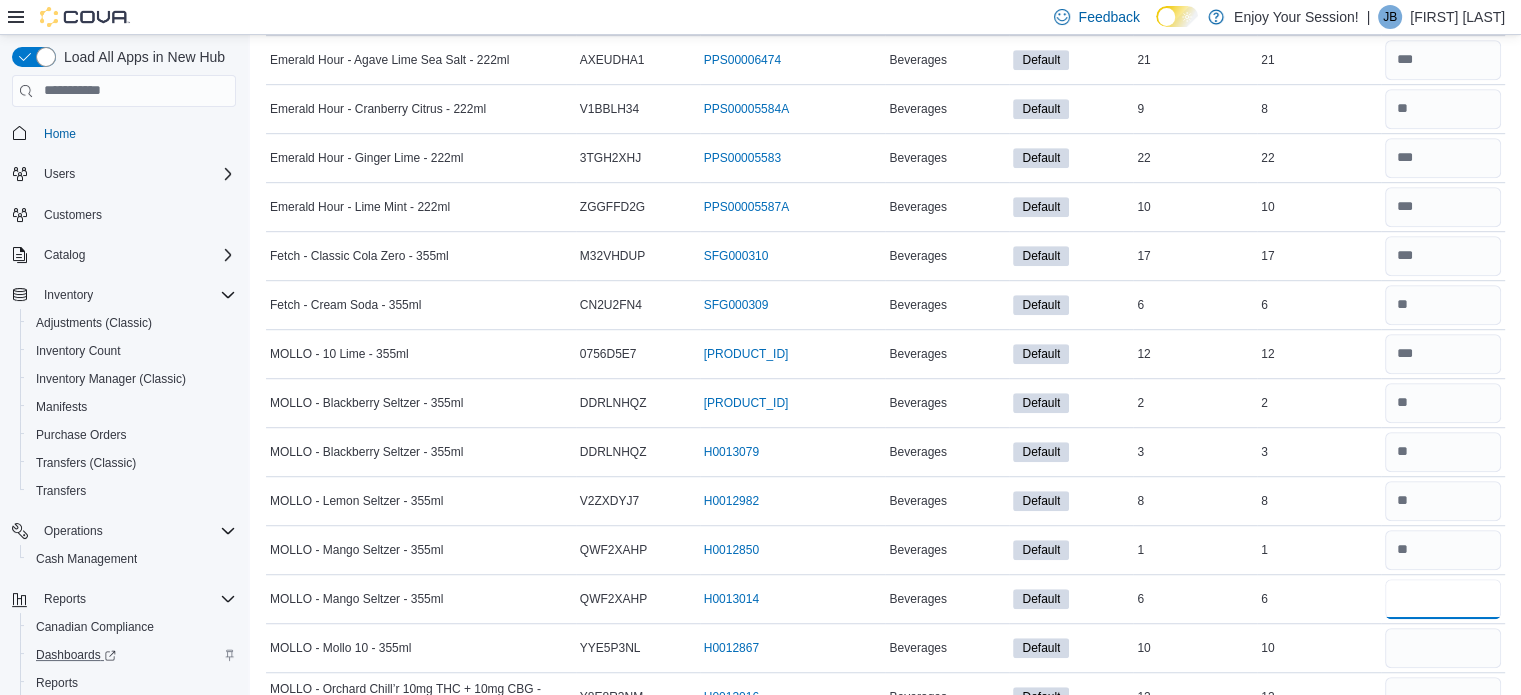 type on "*" 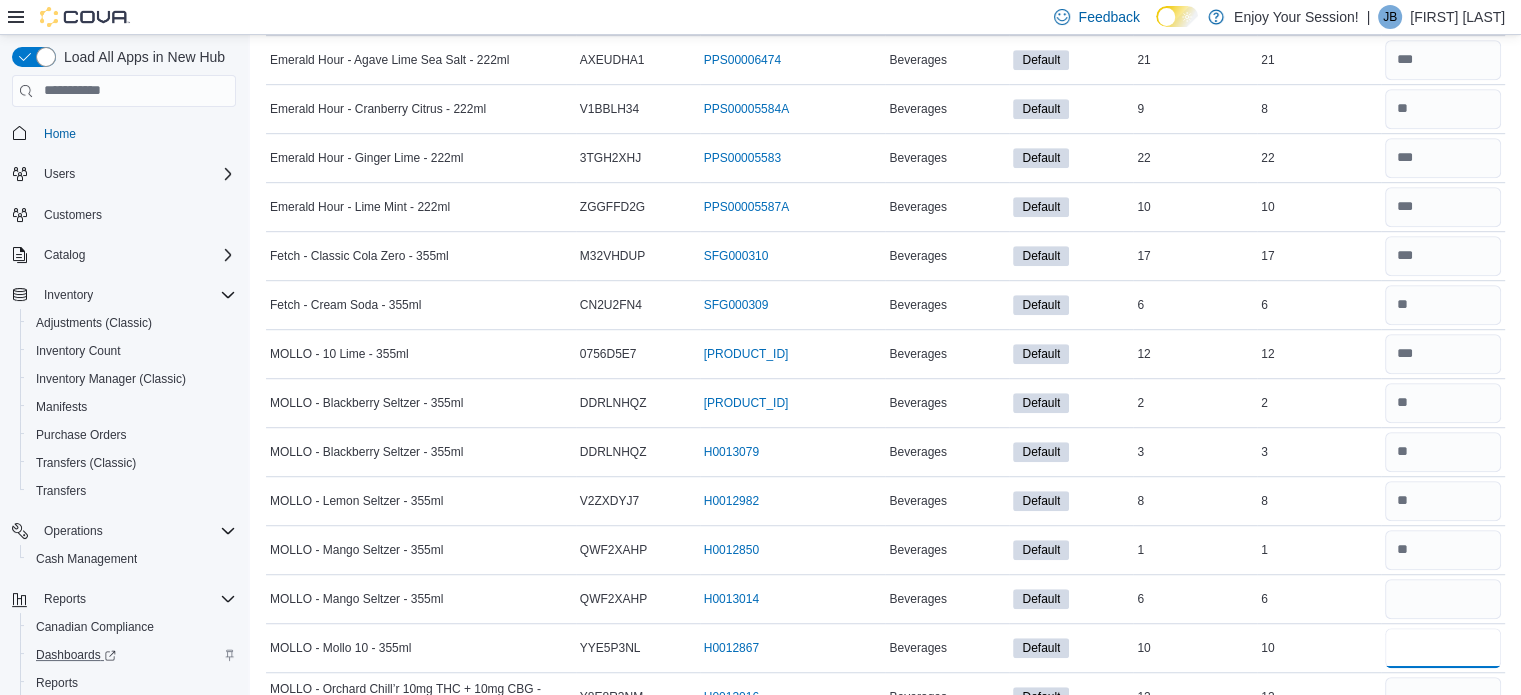type 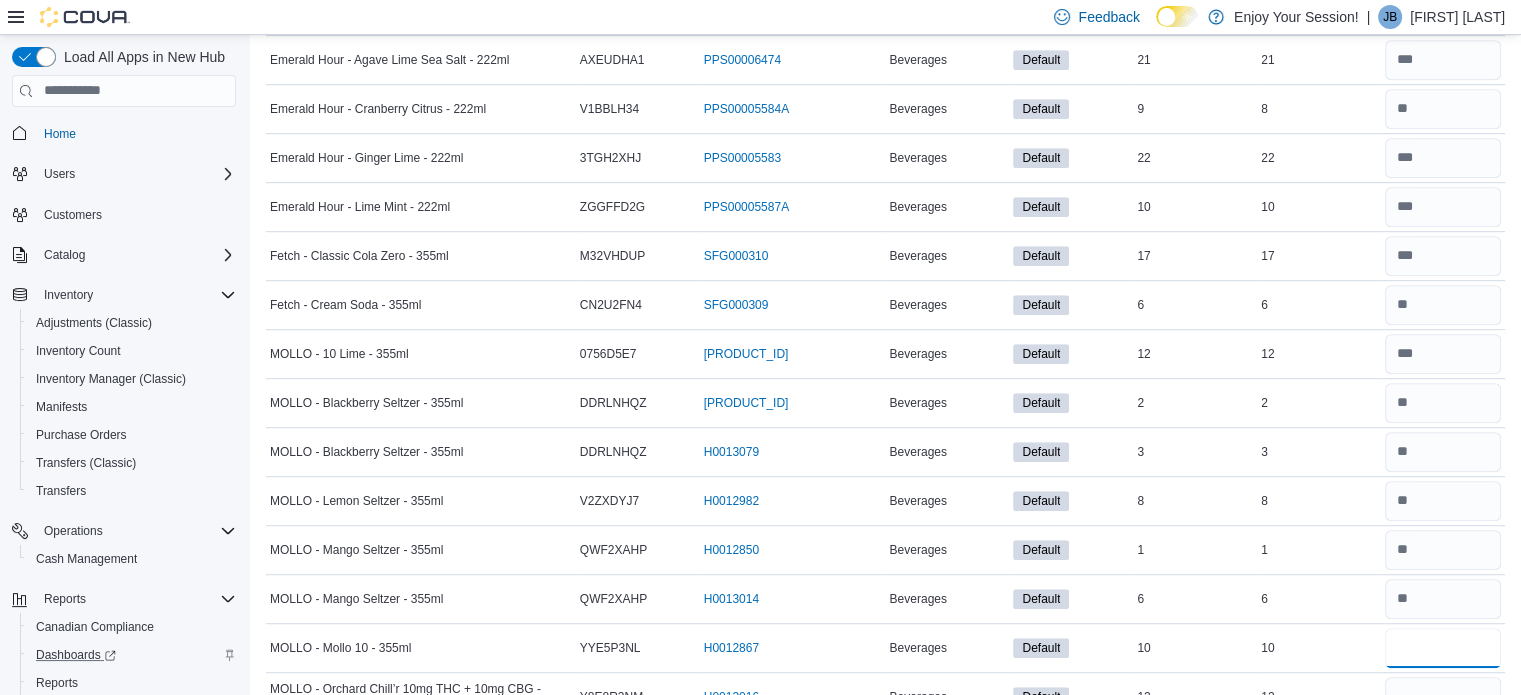 type on "**" 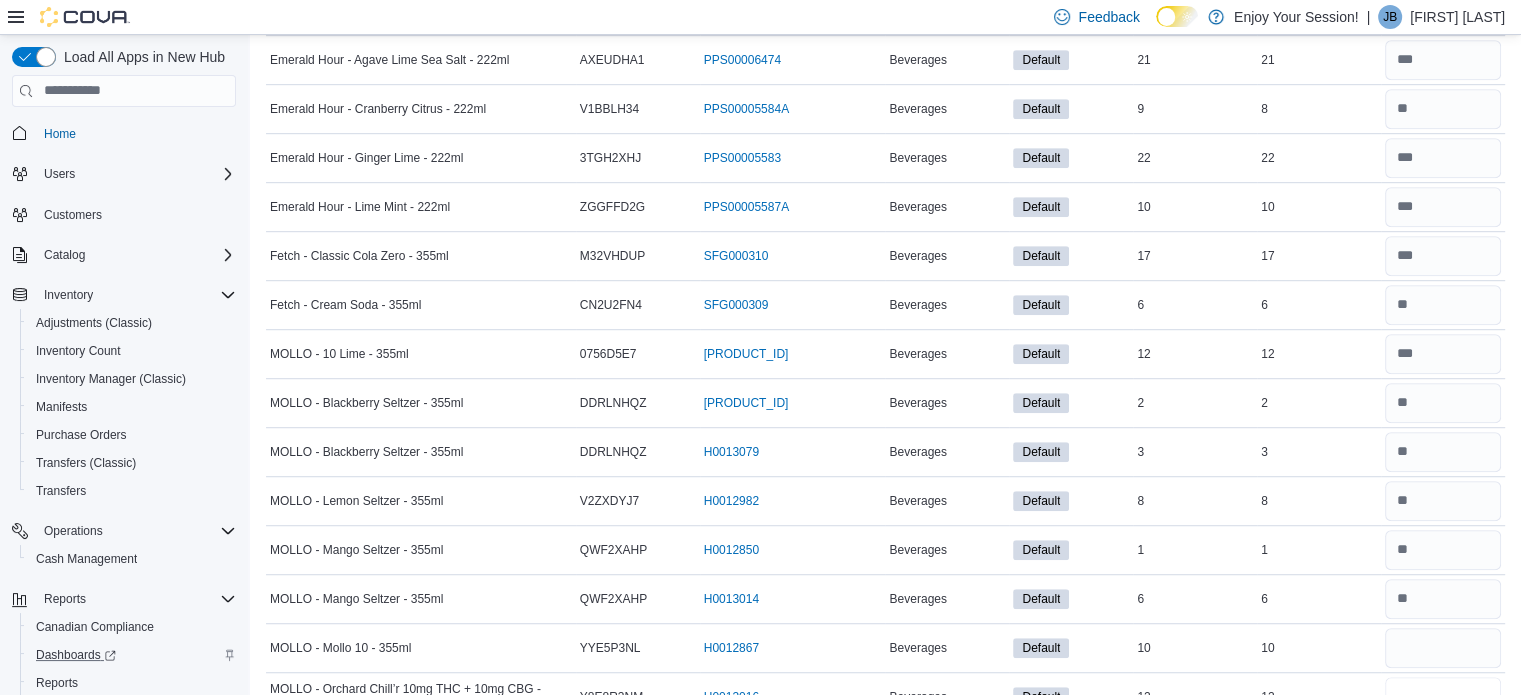 type 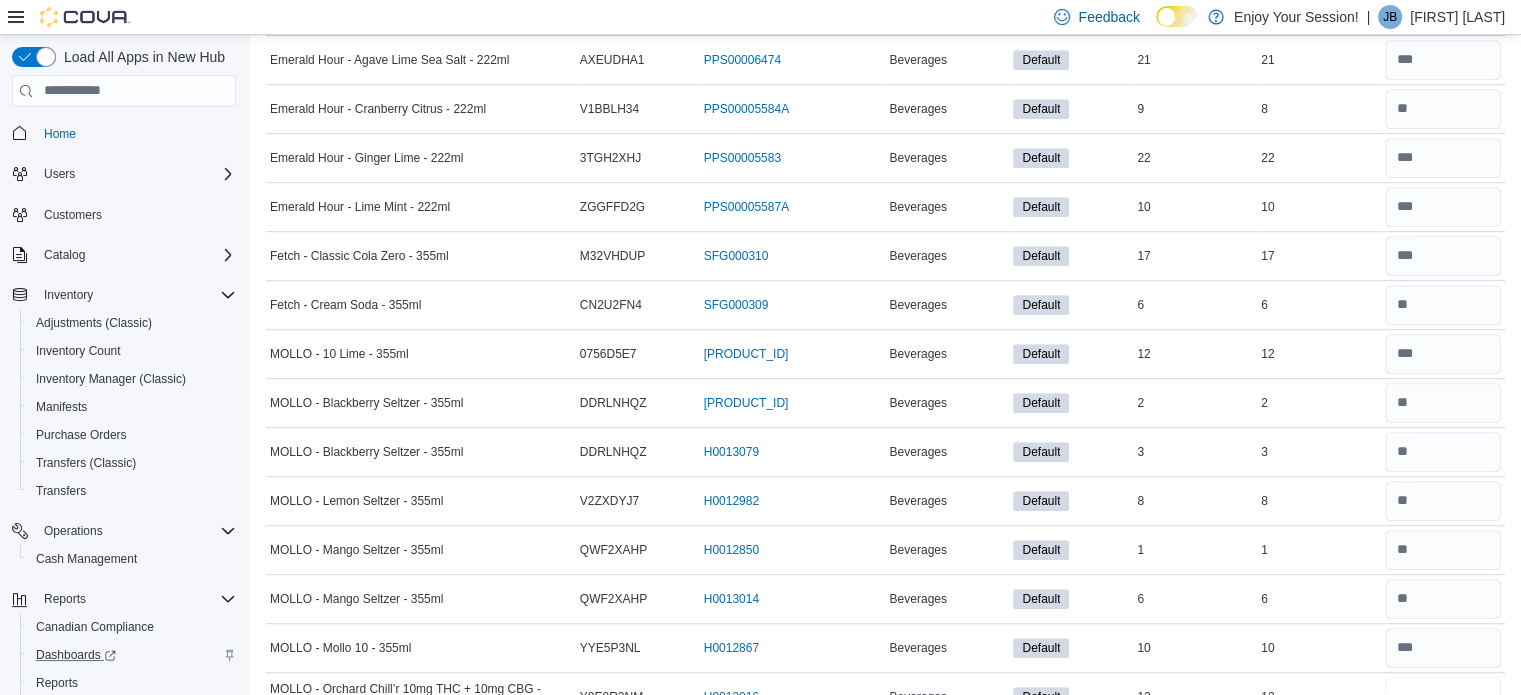 scroll, scrollTop: 1203, scrollLeft: 0, axis: vertical 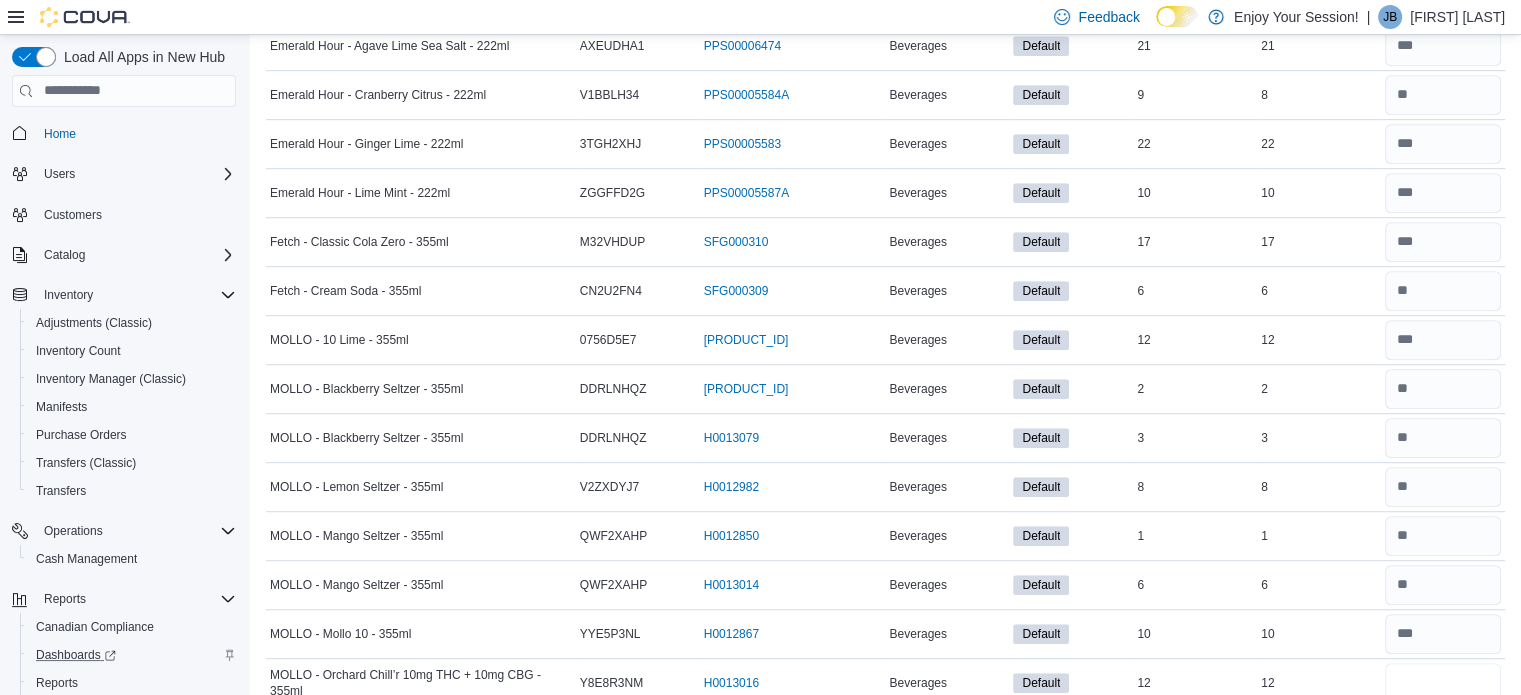 type on "**" 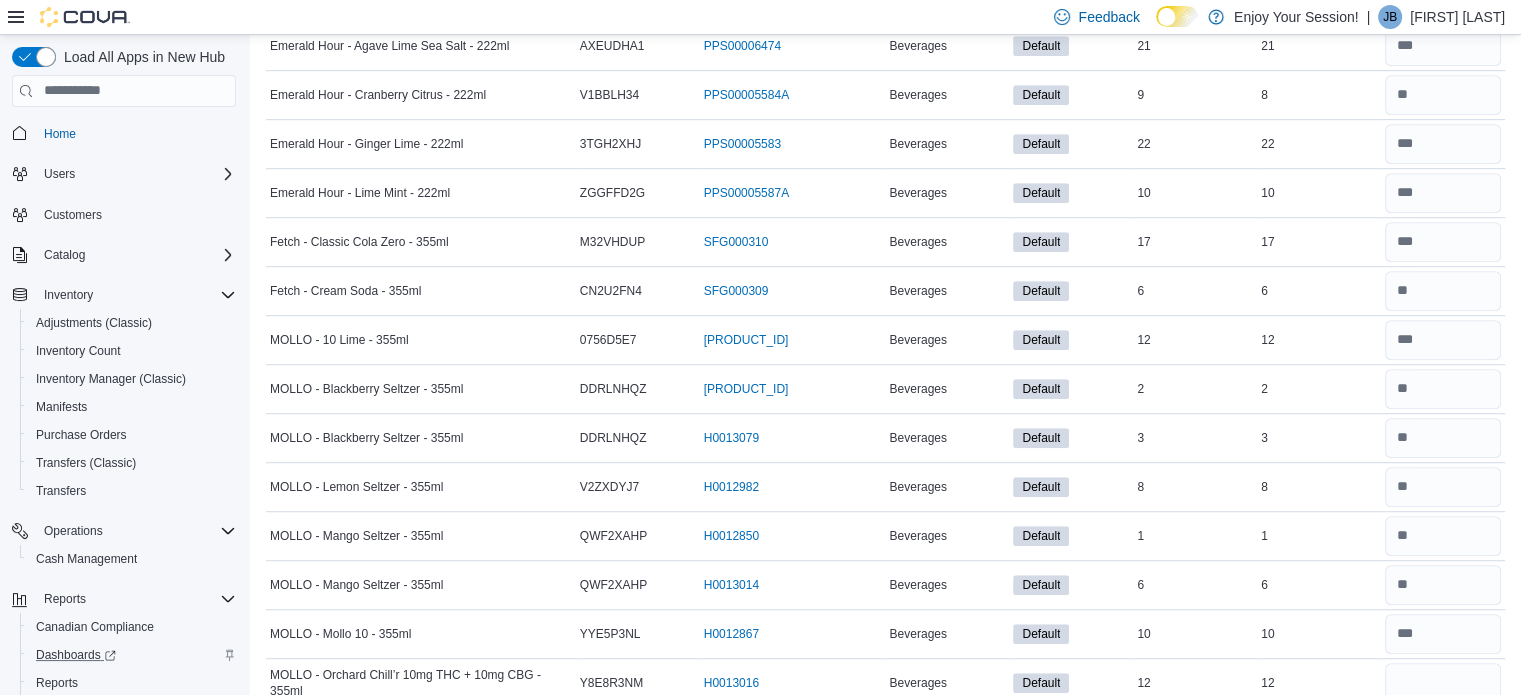 type 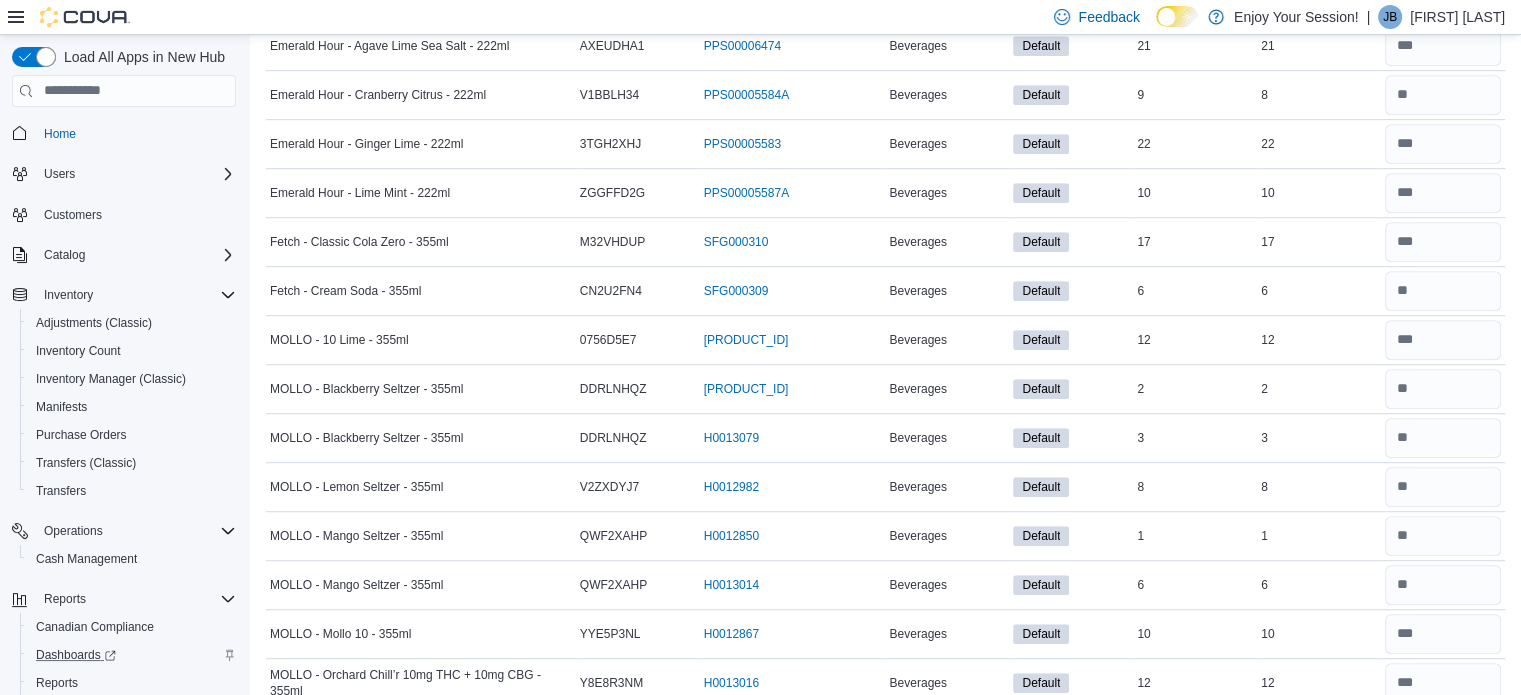 scroll, scrollTop: 1580, scrollLeft: 0, axis: vertical 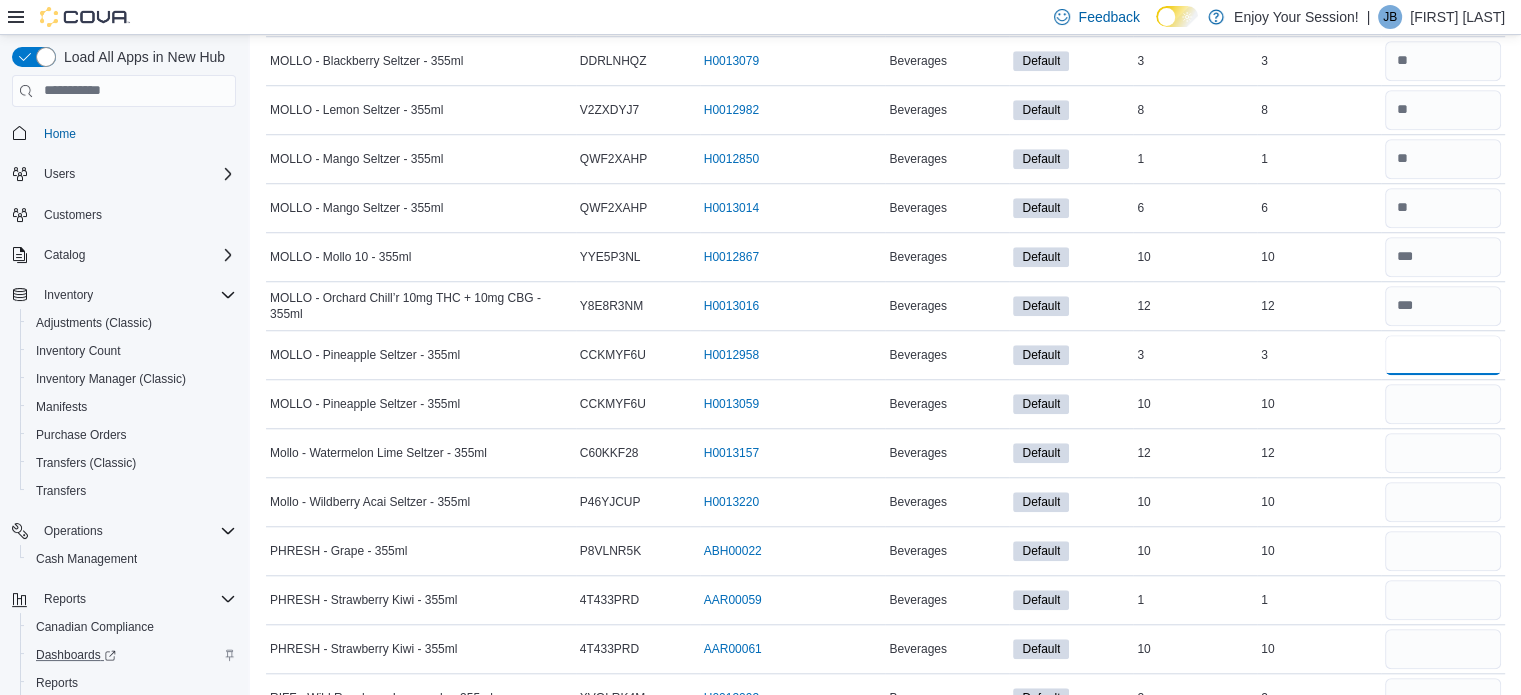 type on "*" 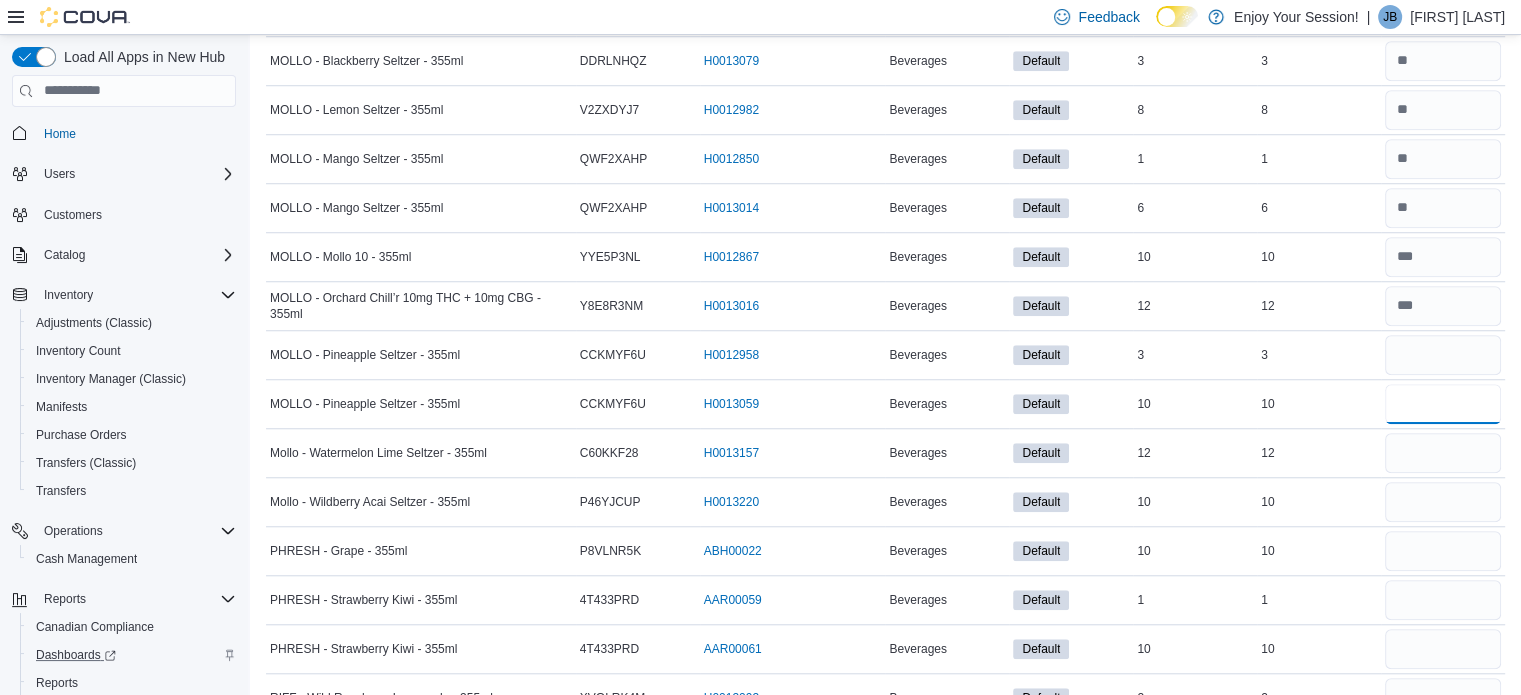 type 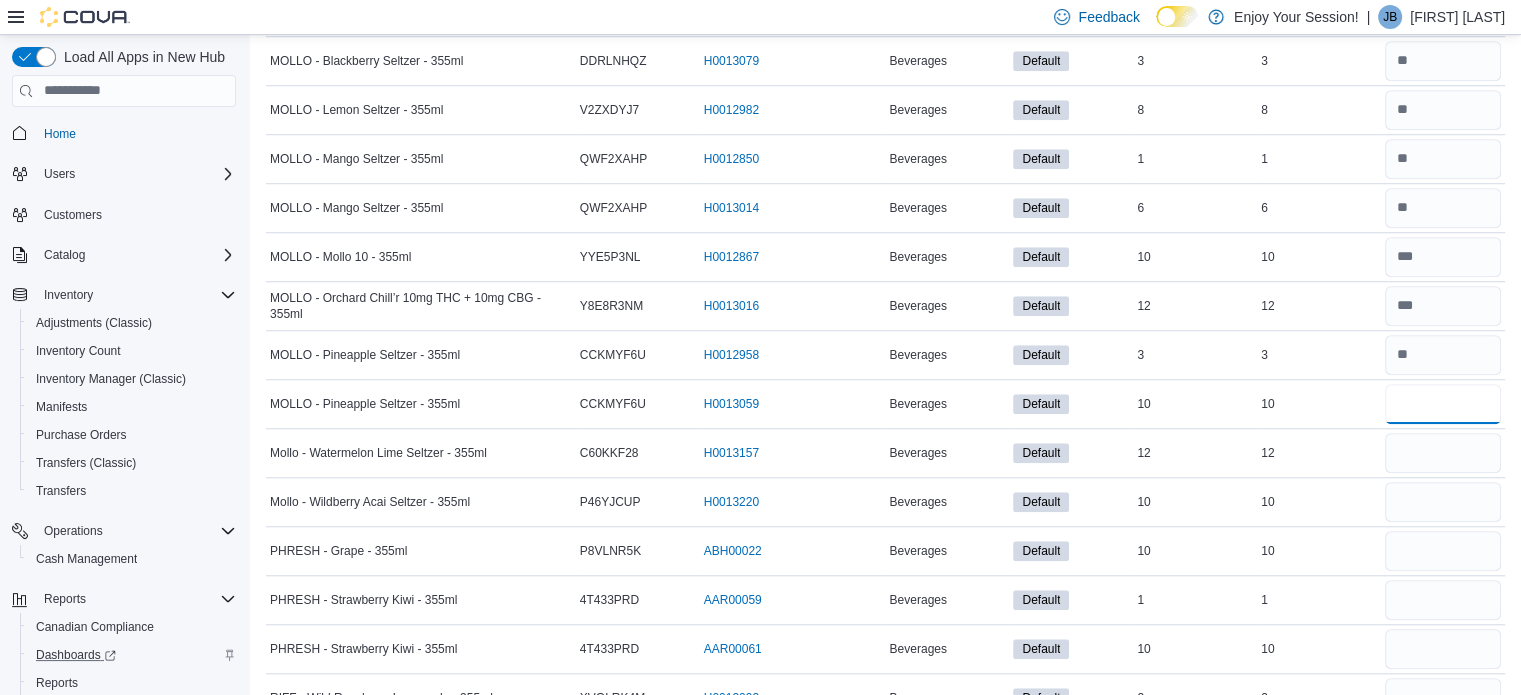 type on "**" 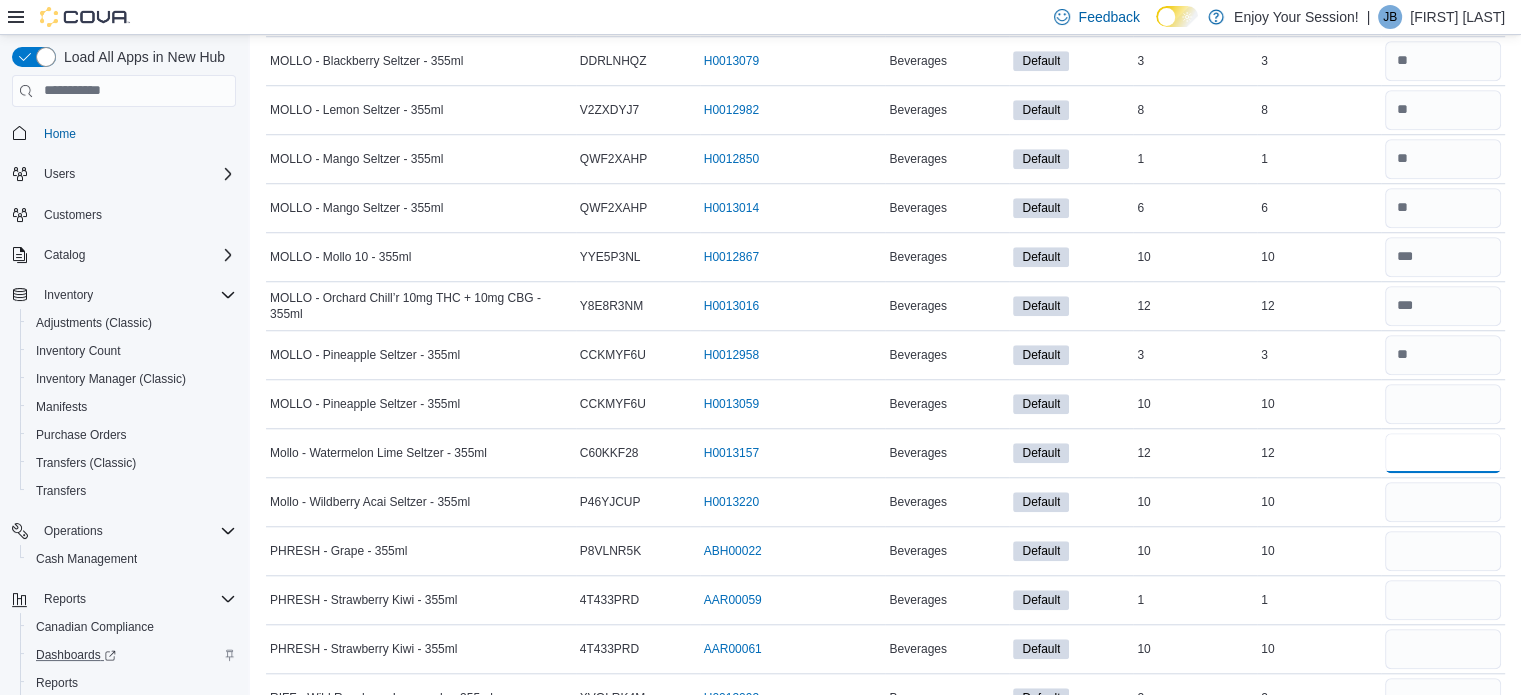 type 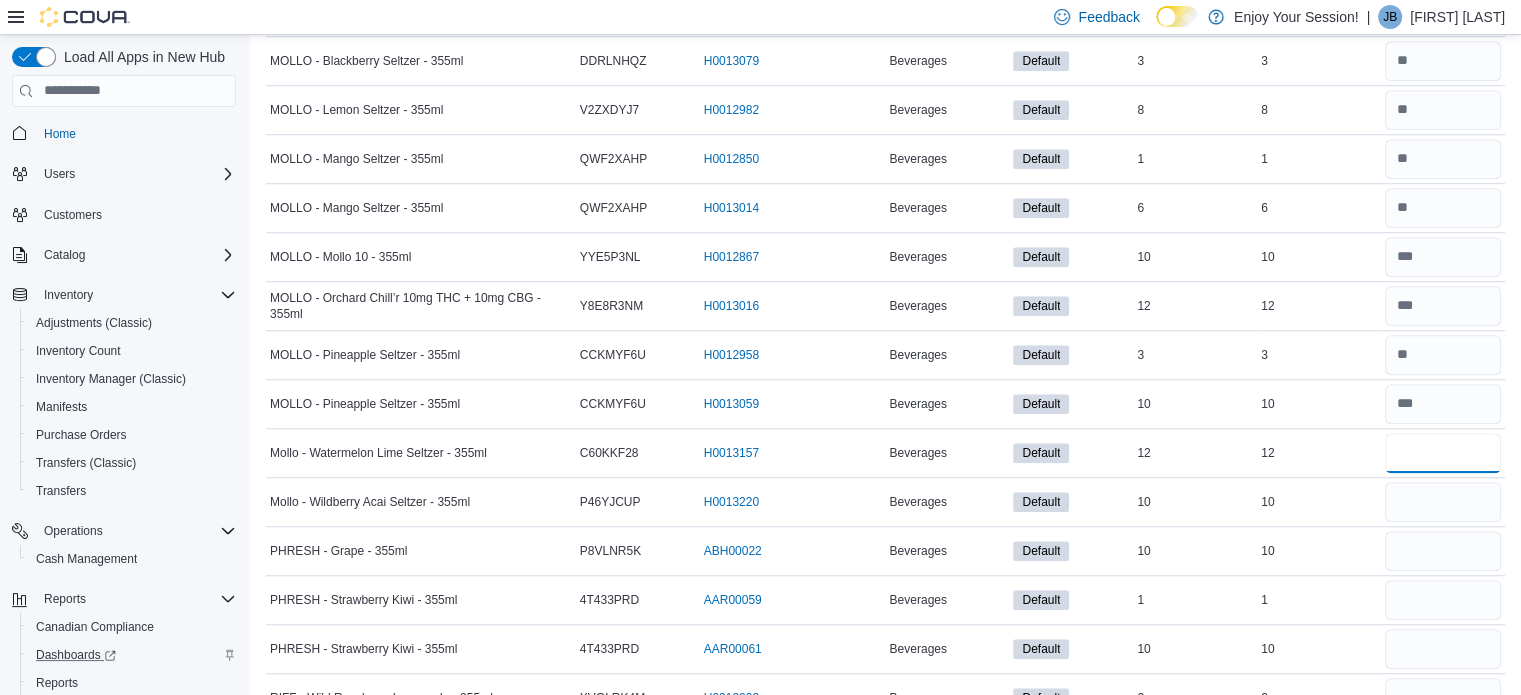 type on "**" 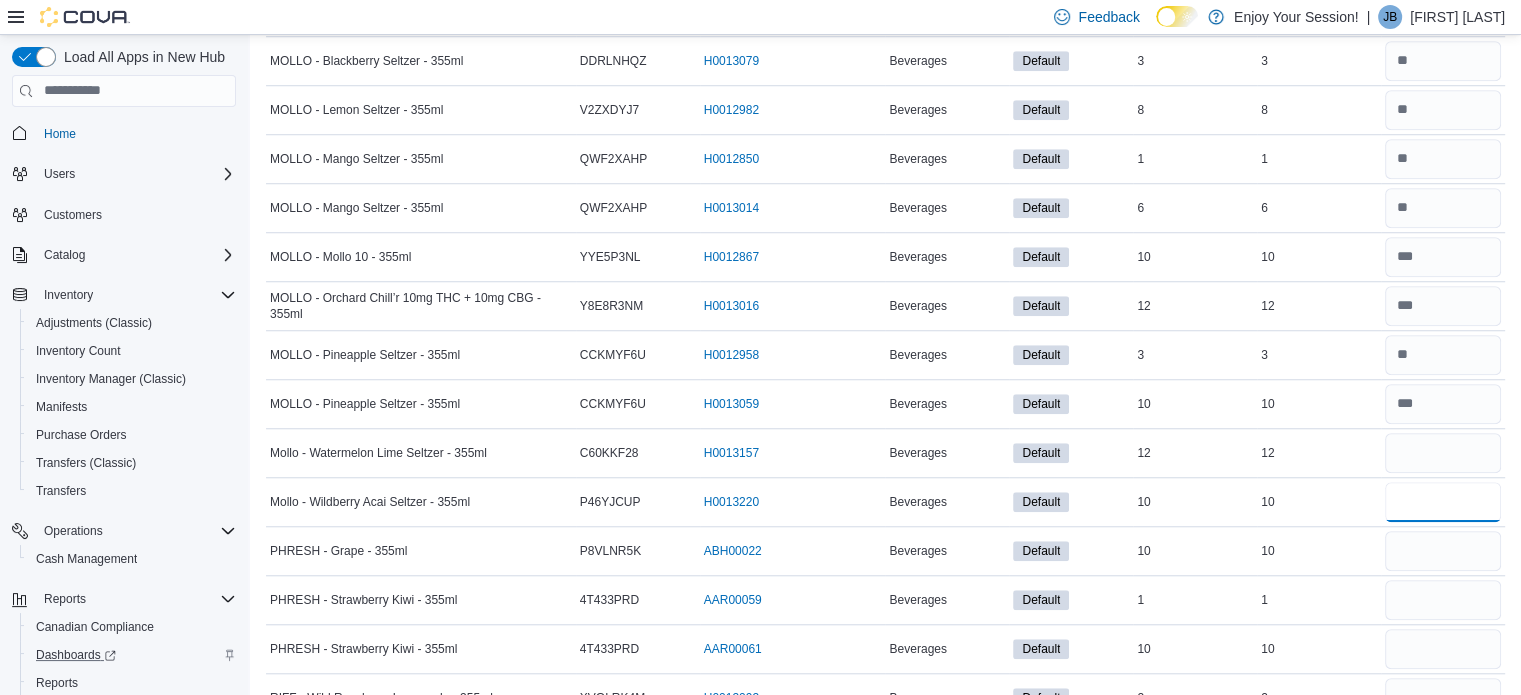 type 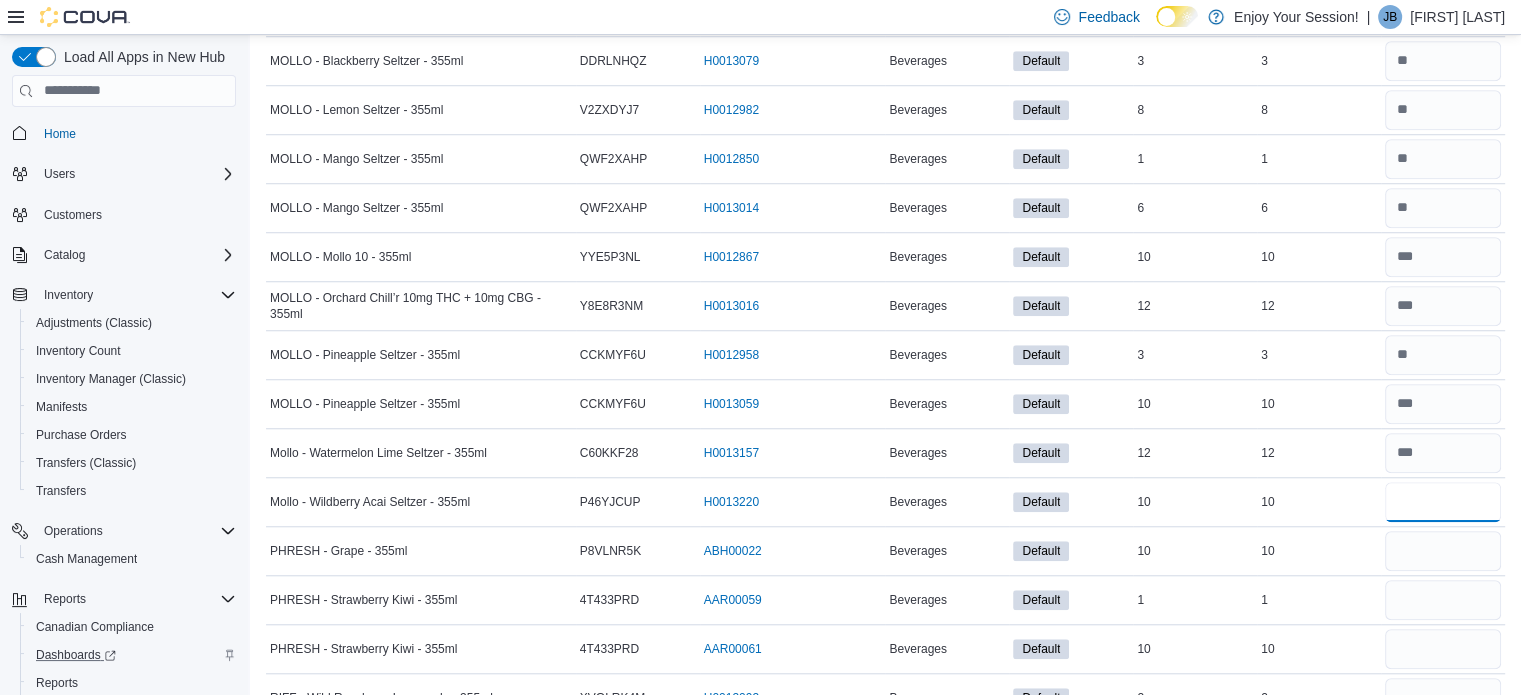 type on "**" 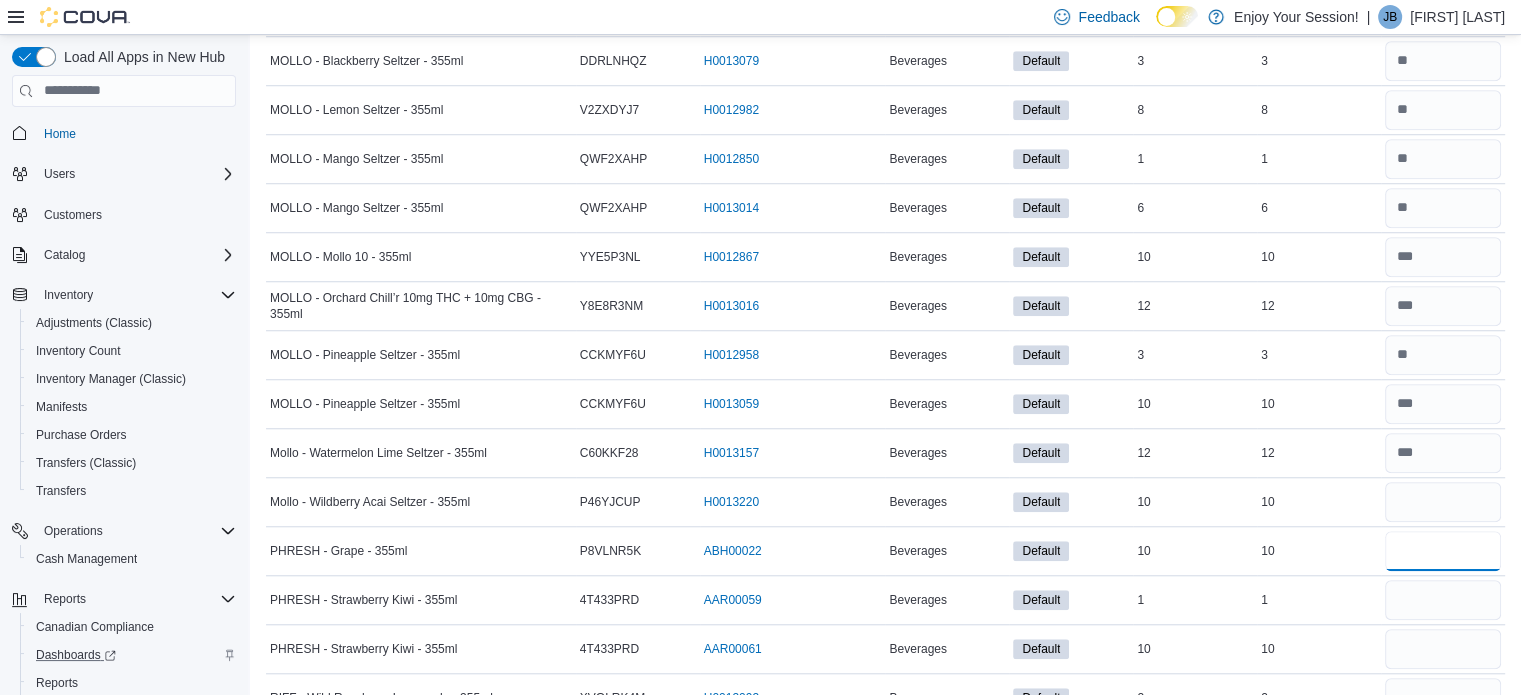 type 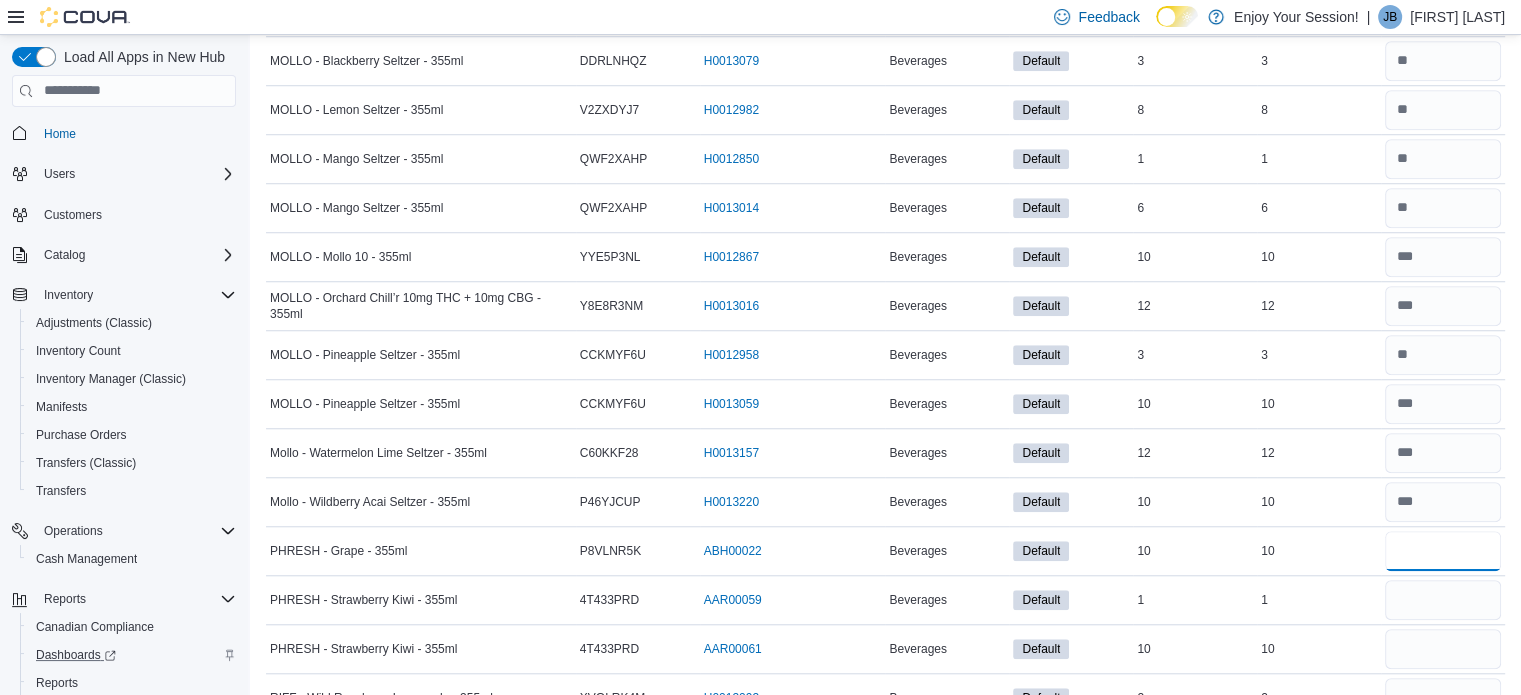 type on "**" 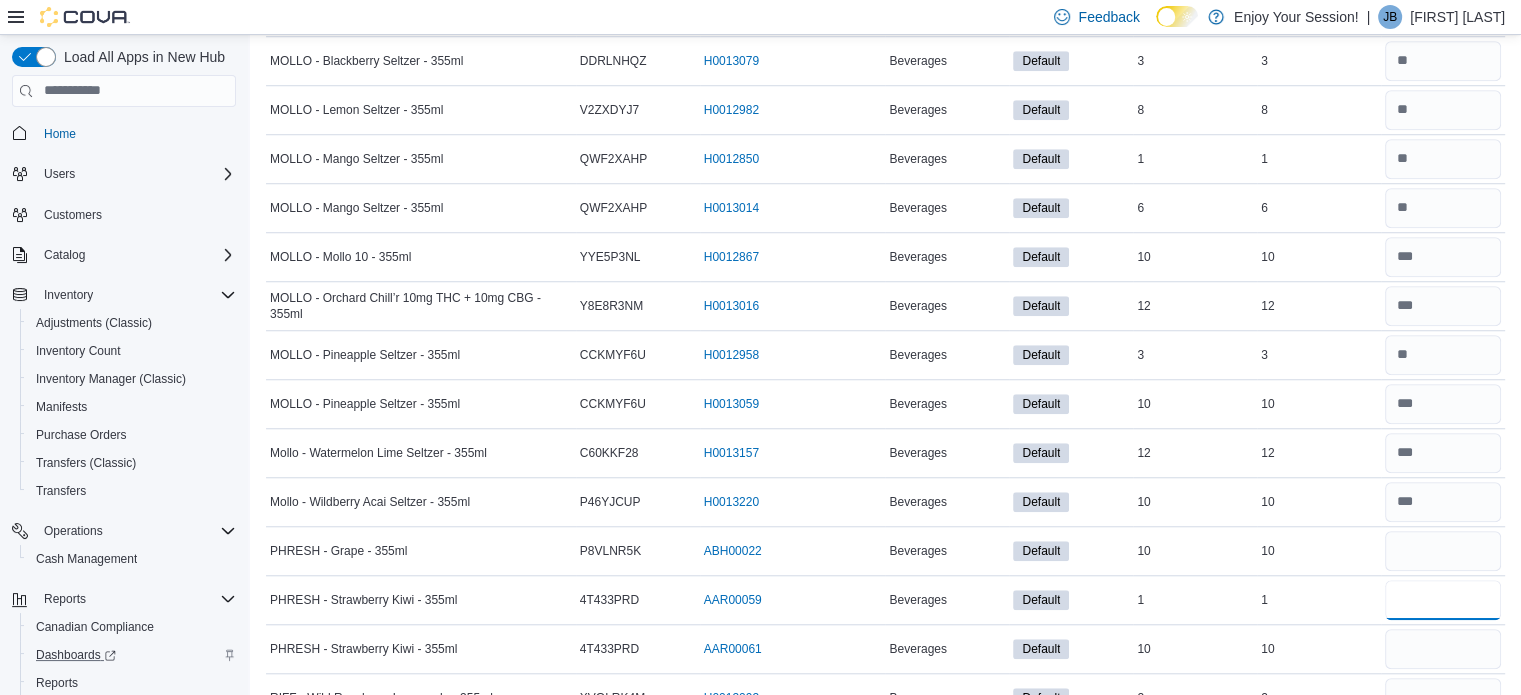 type 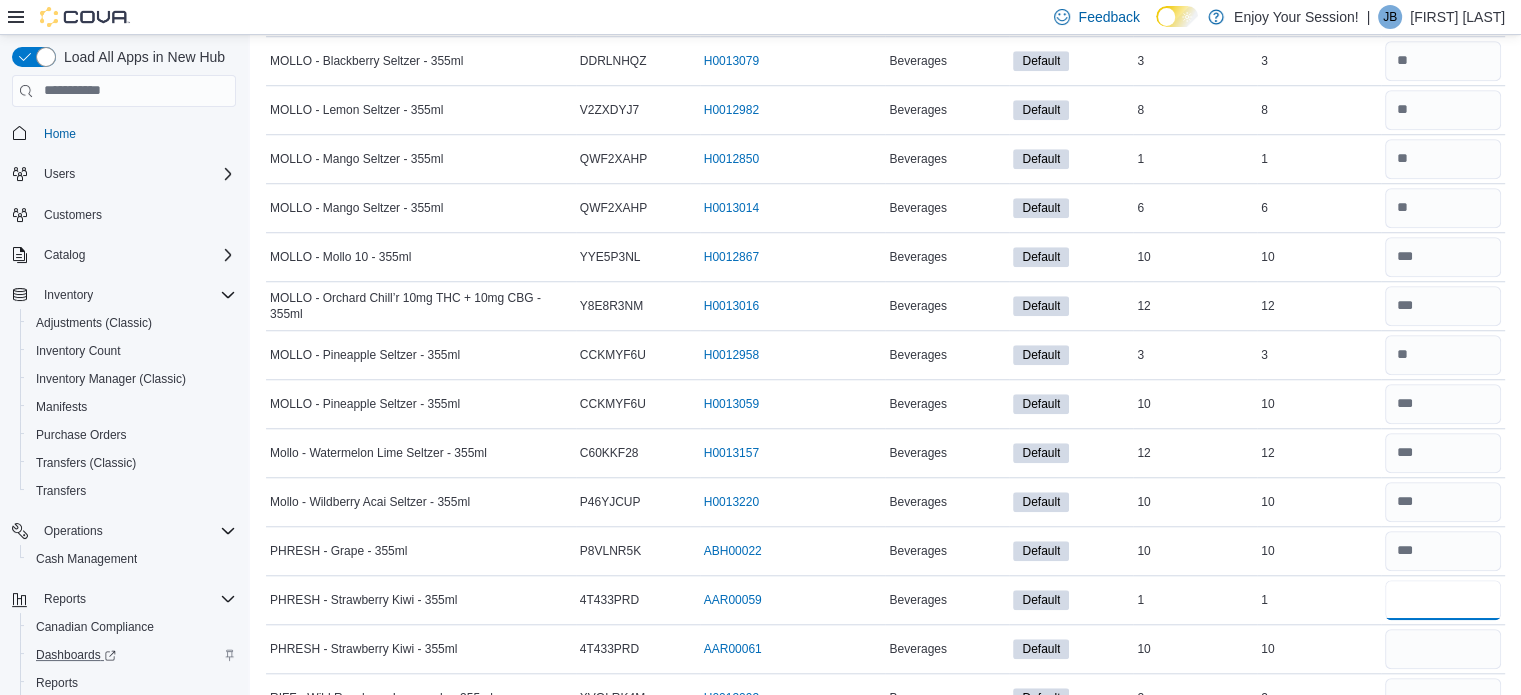 type on "*" 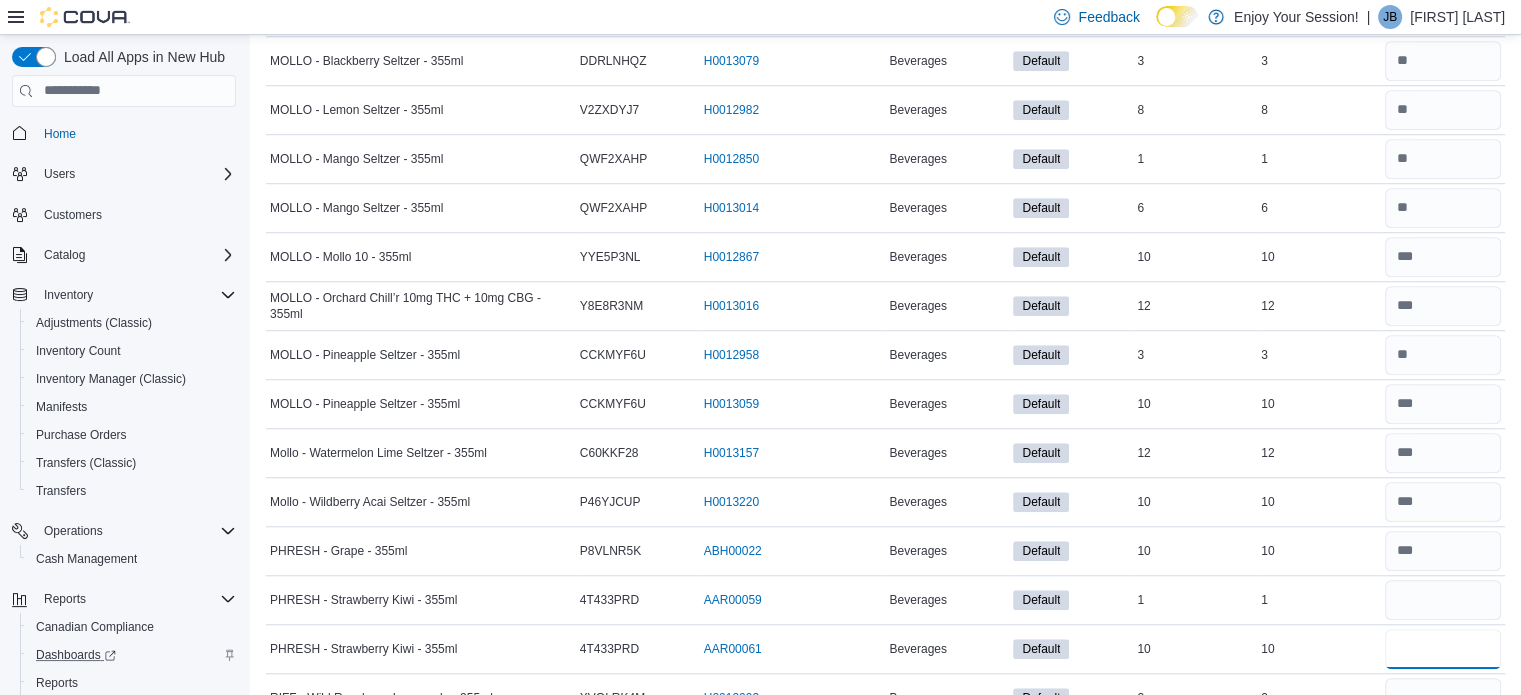 type 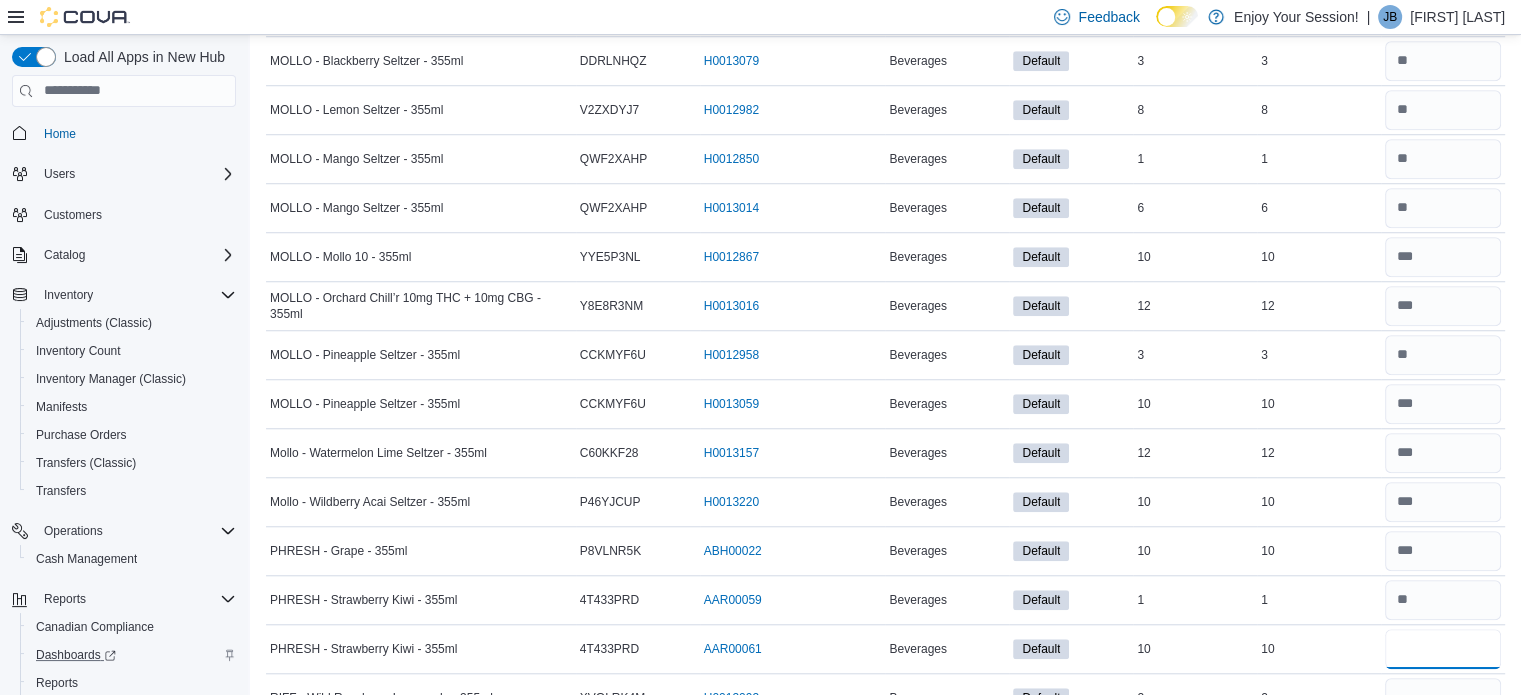 type on "**" 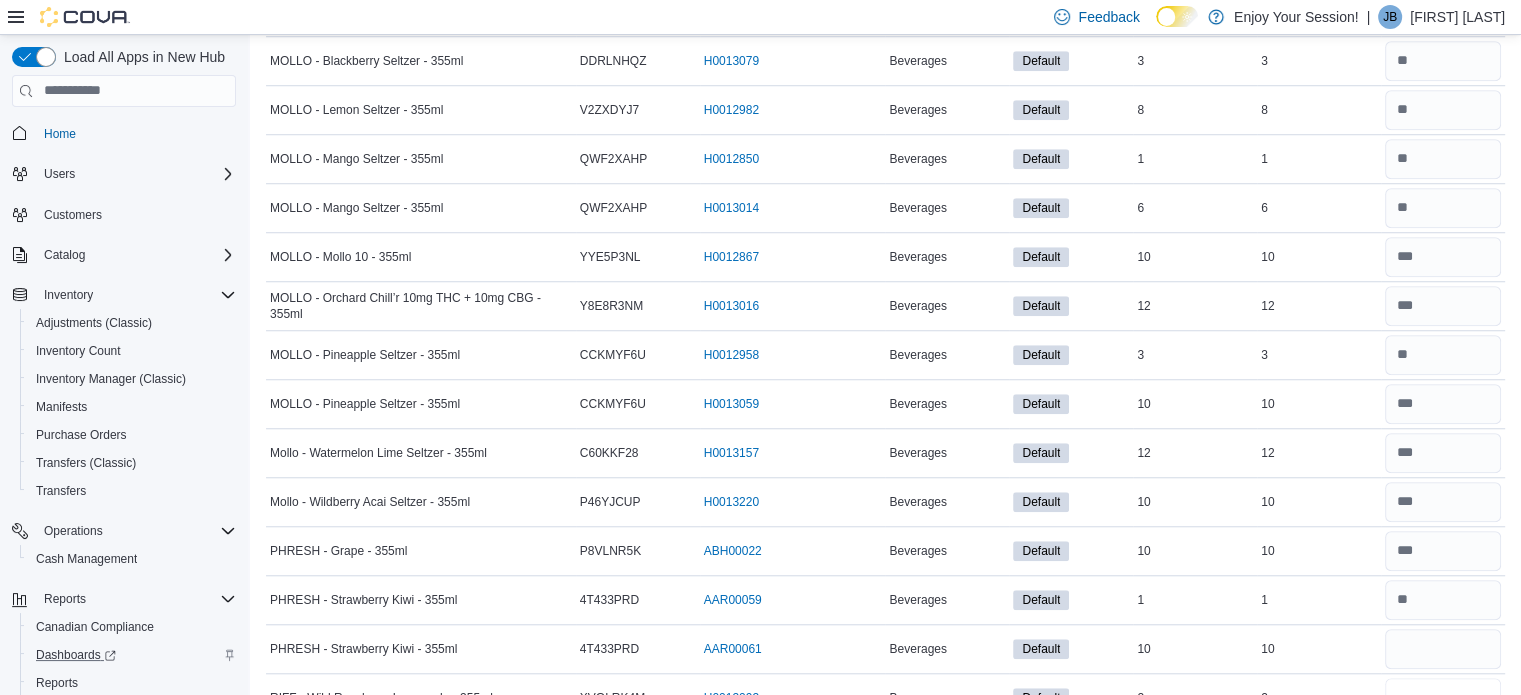 type 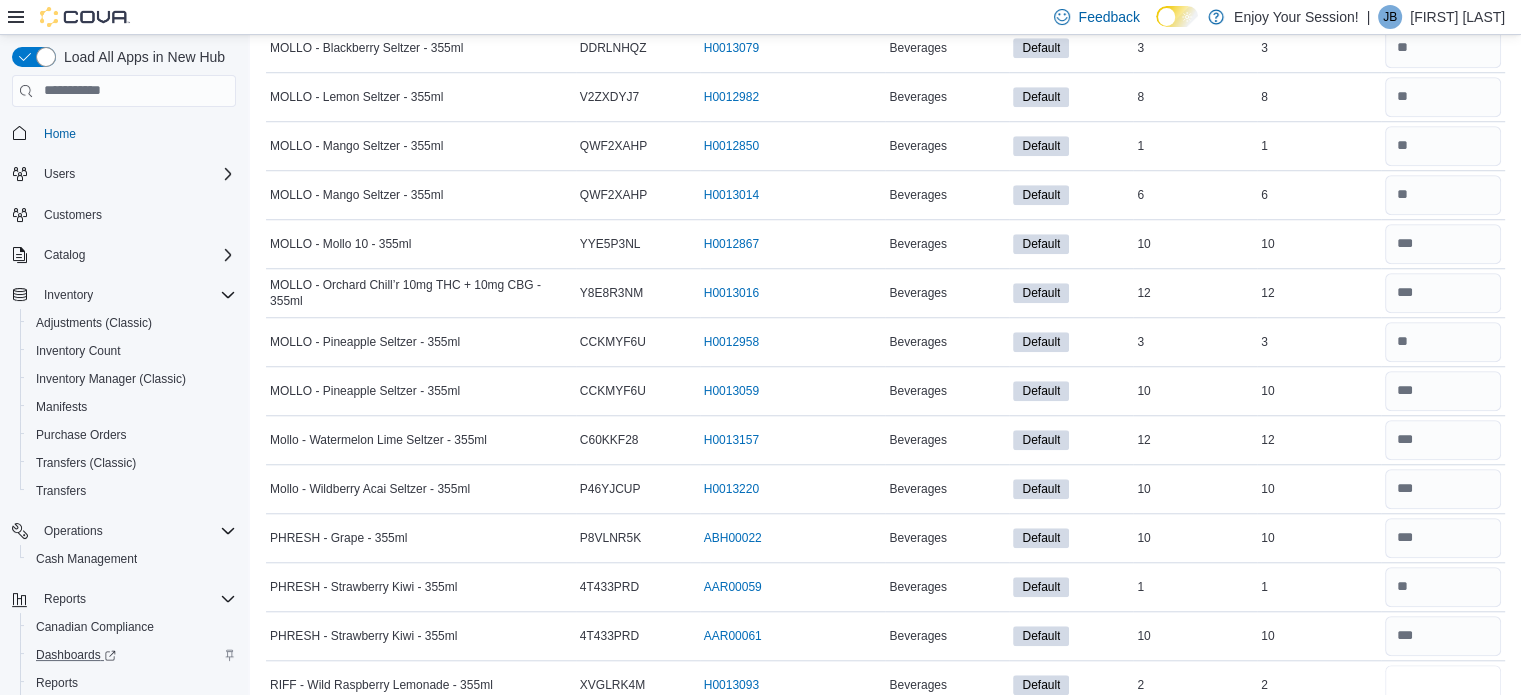 type on "*" 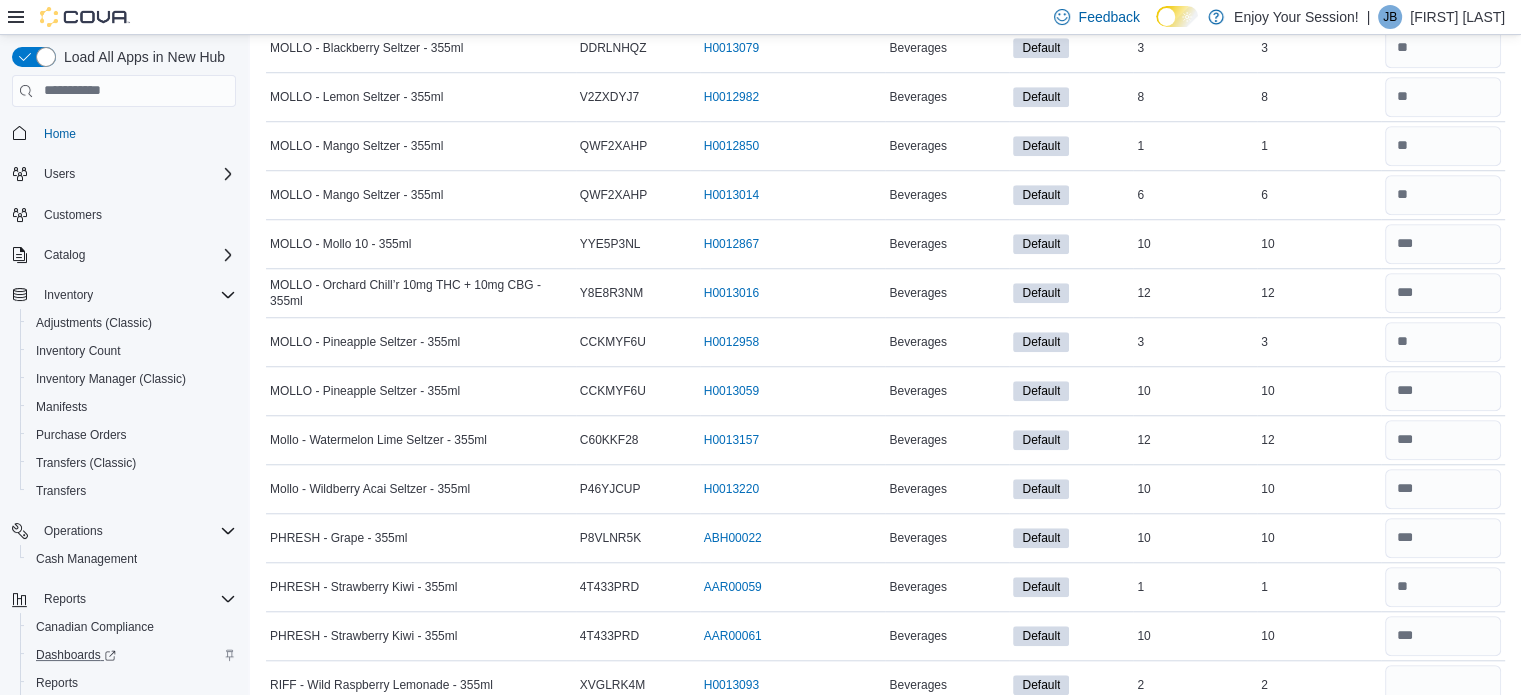 type 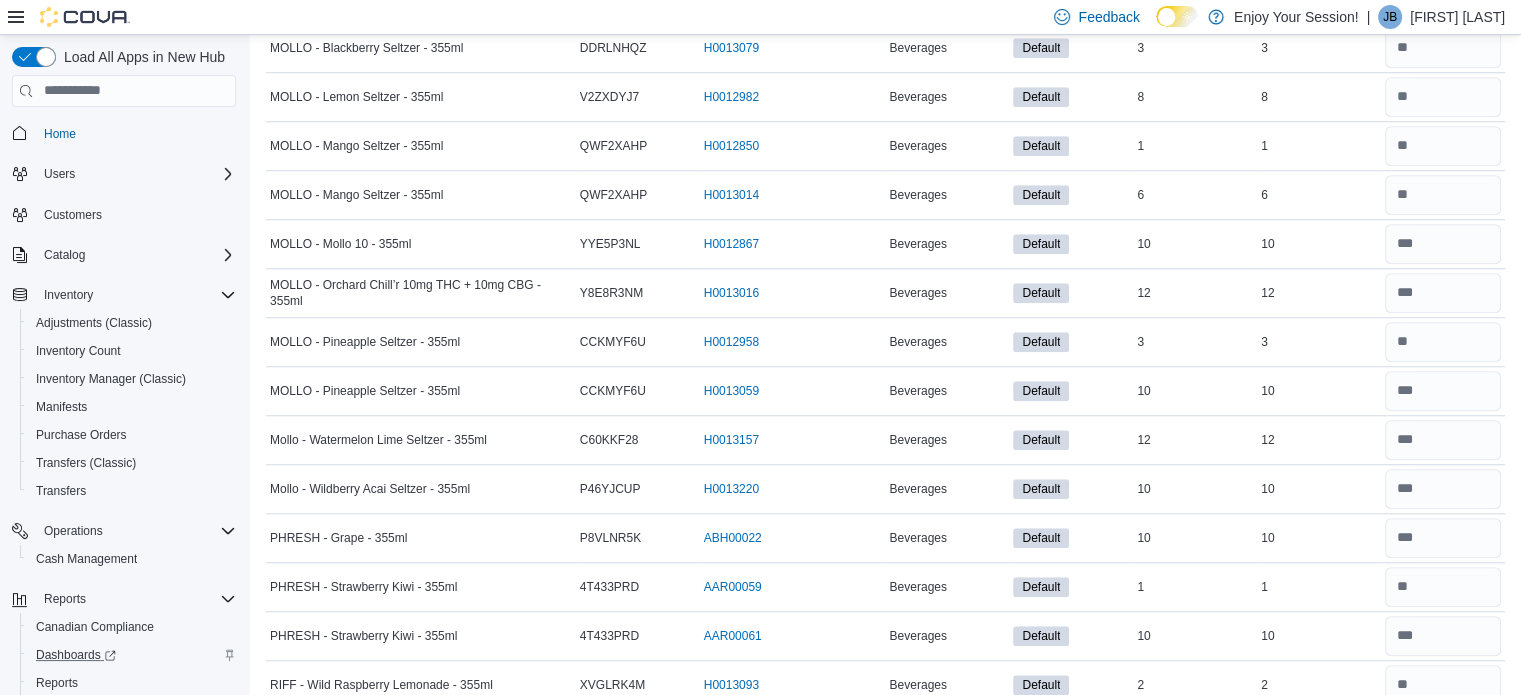 scroll, scrollTop: 1970, scrollLeft: 0, axis: vertical 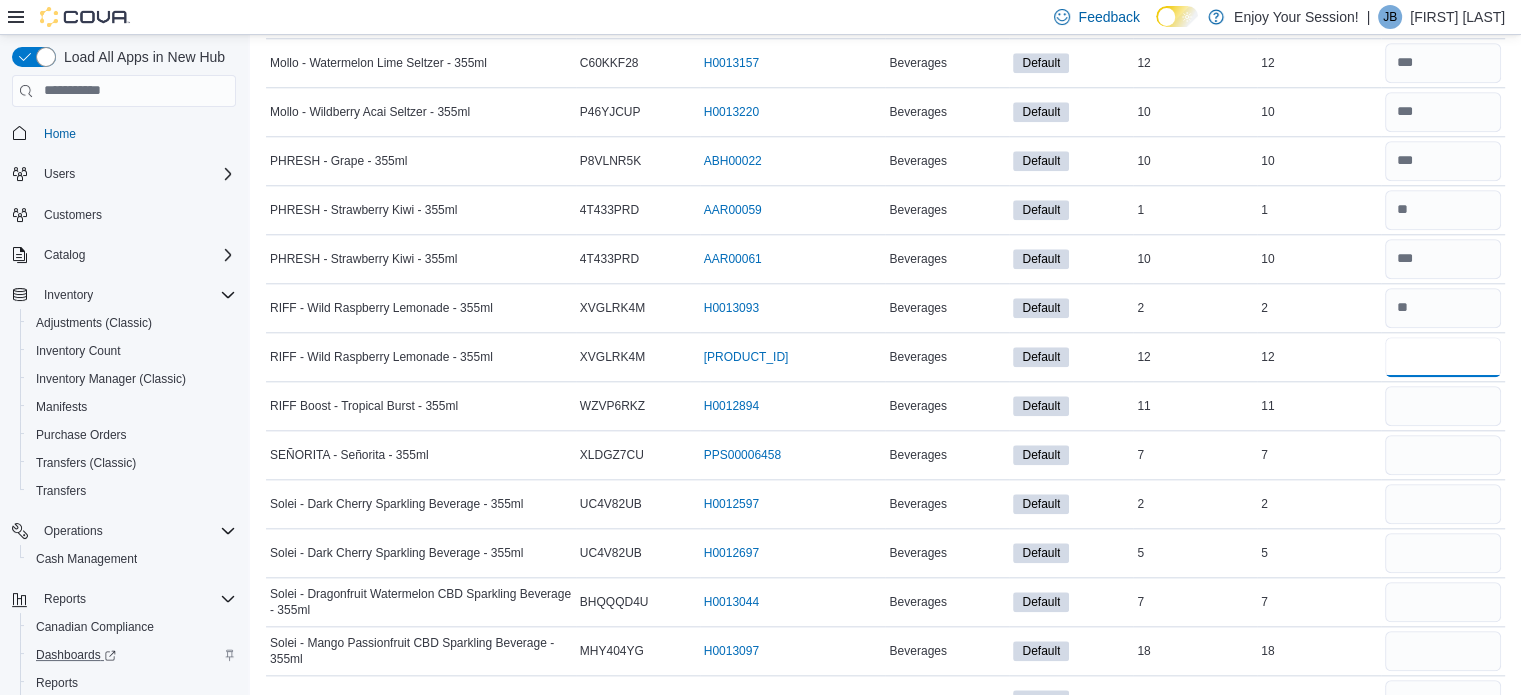 type on "**" 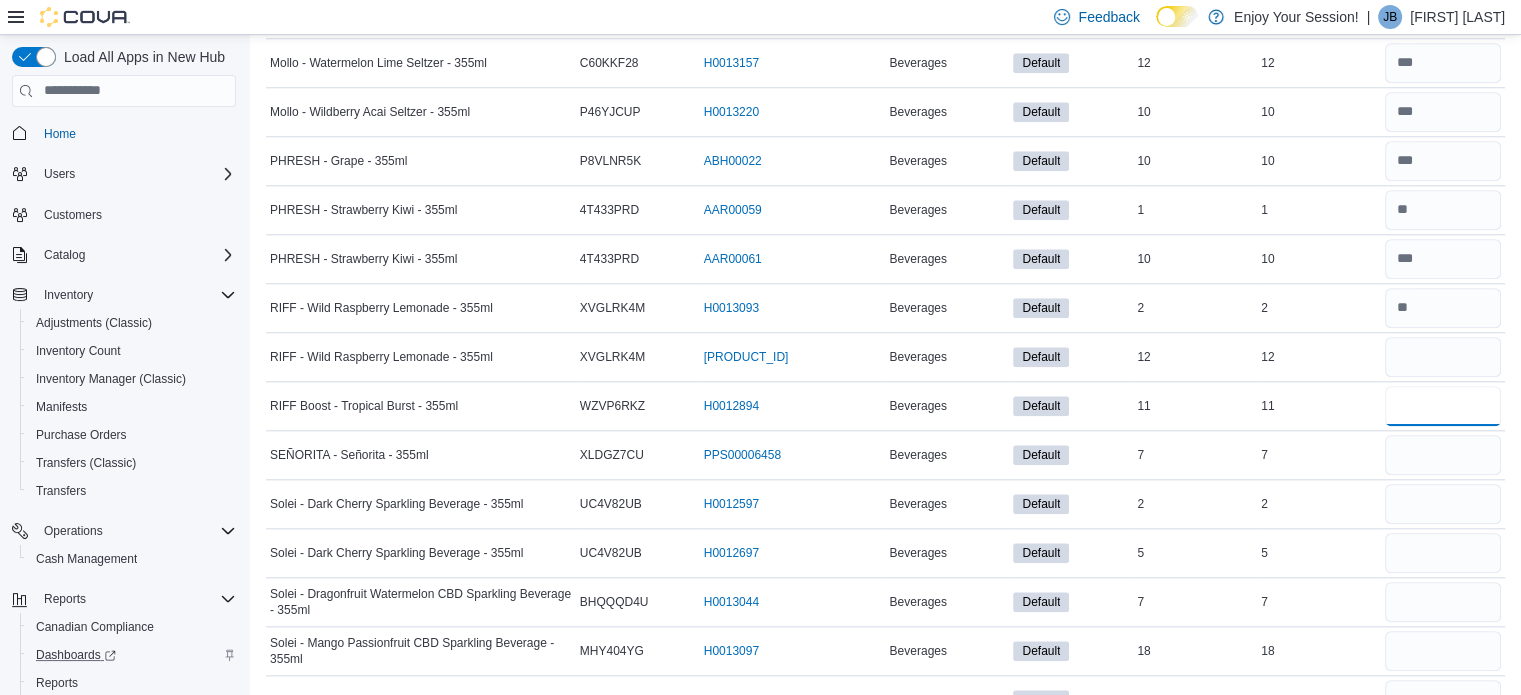type 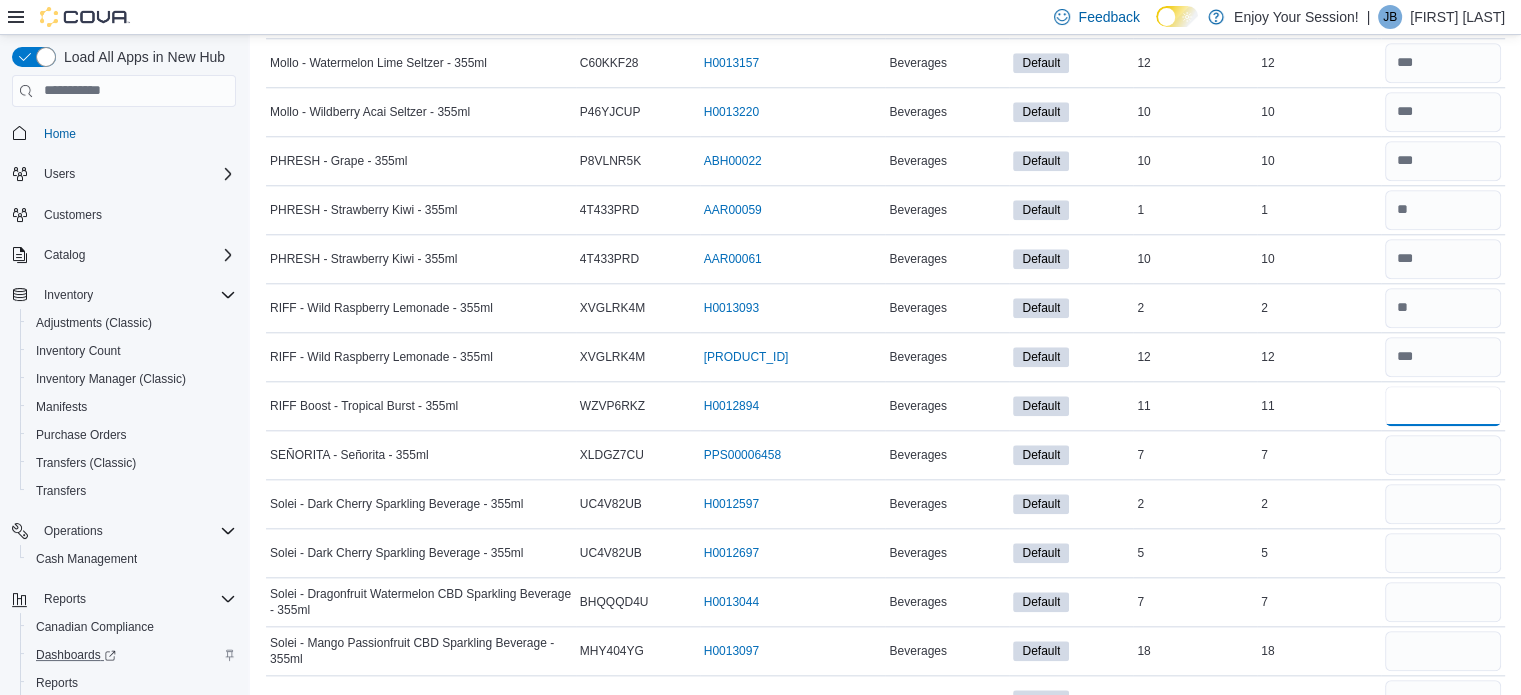 type on "**" 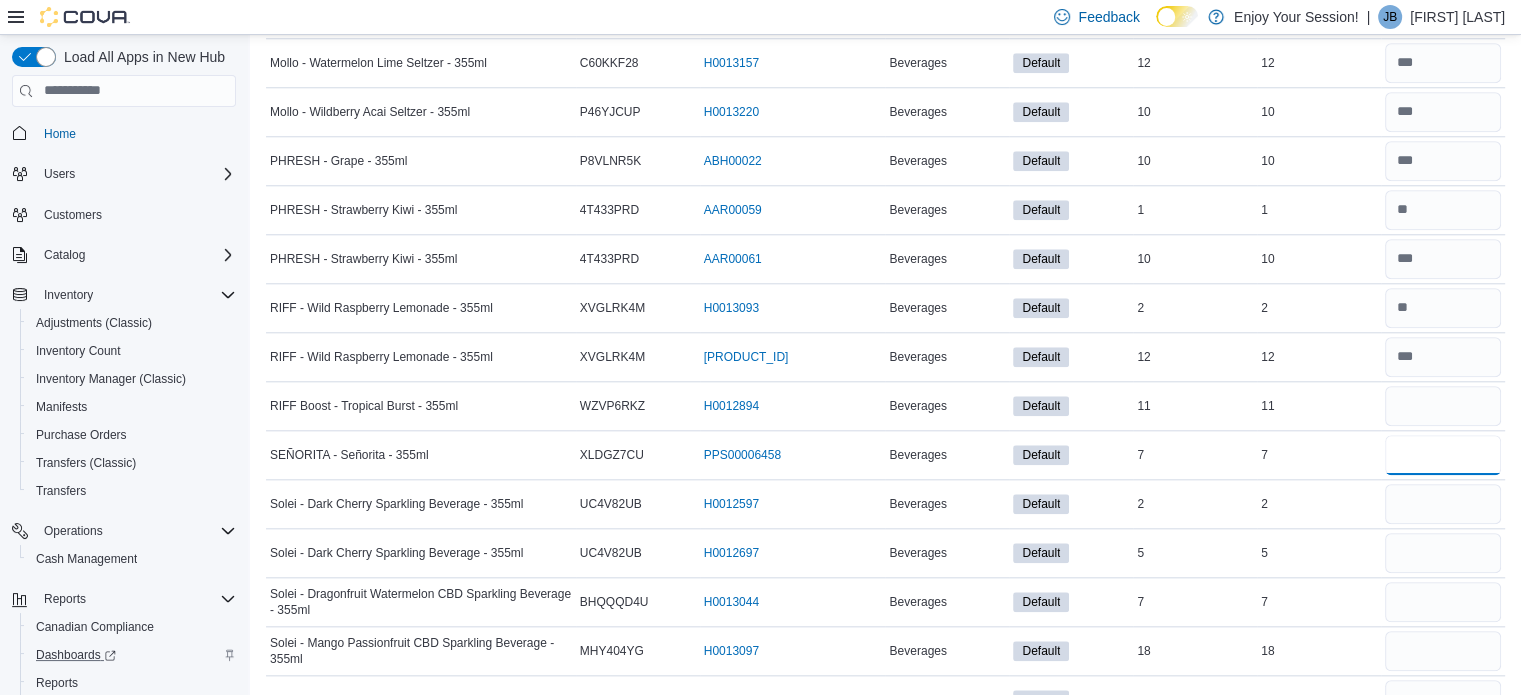 type 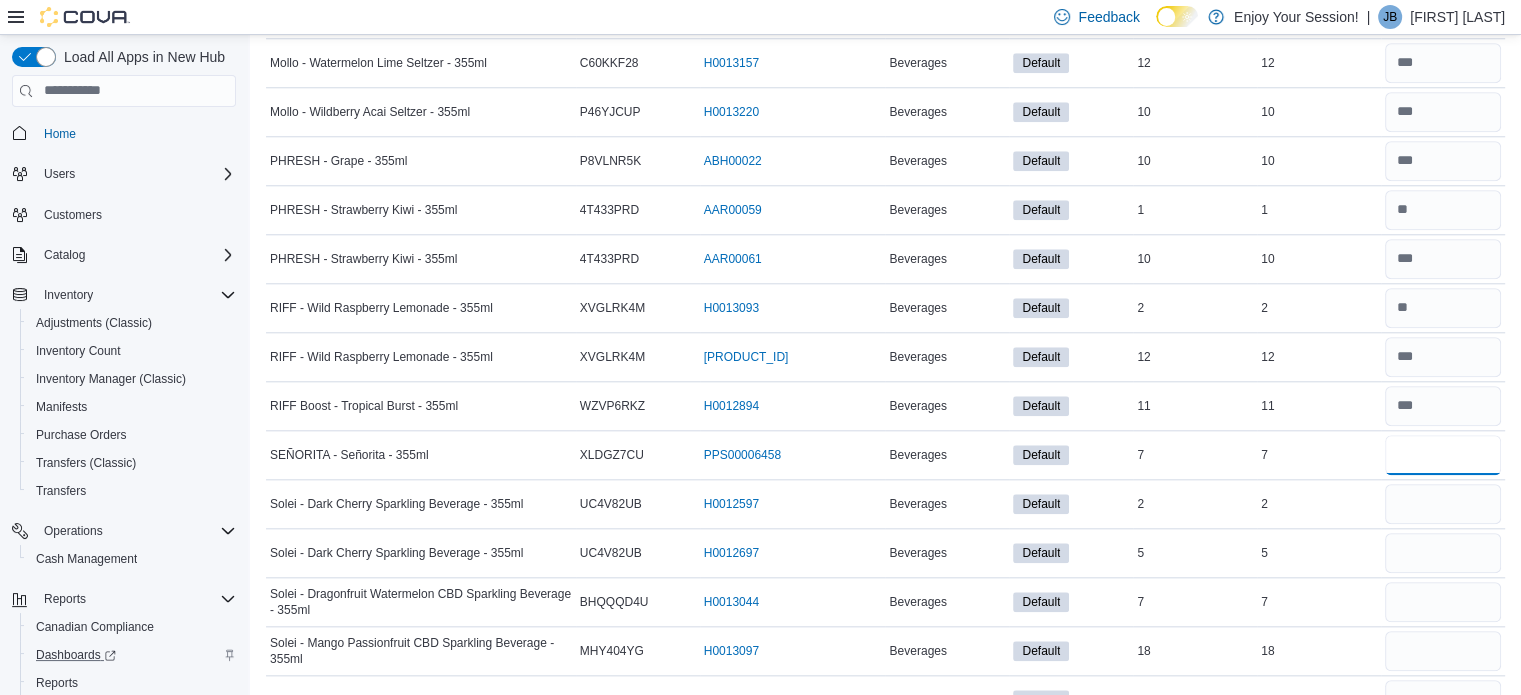 type on "*" 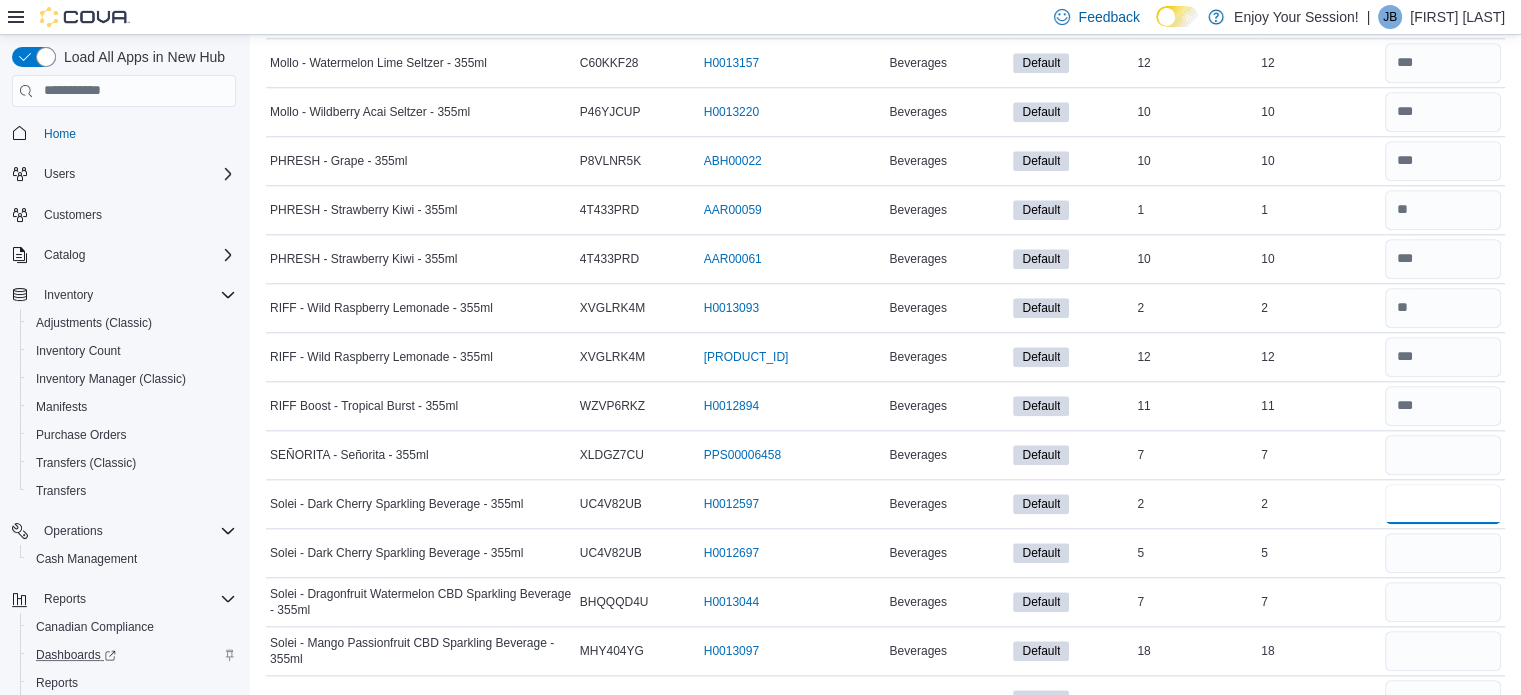 type 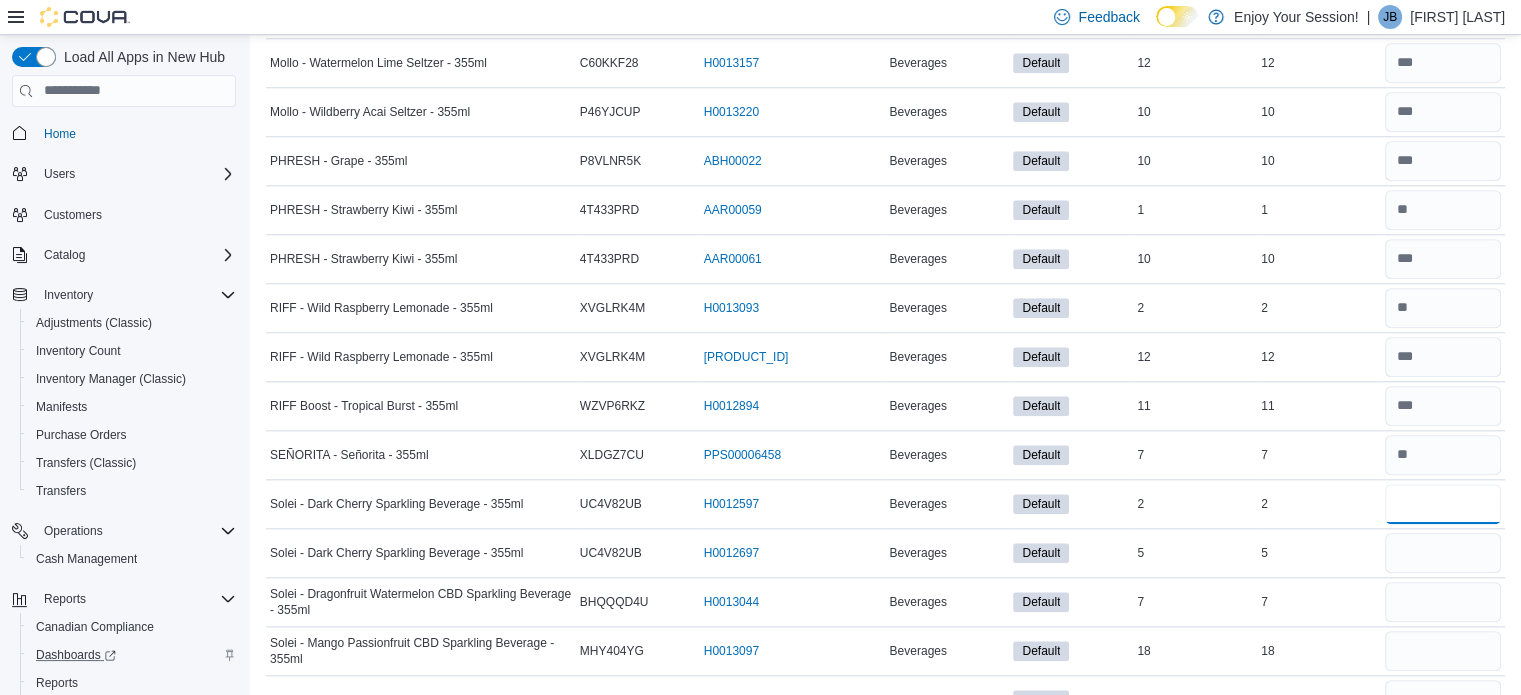 type on "*" 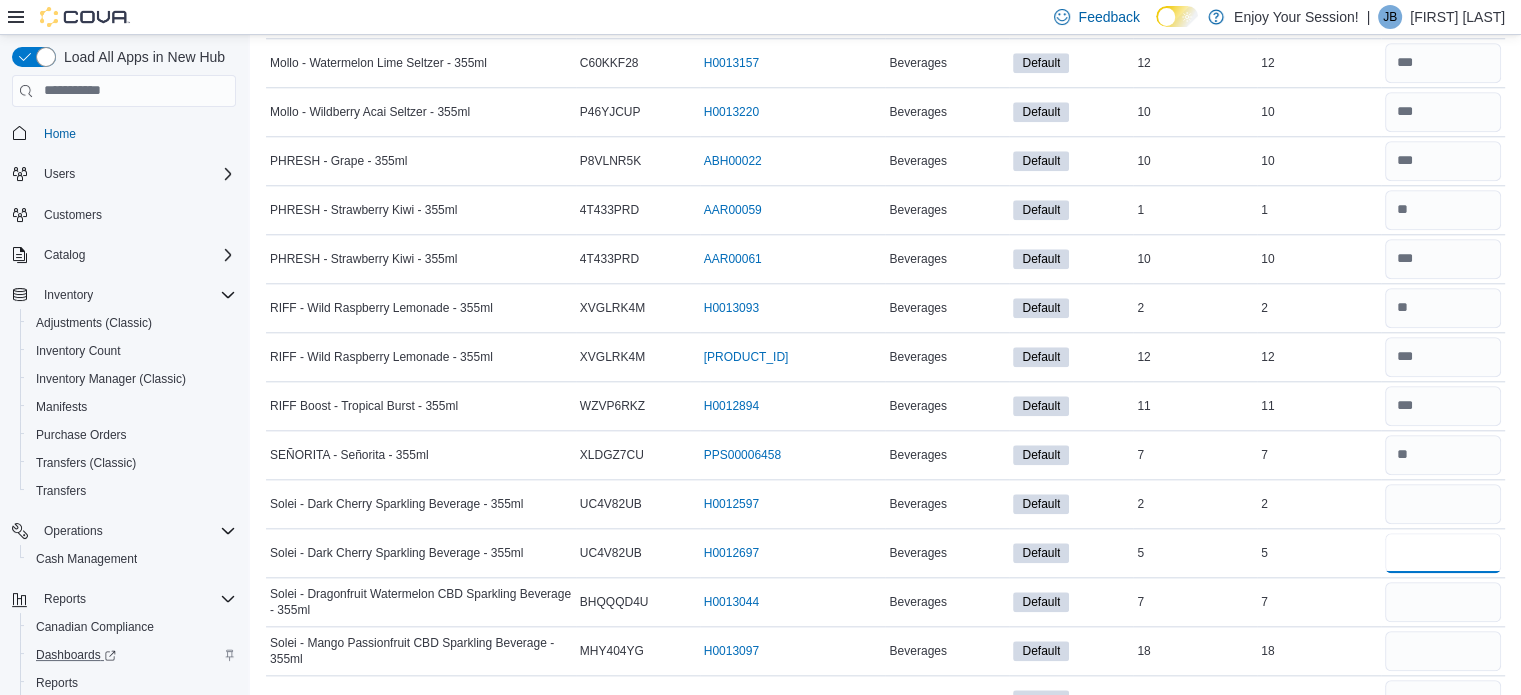 type 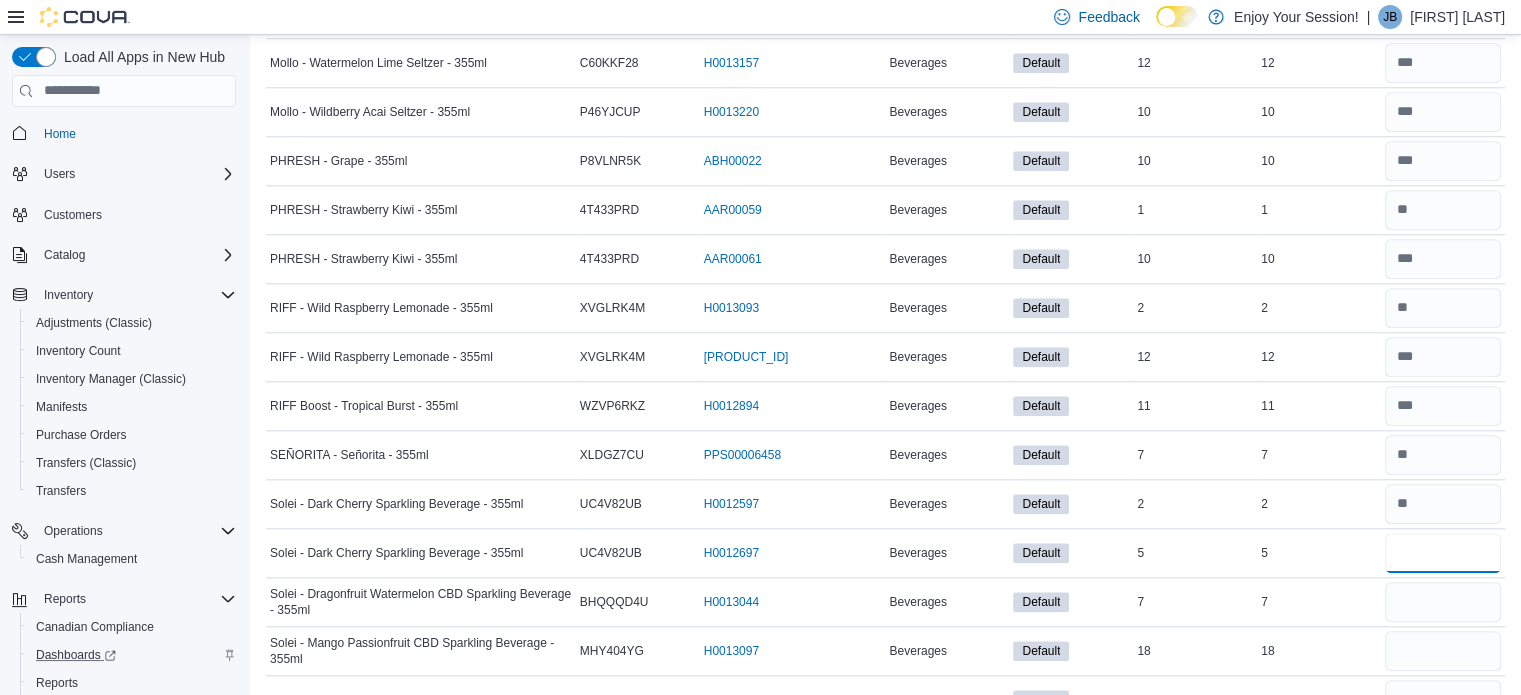 type on "*" 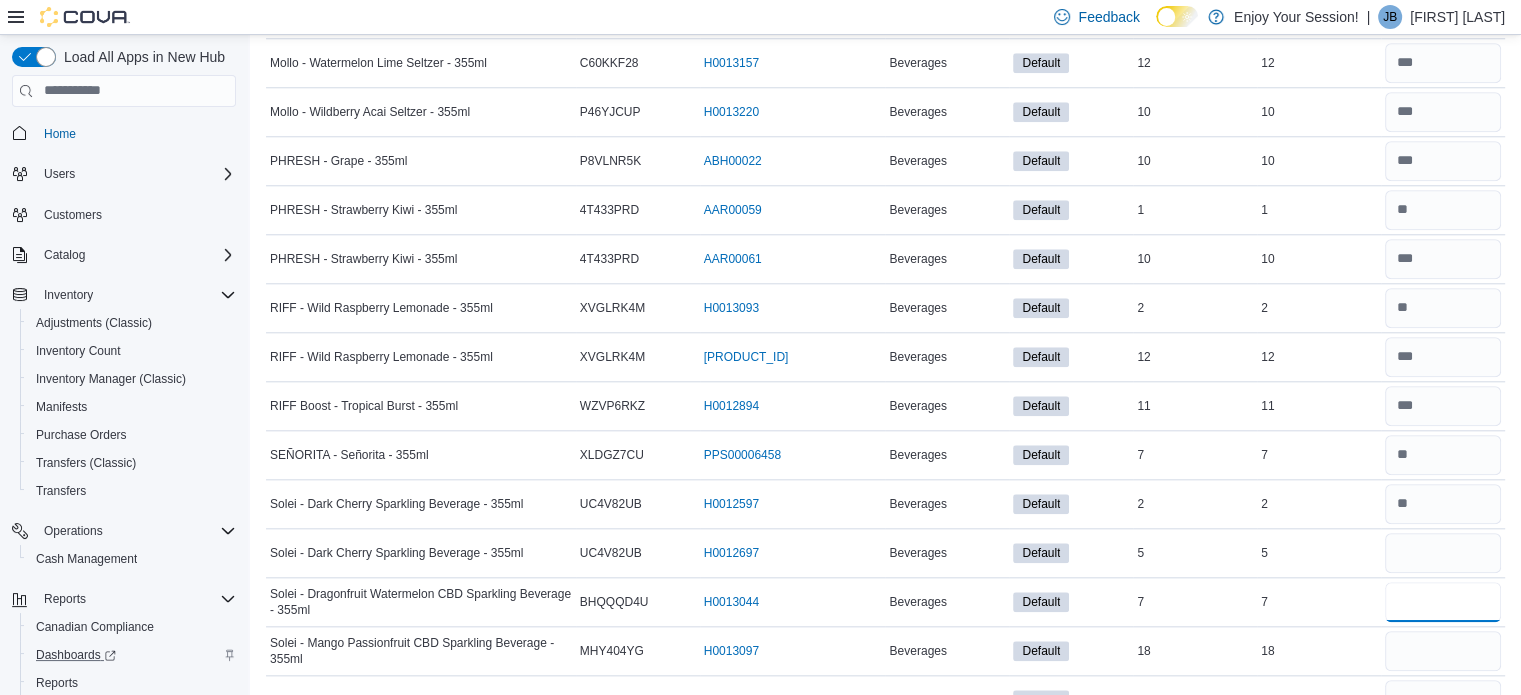 type 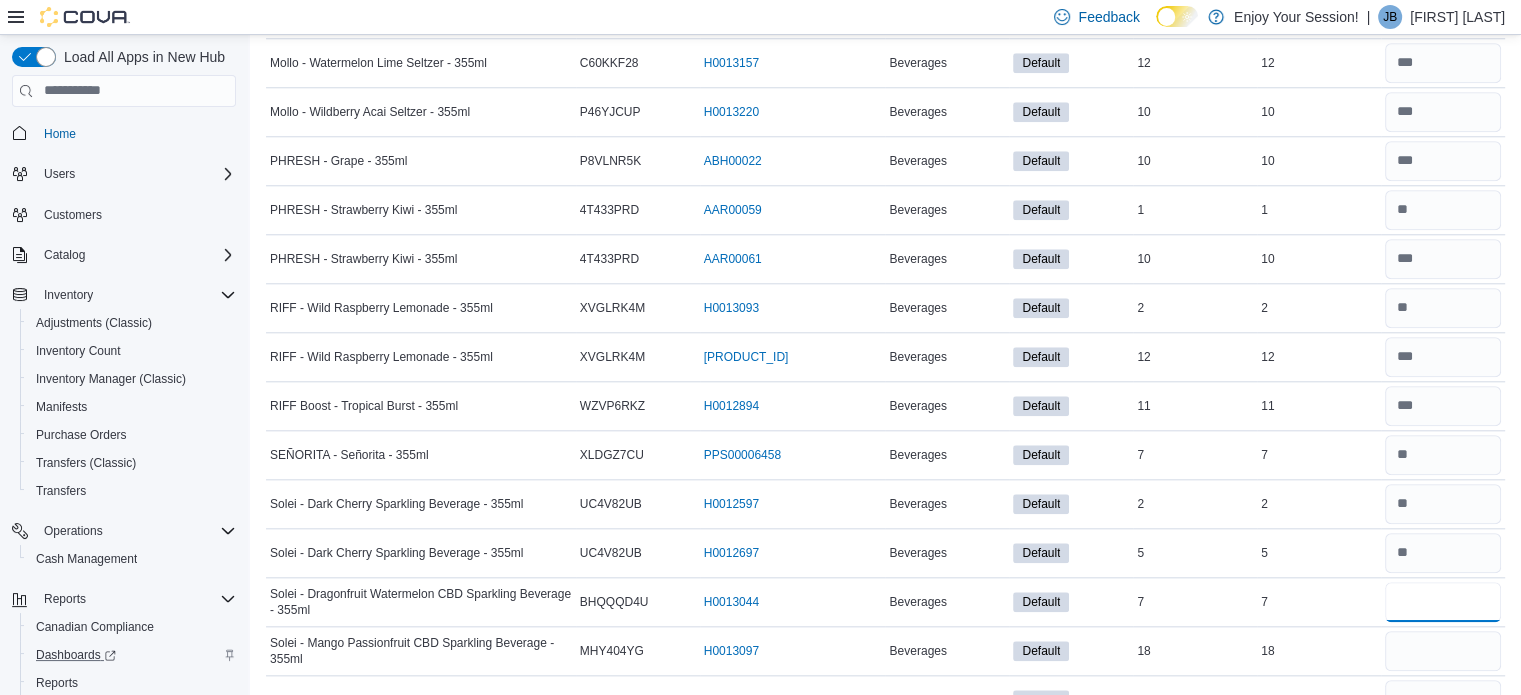 type on "*" 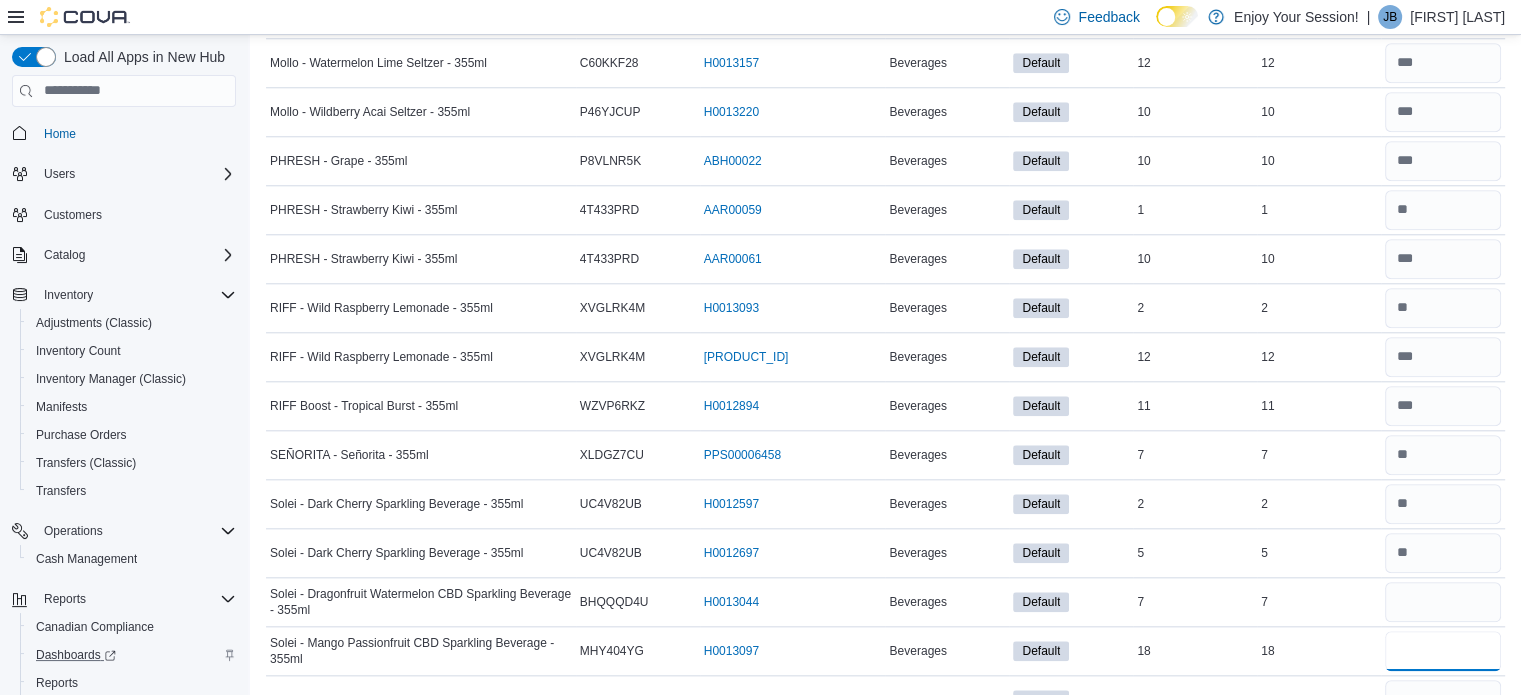 type 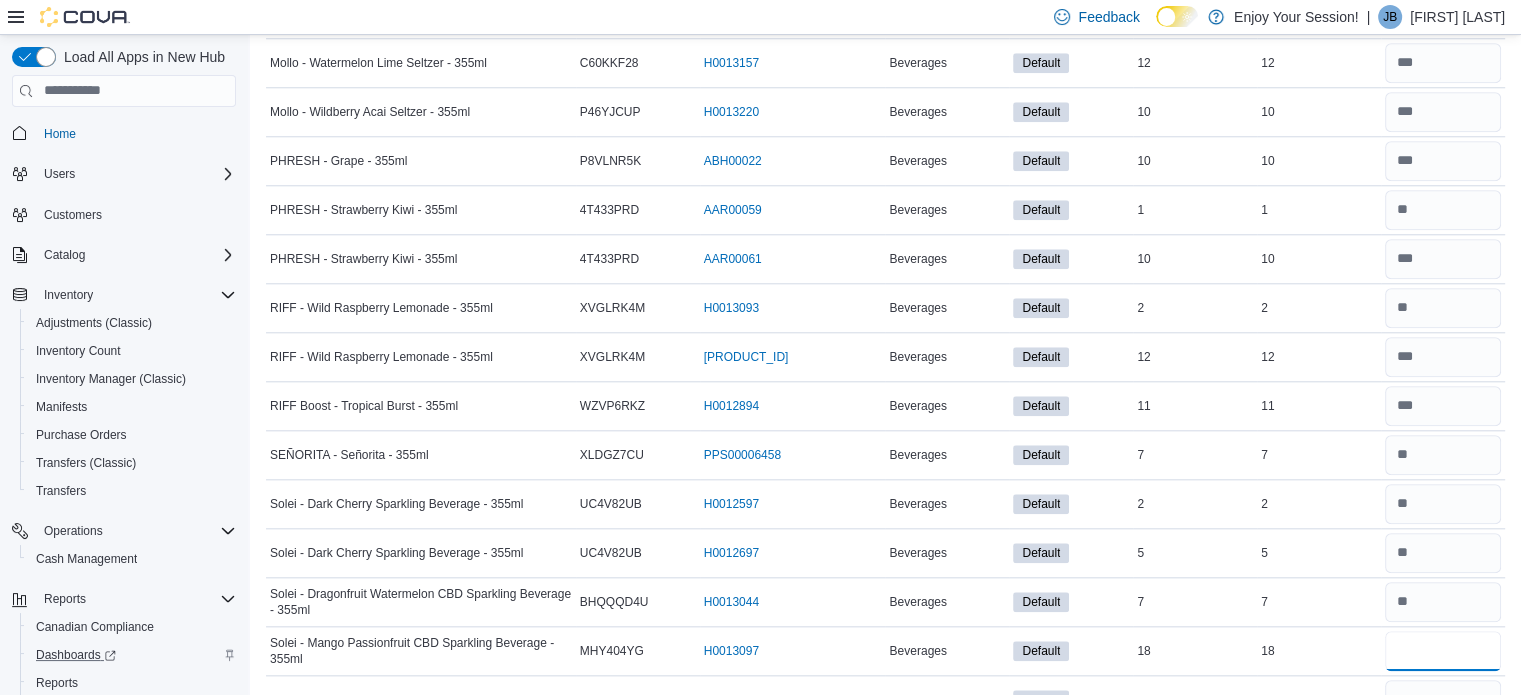 type on "**" 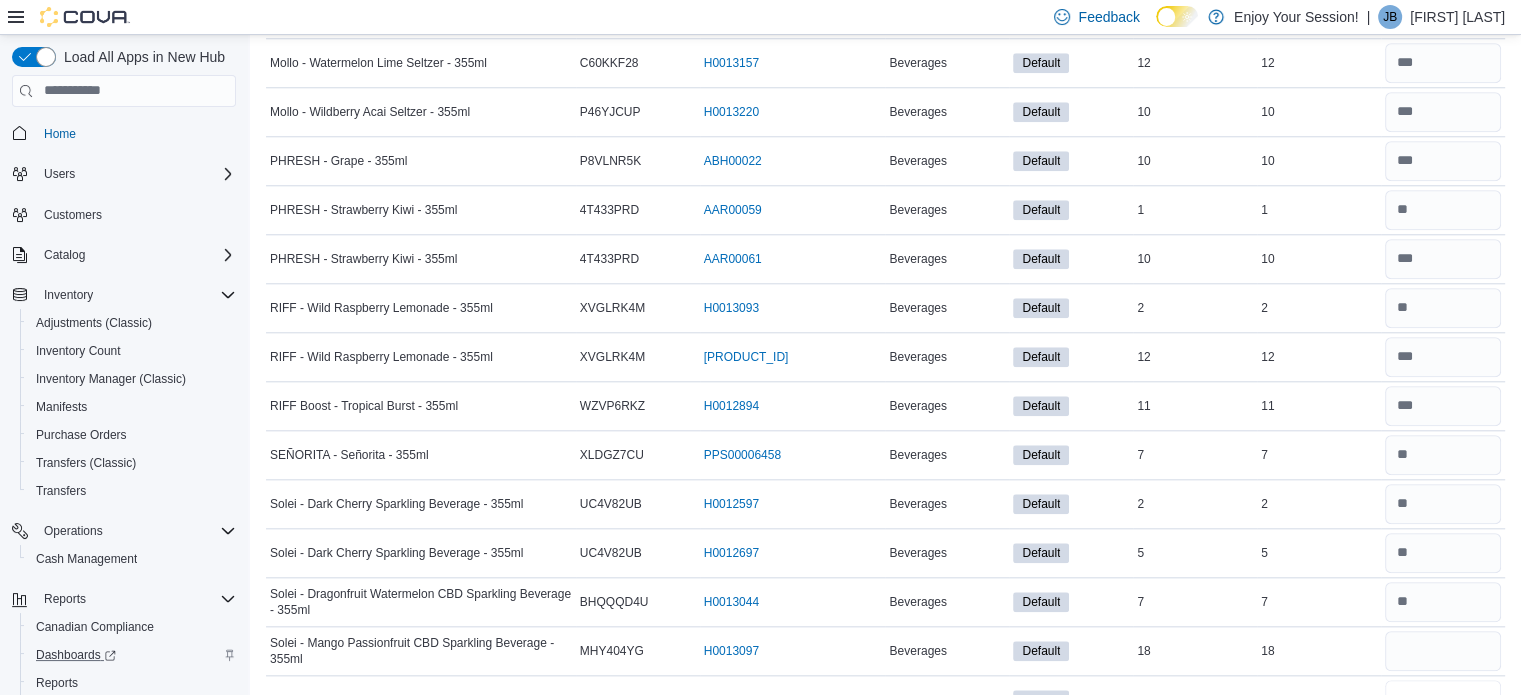 type 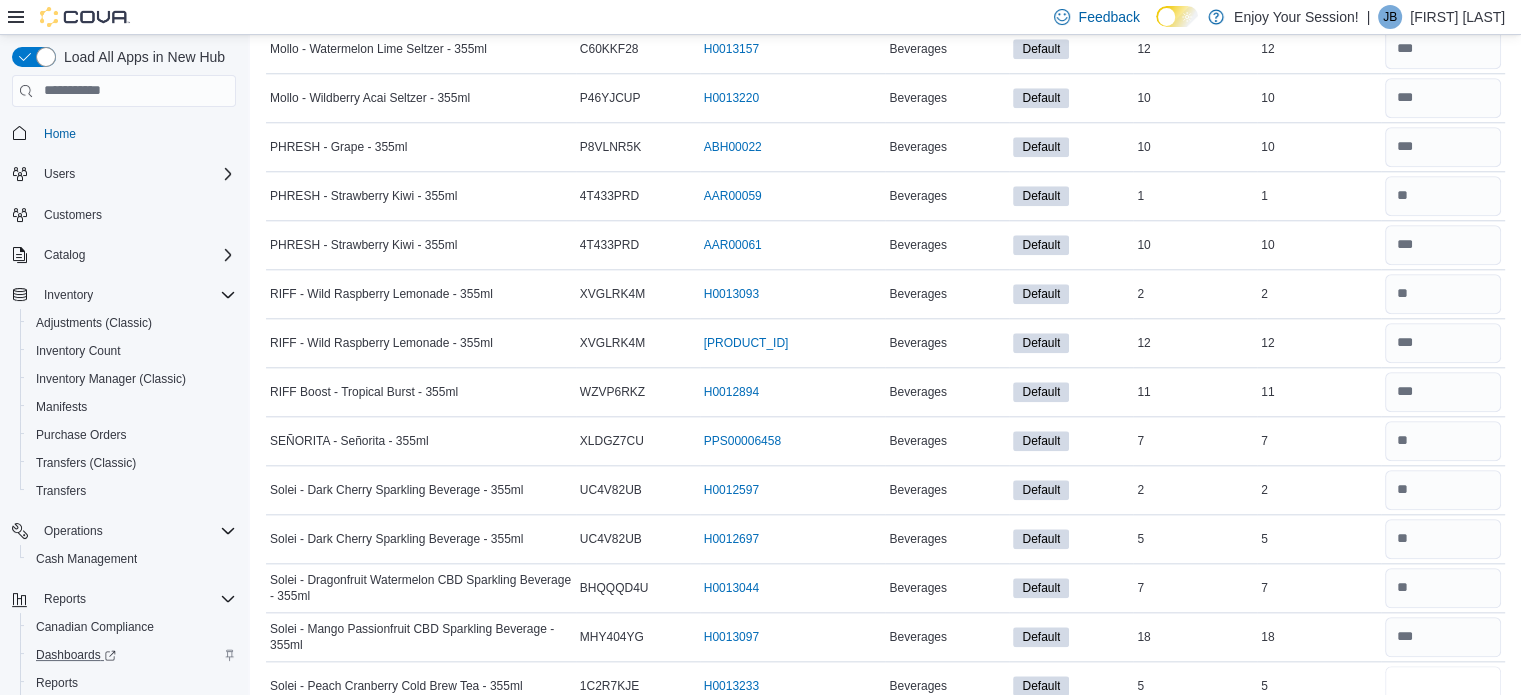 type on "*" 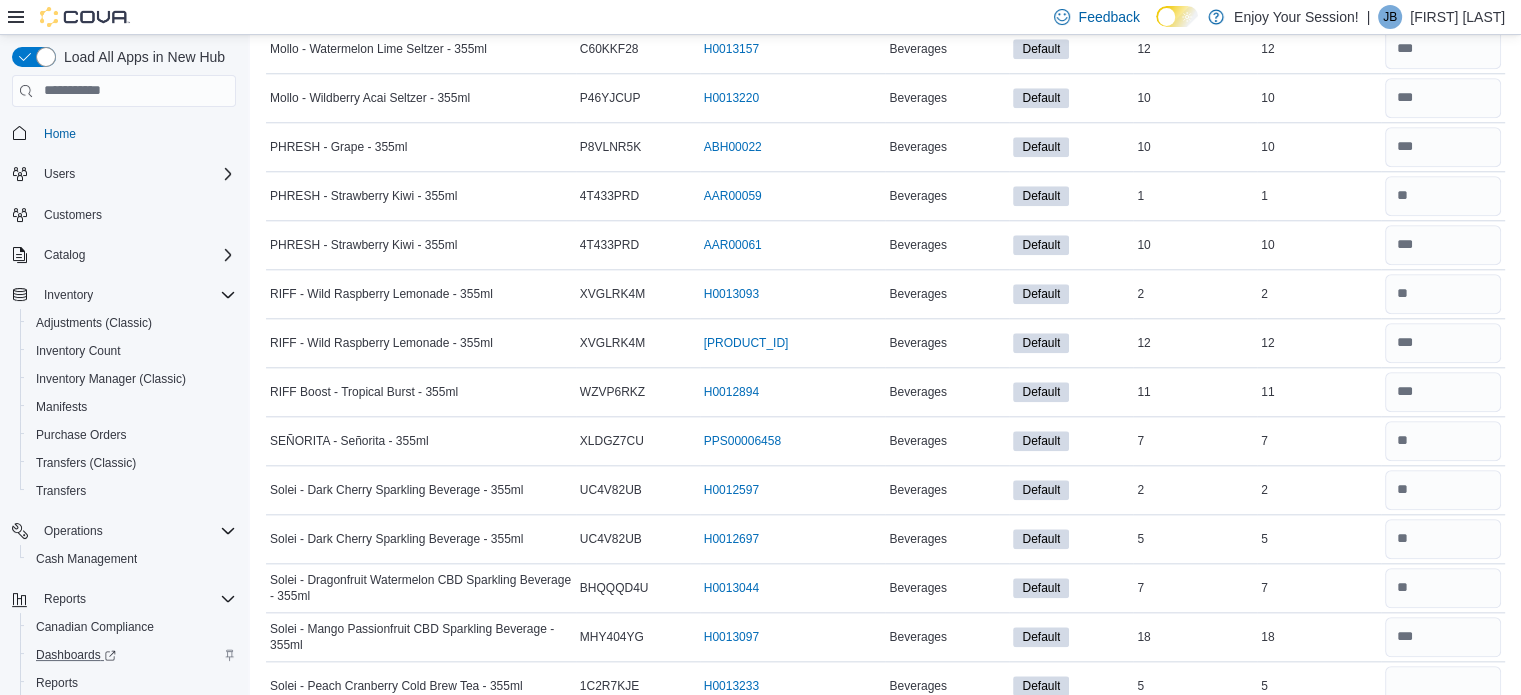 type 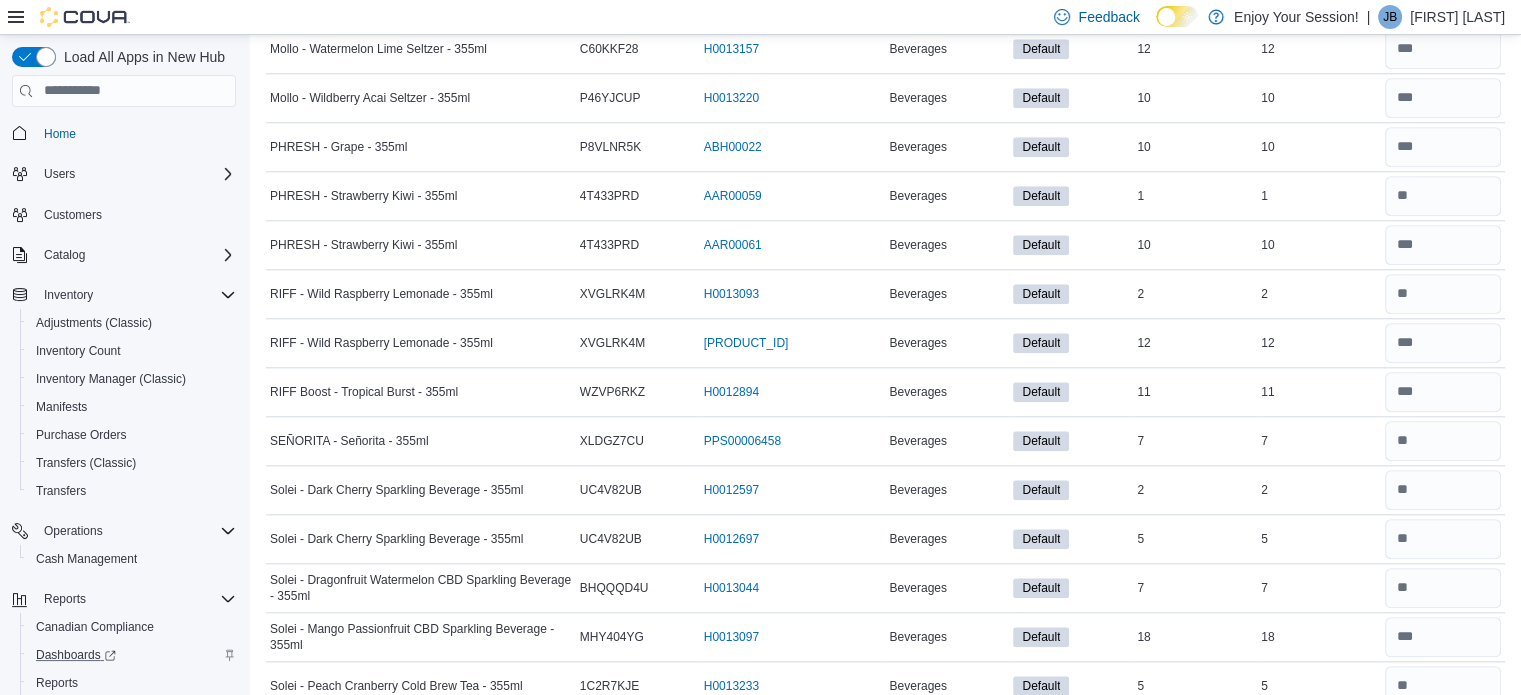 scroll, scrollTop: 2360, scrollLeft: 0, axis: vertical 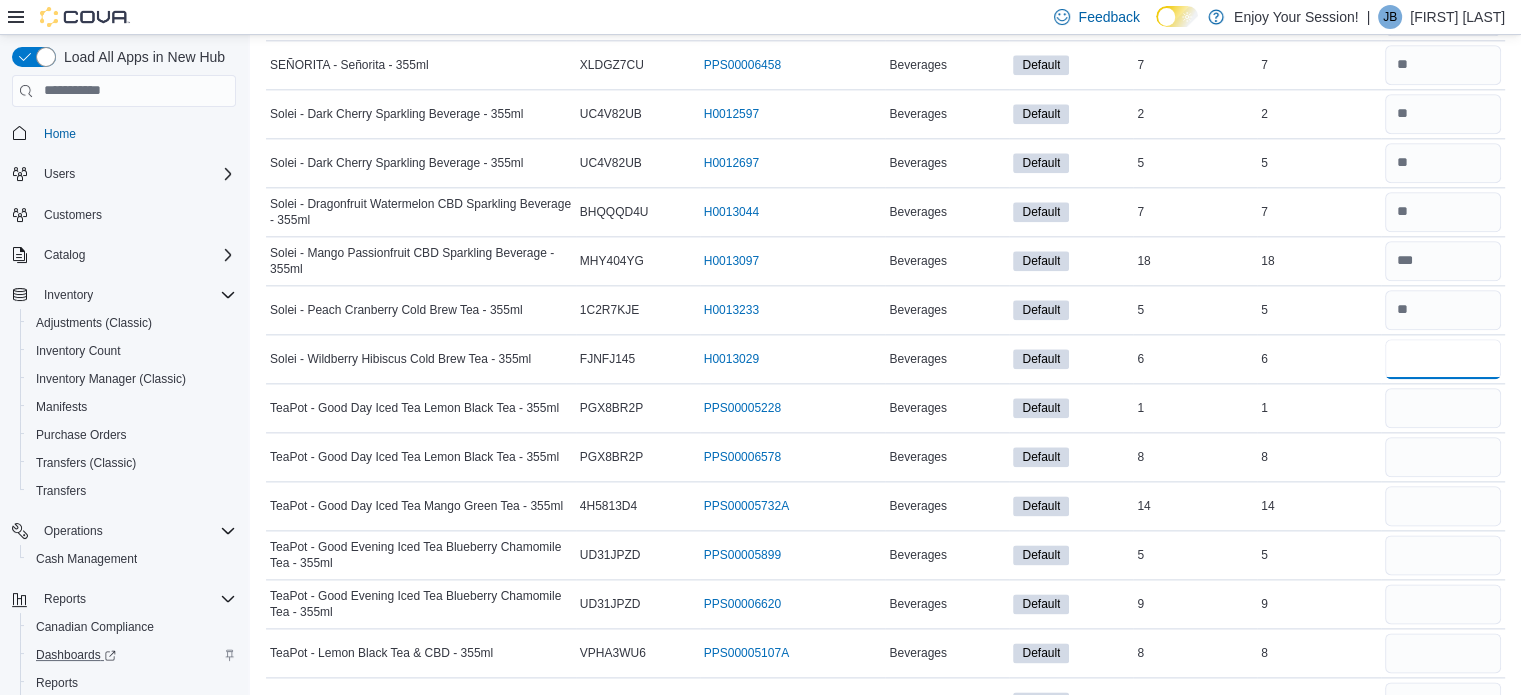 type on "*" 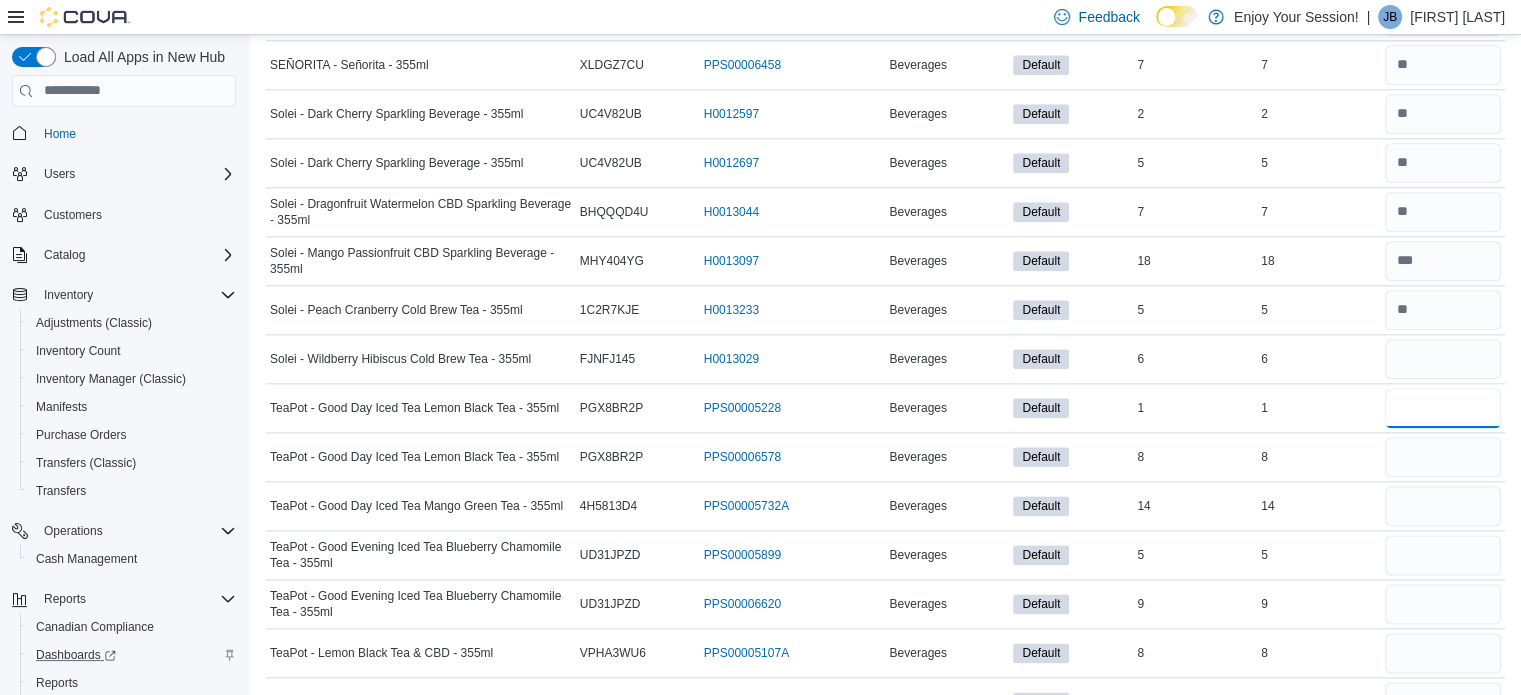 type 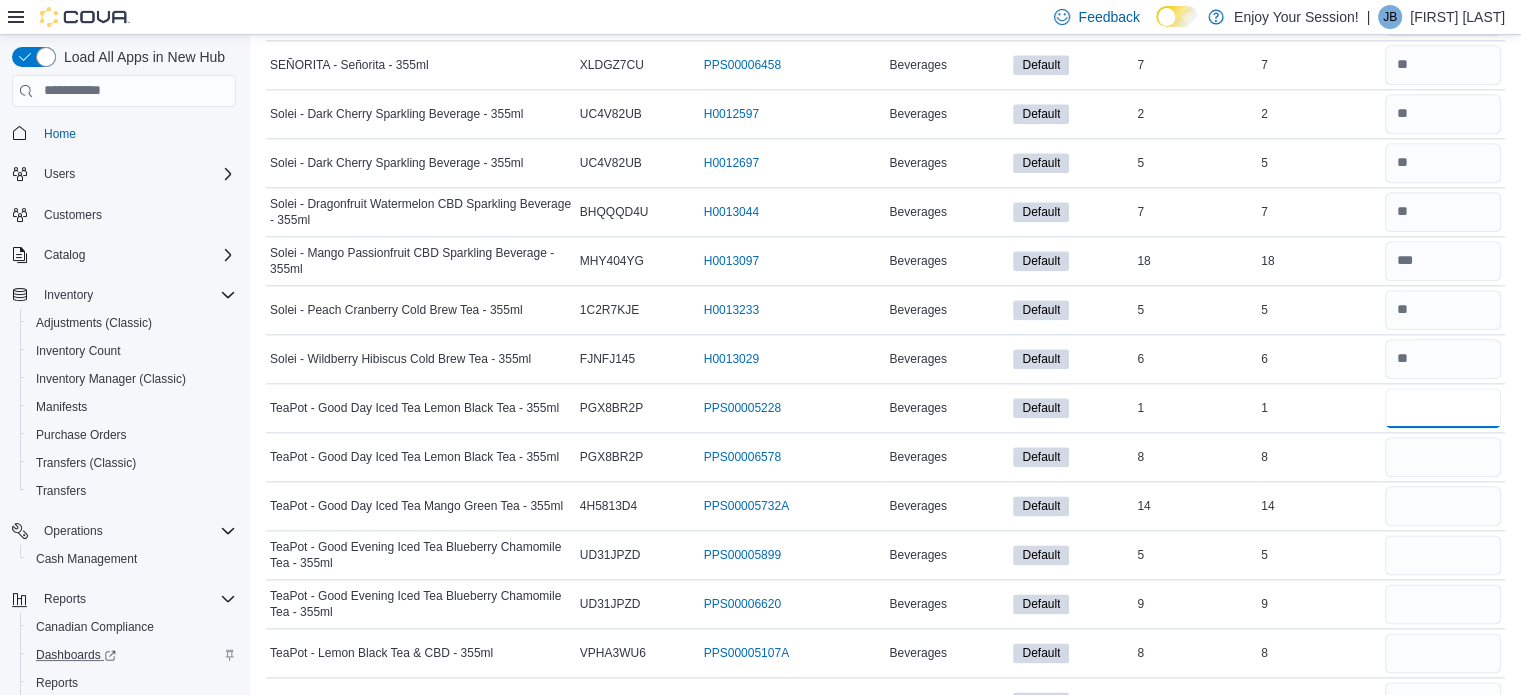 type on "*" 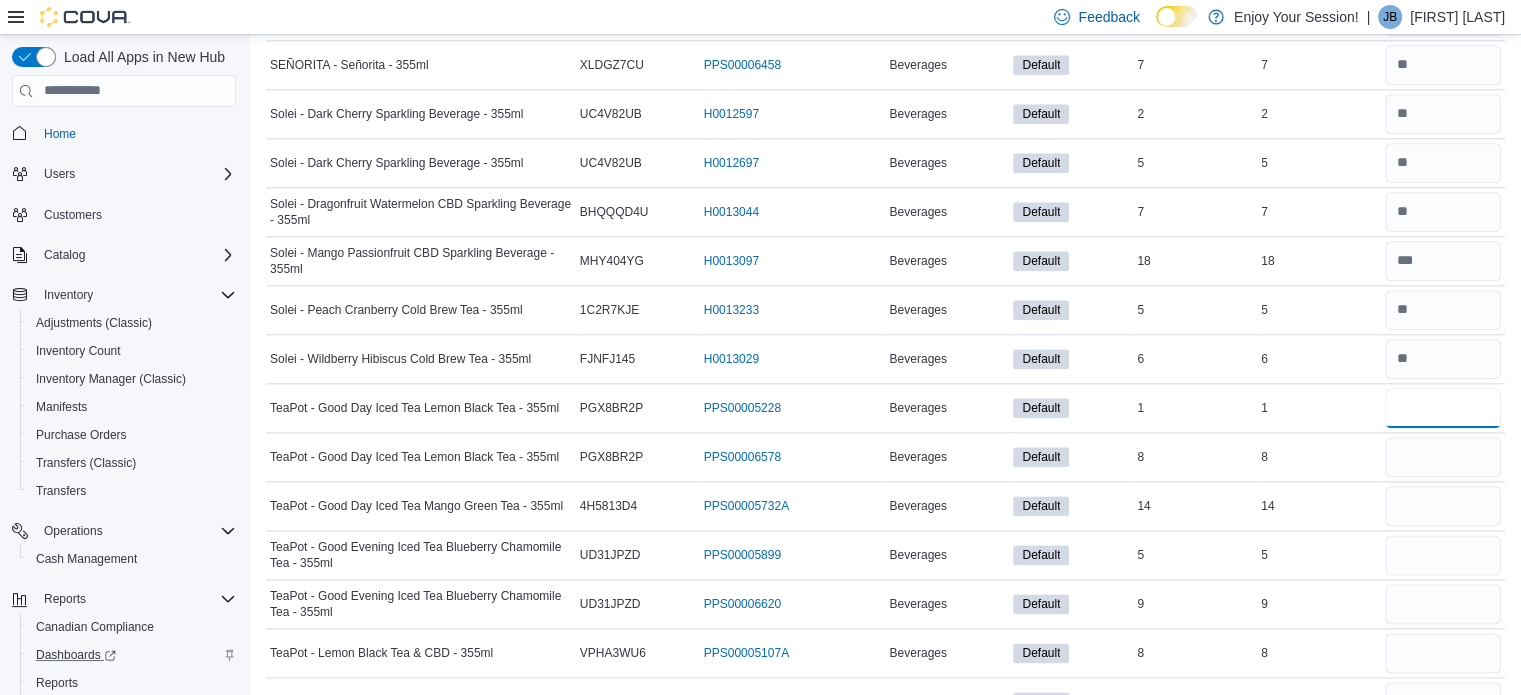 type on "*" 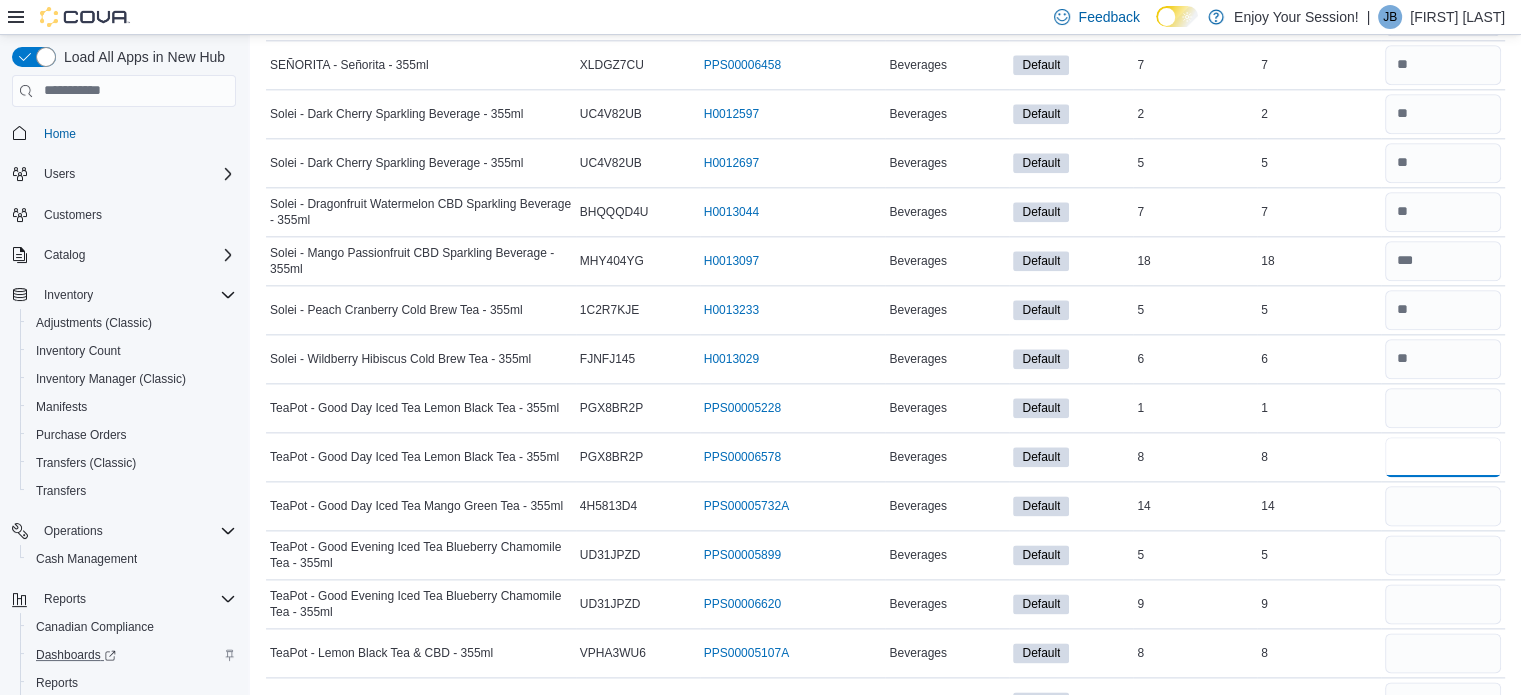 type 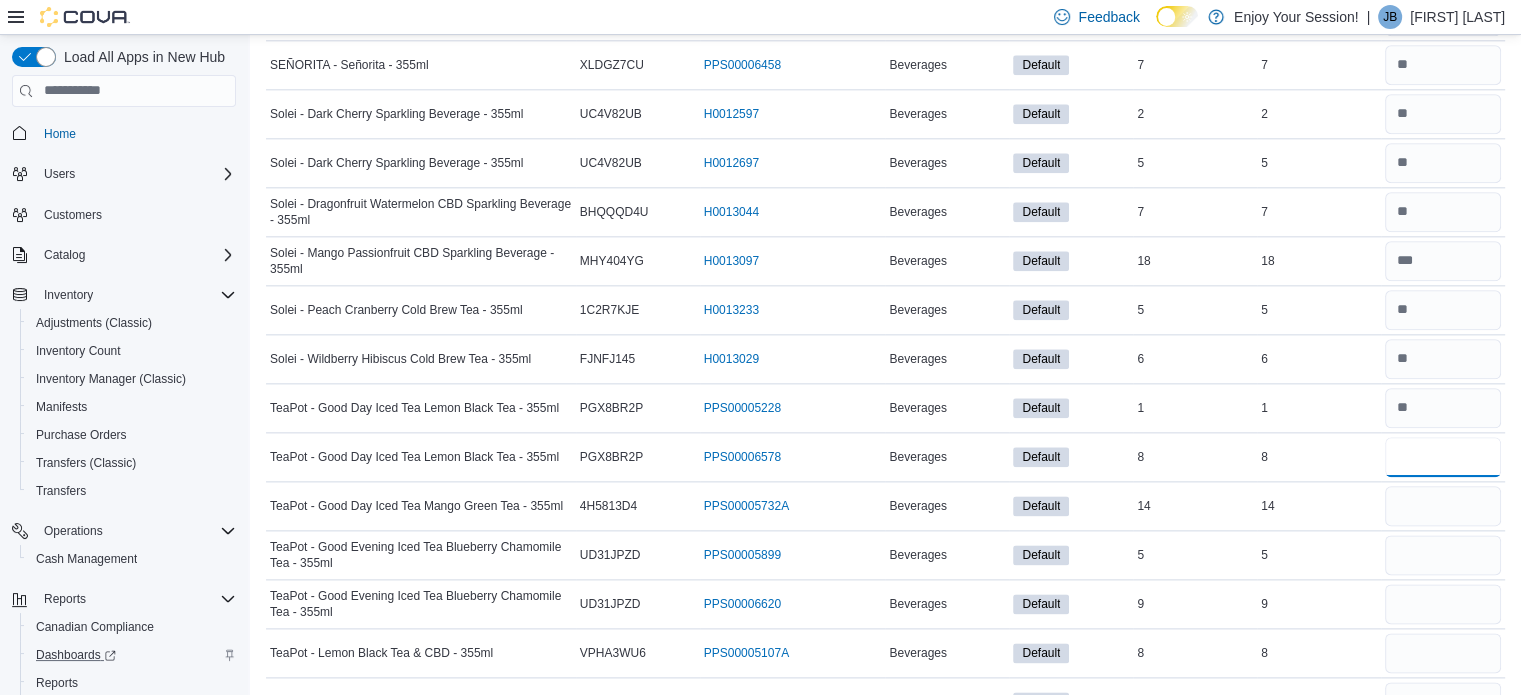 type on "*" 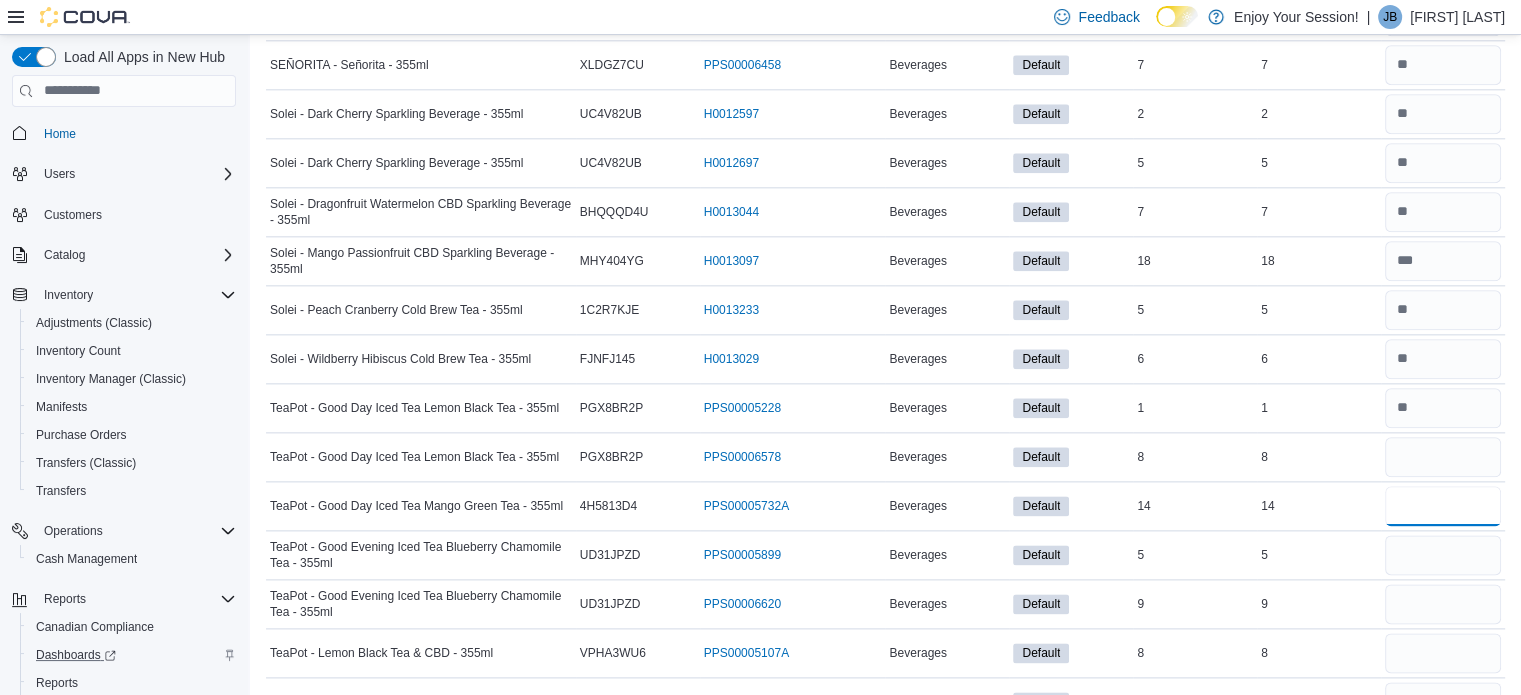type 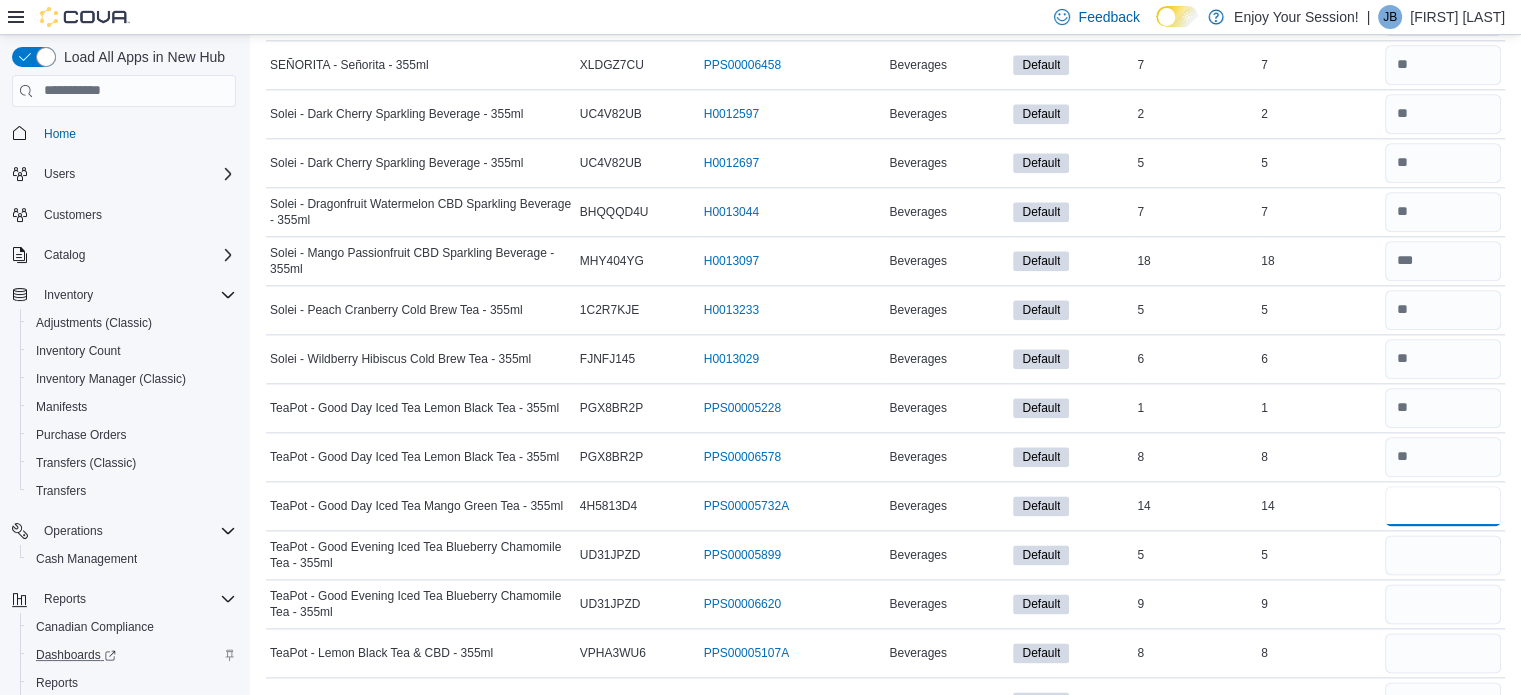 type on "**" 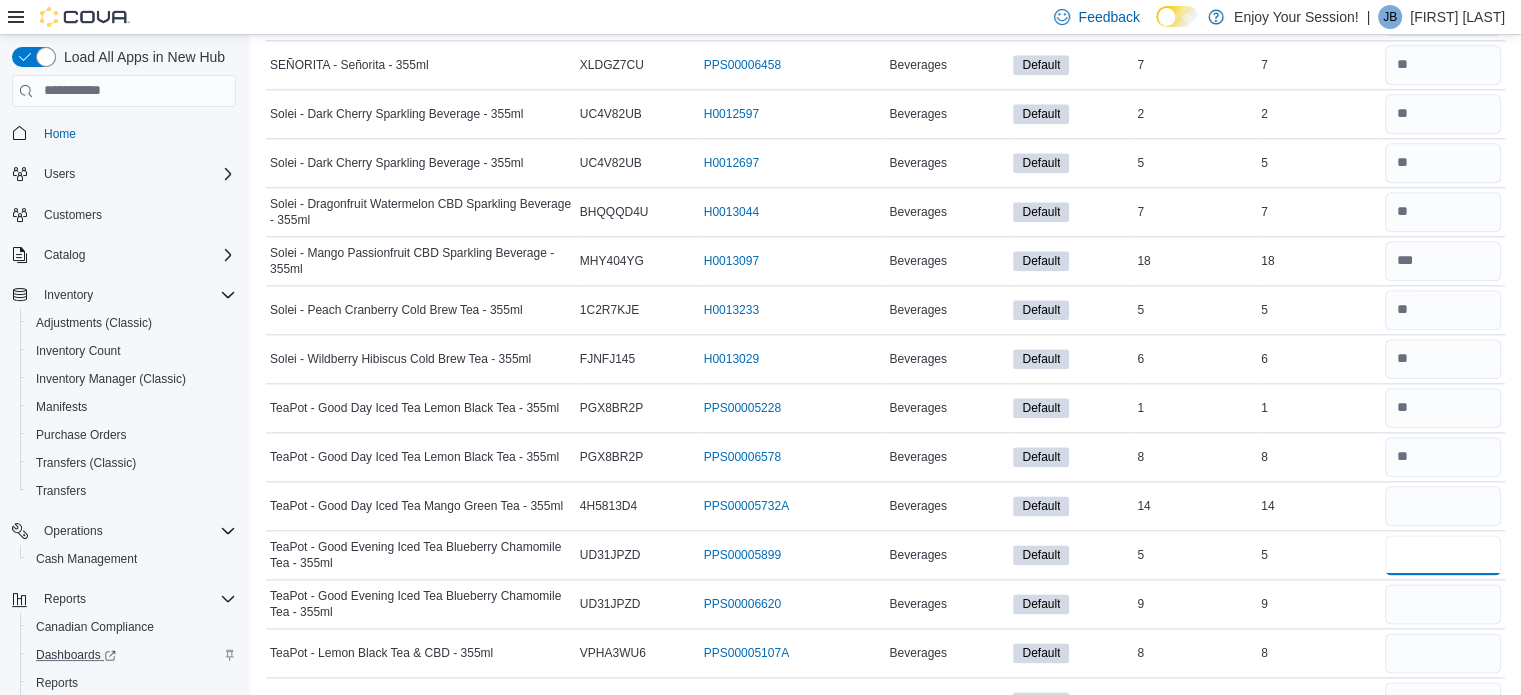 type 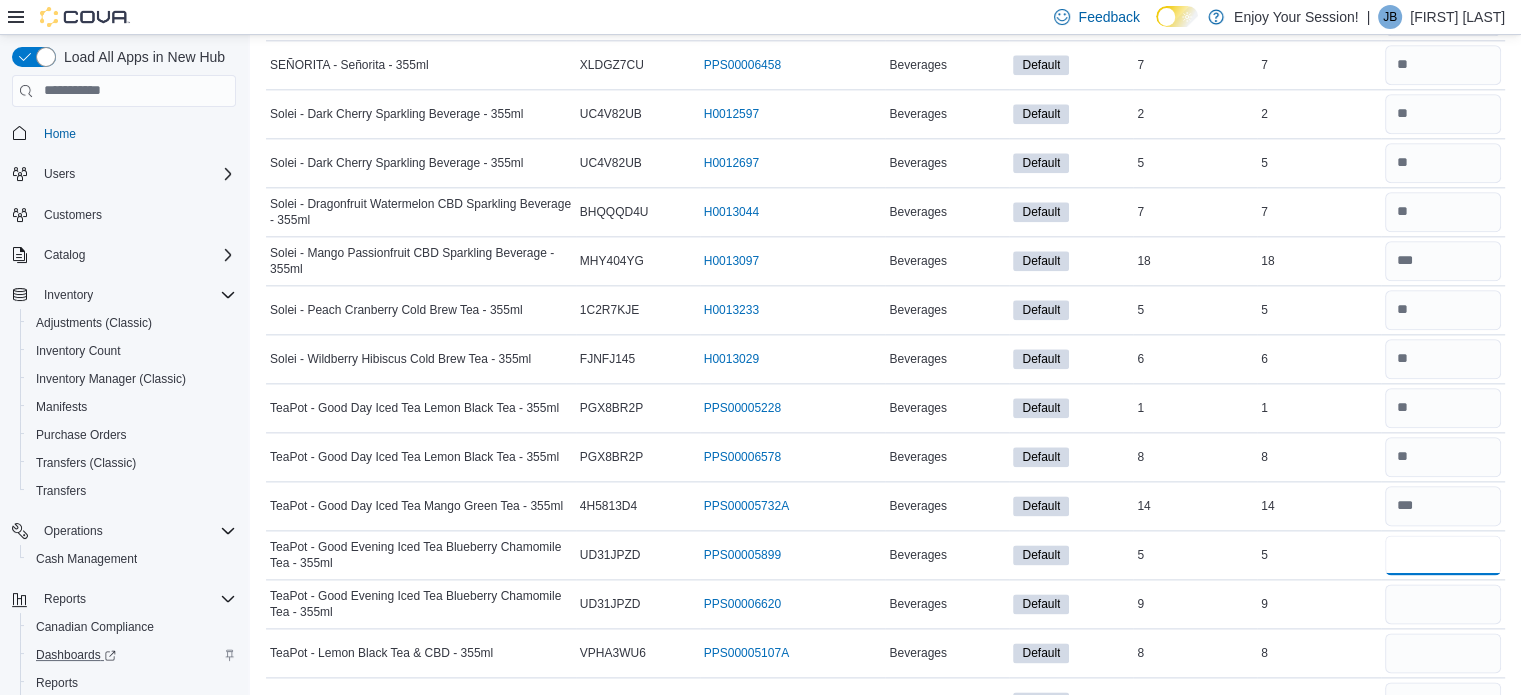 type on "*" 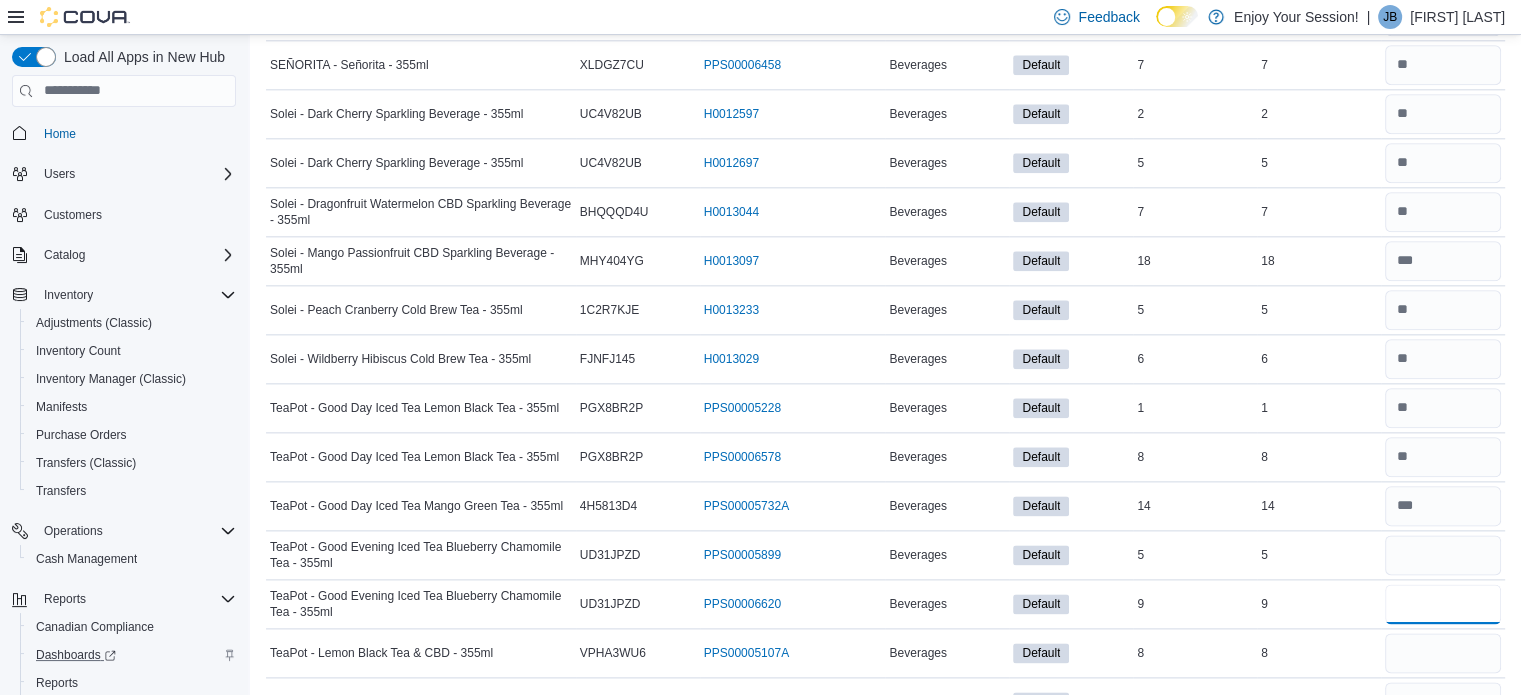 type 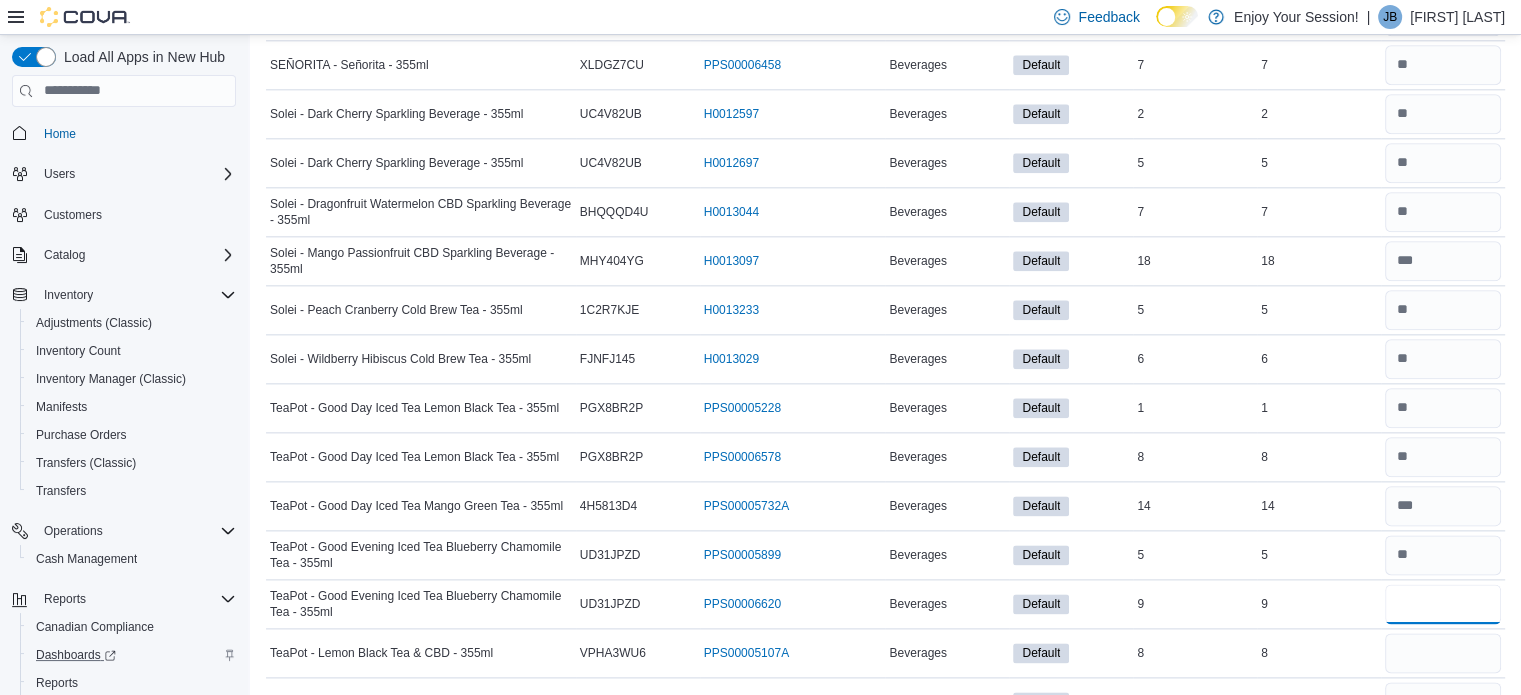 type on "*" 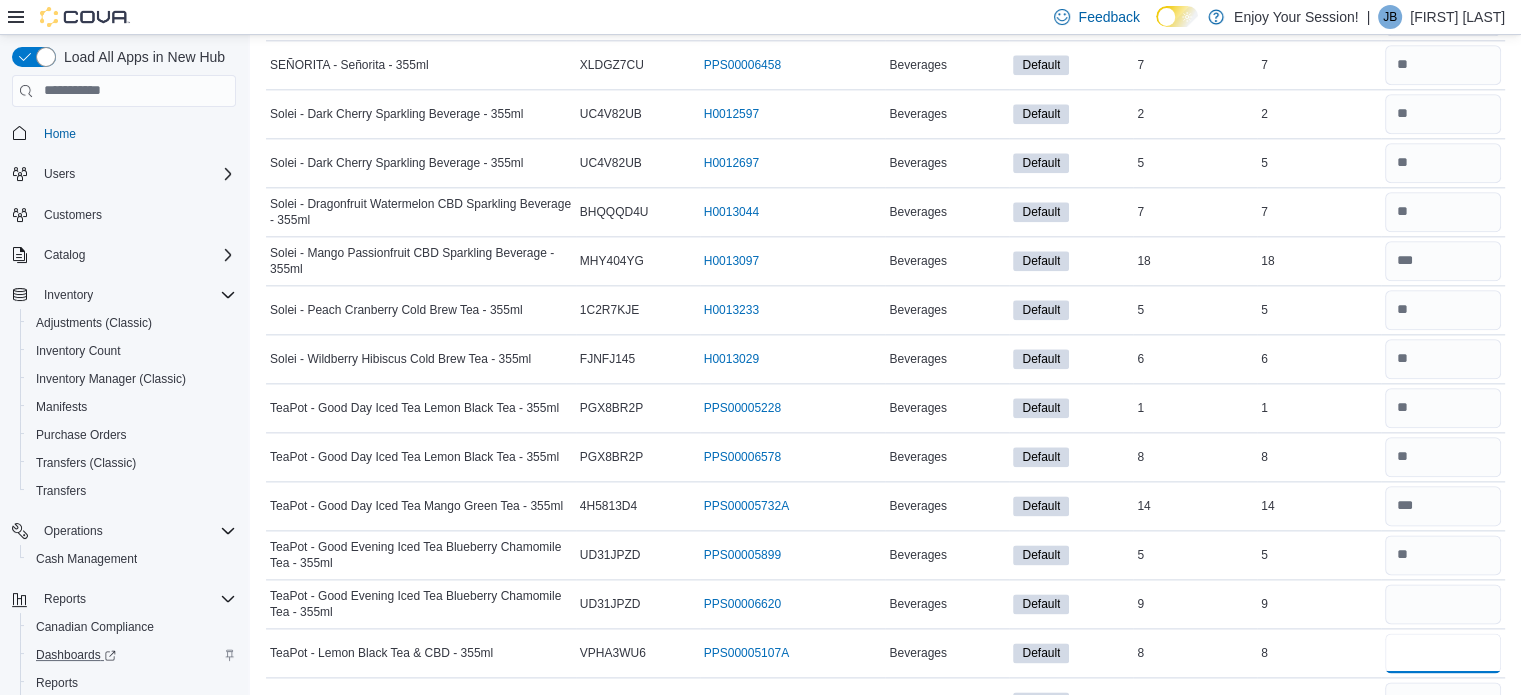 type 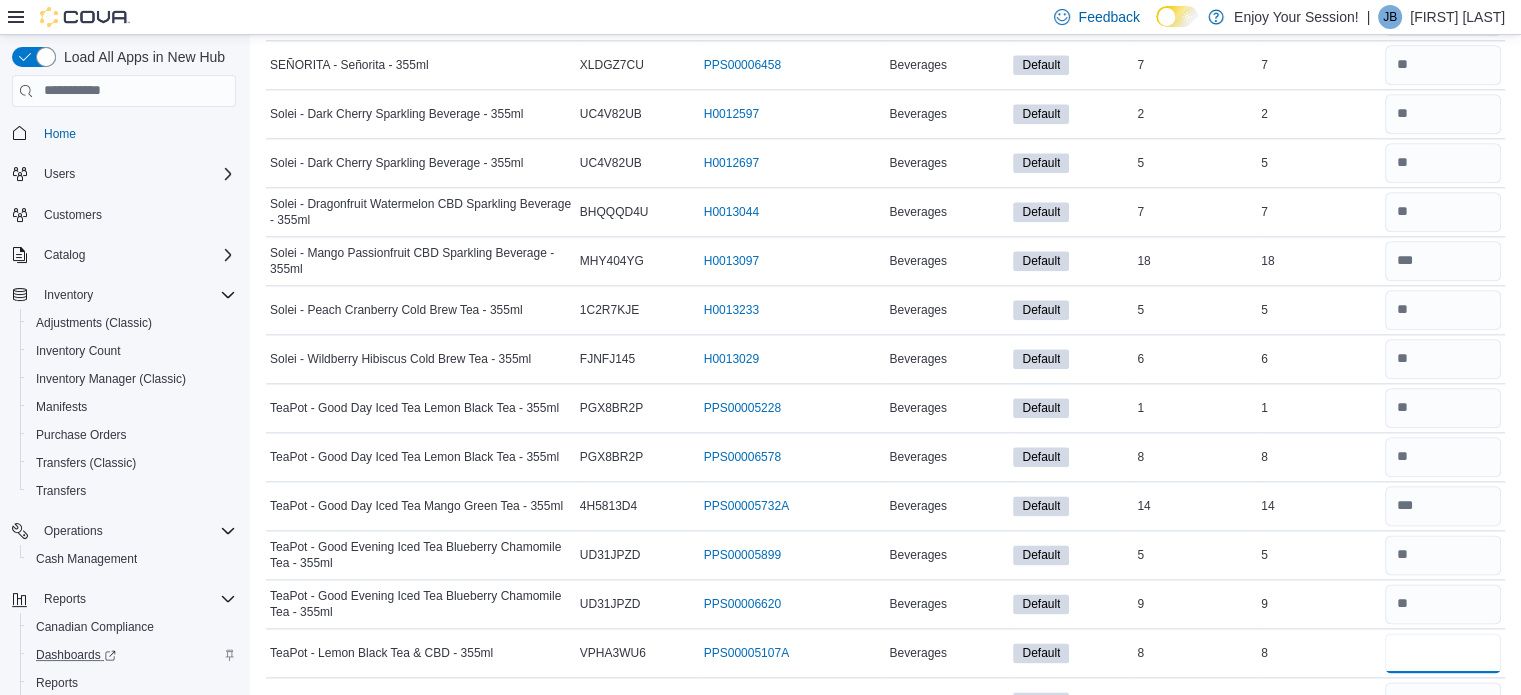 type on "*" 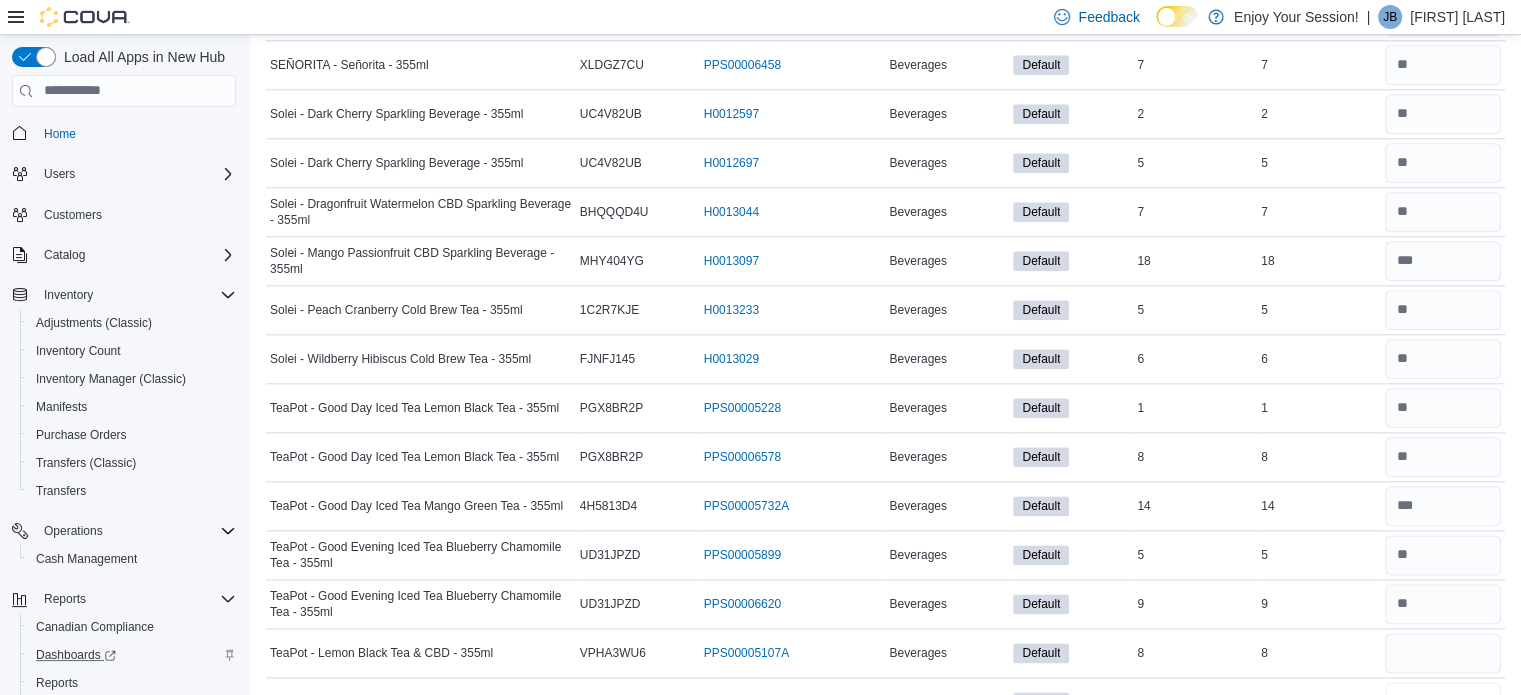 type 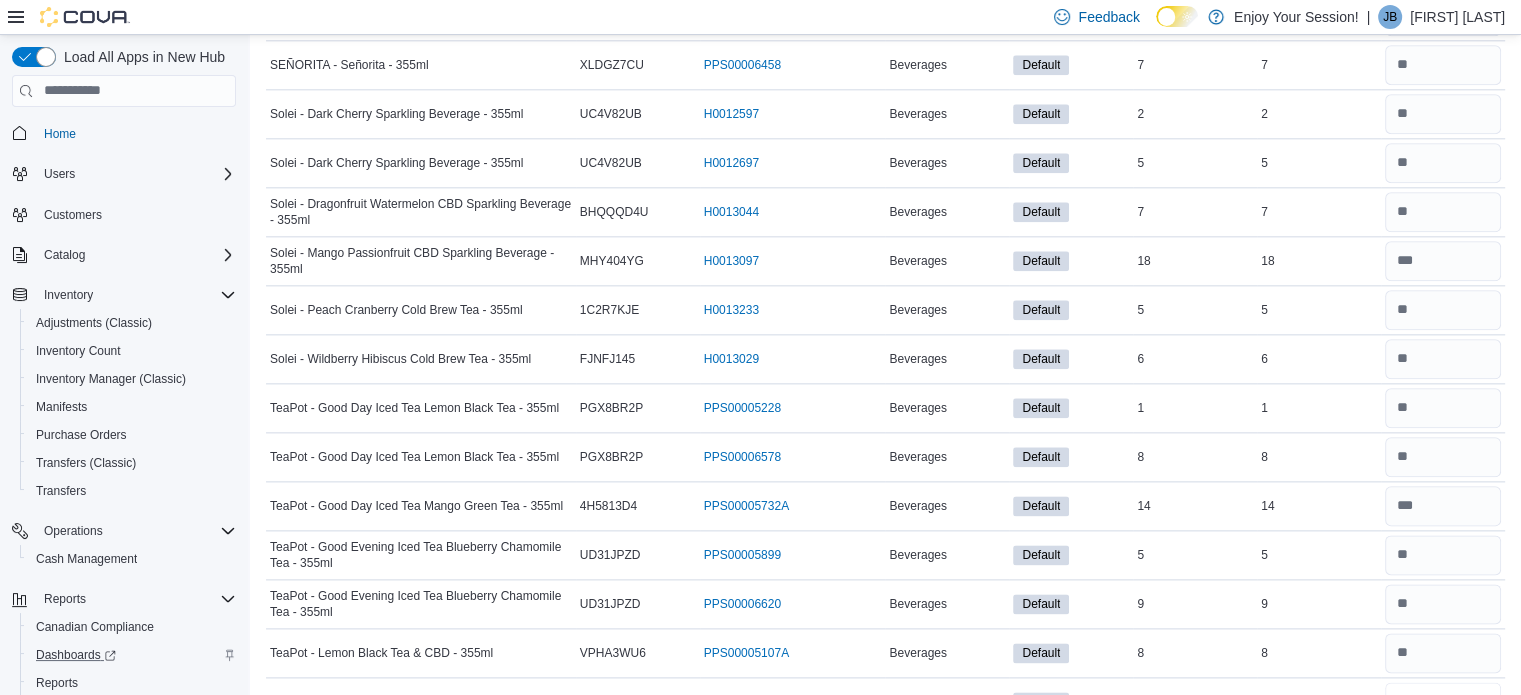 scroll, scrollTop: 2374, scrollLeft: 0, axis: vertical 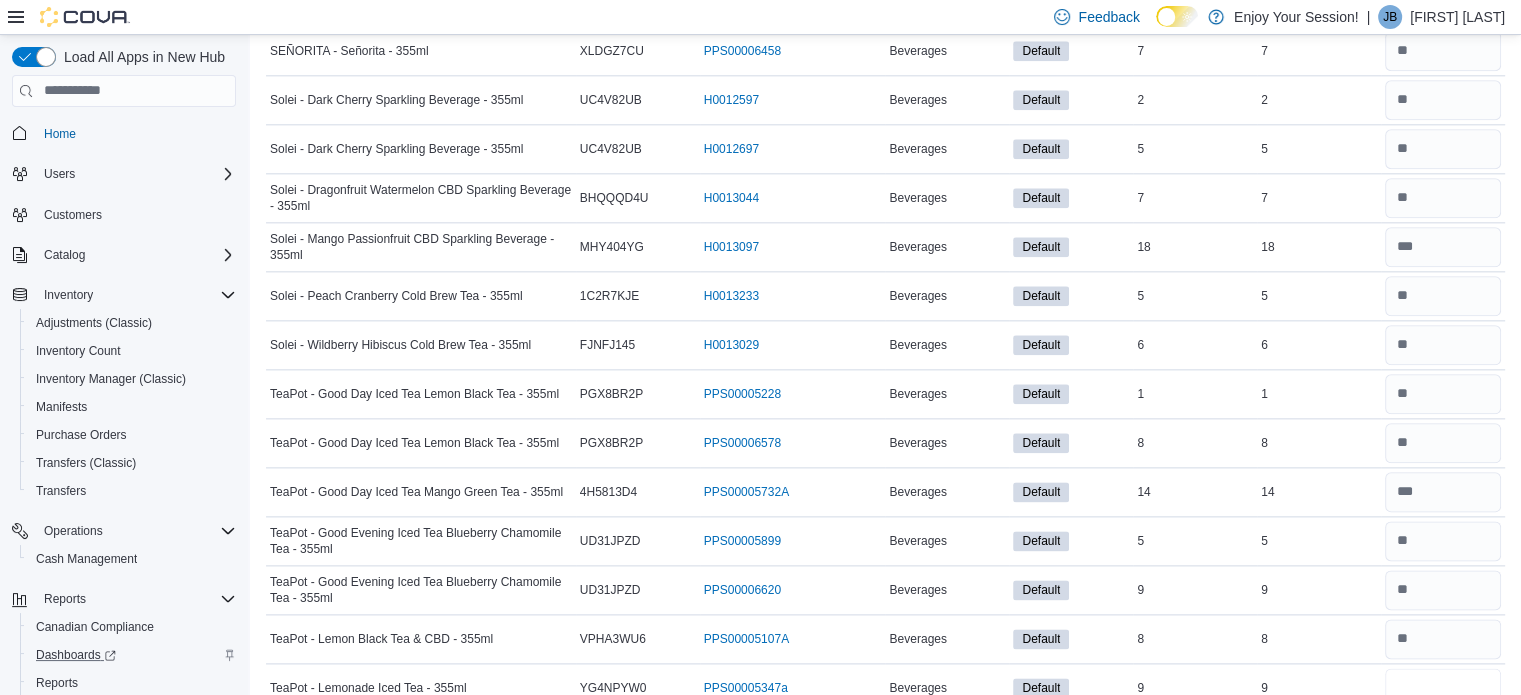 type on "*" 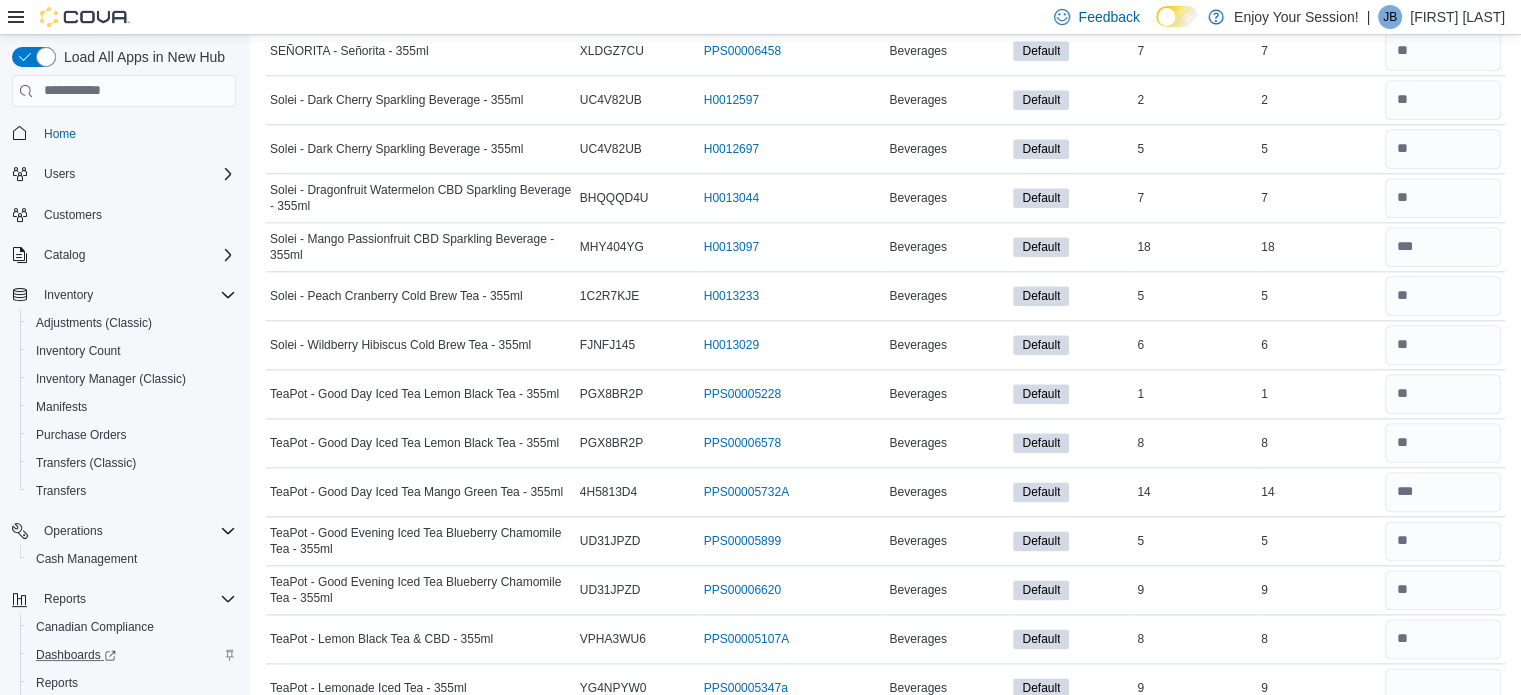 type 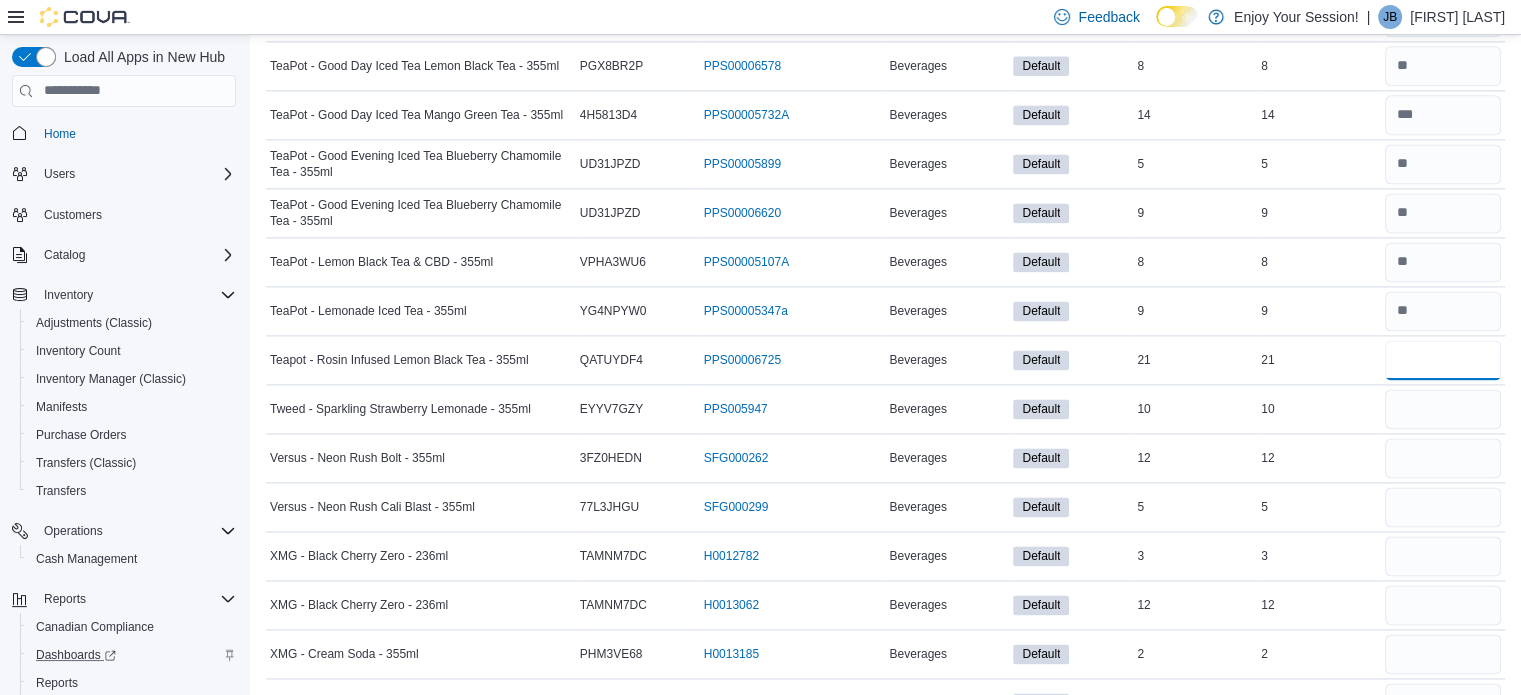 type on "**" 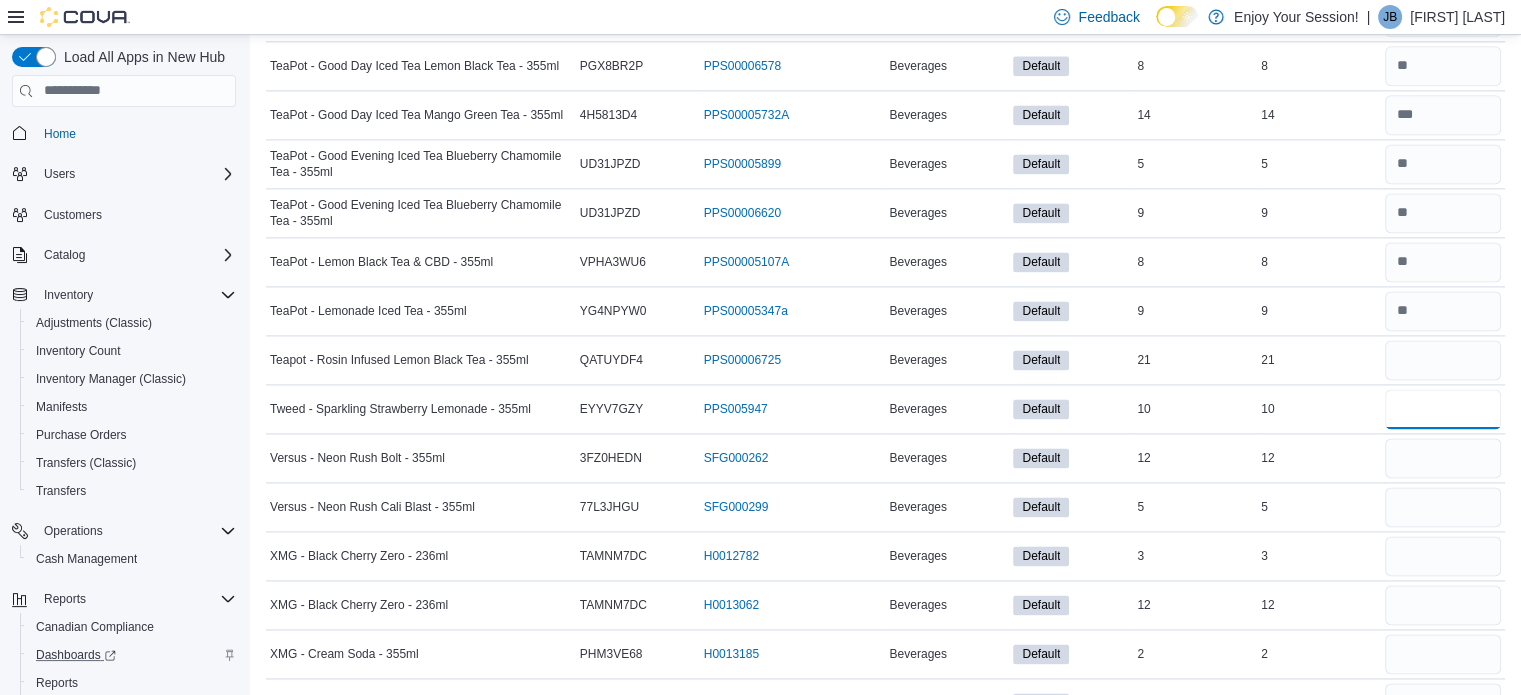 type 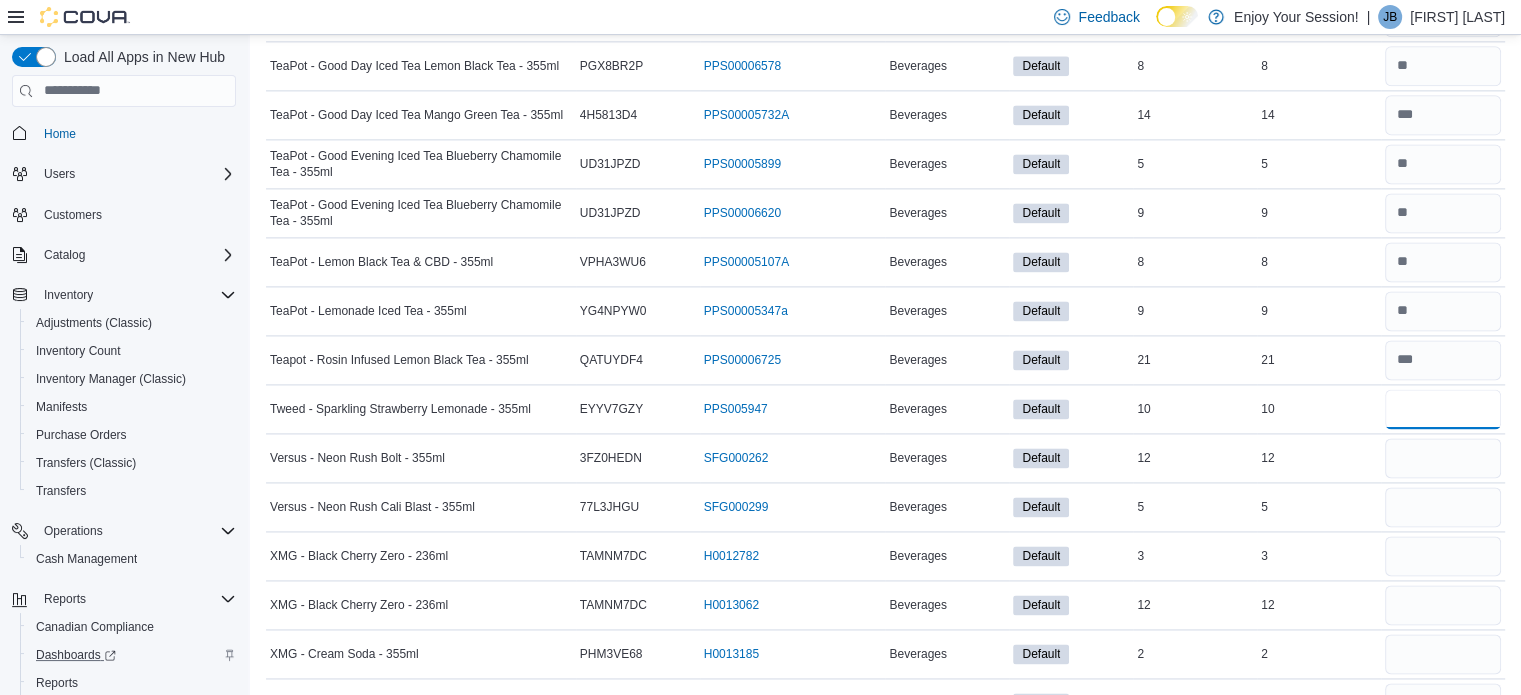 type on "**" 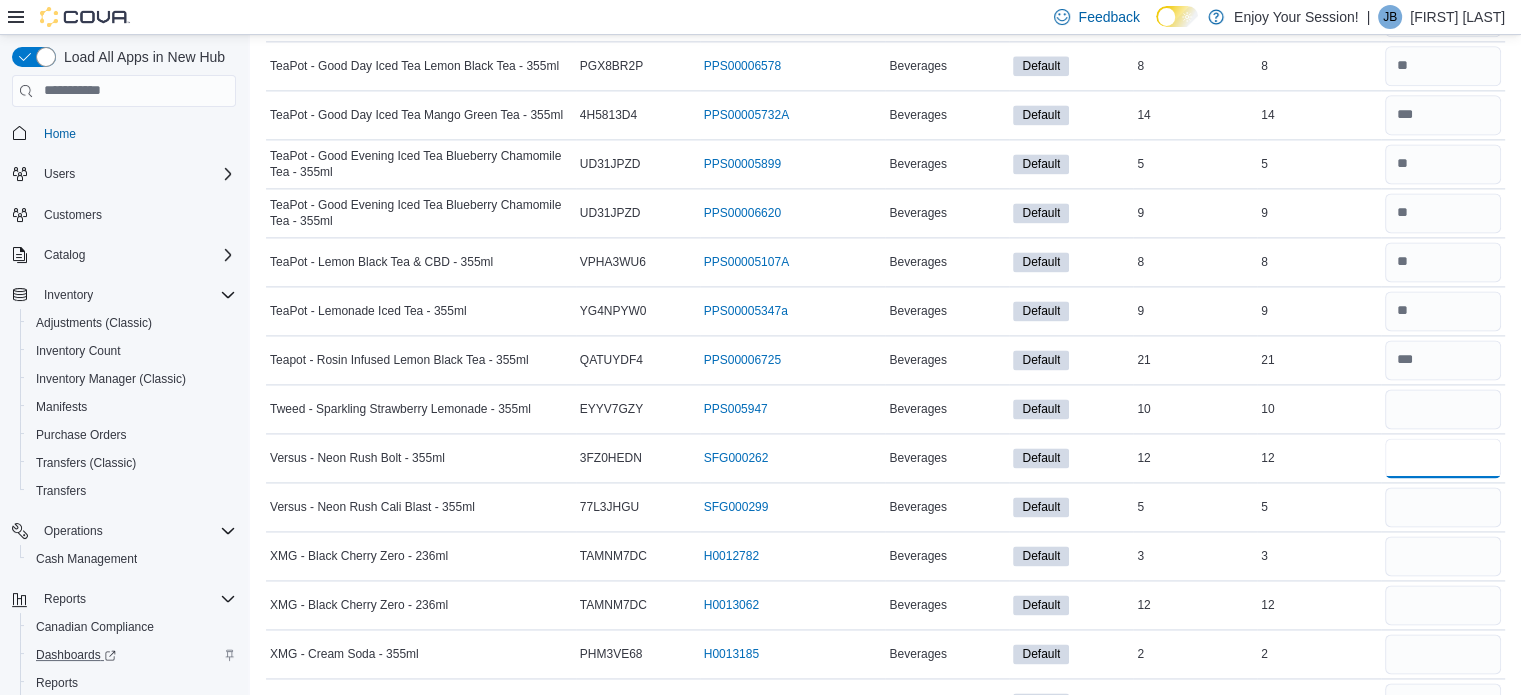 type 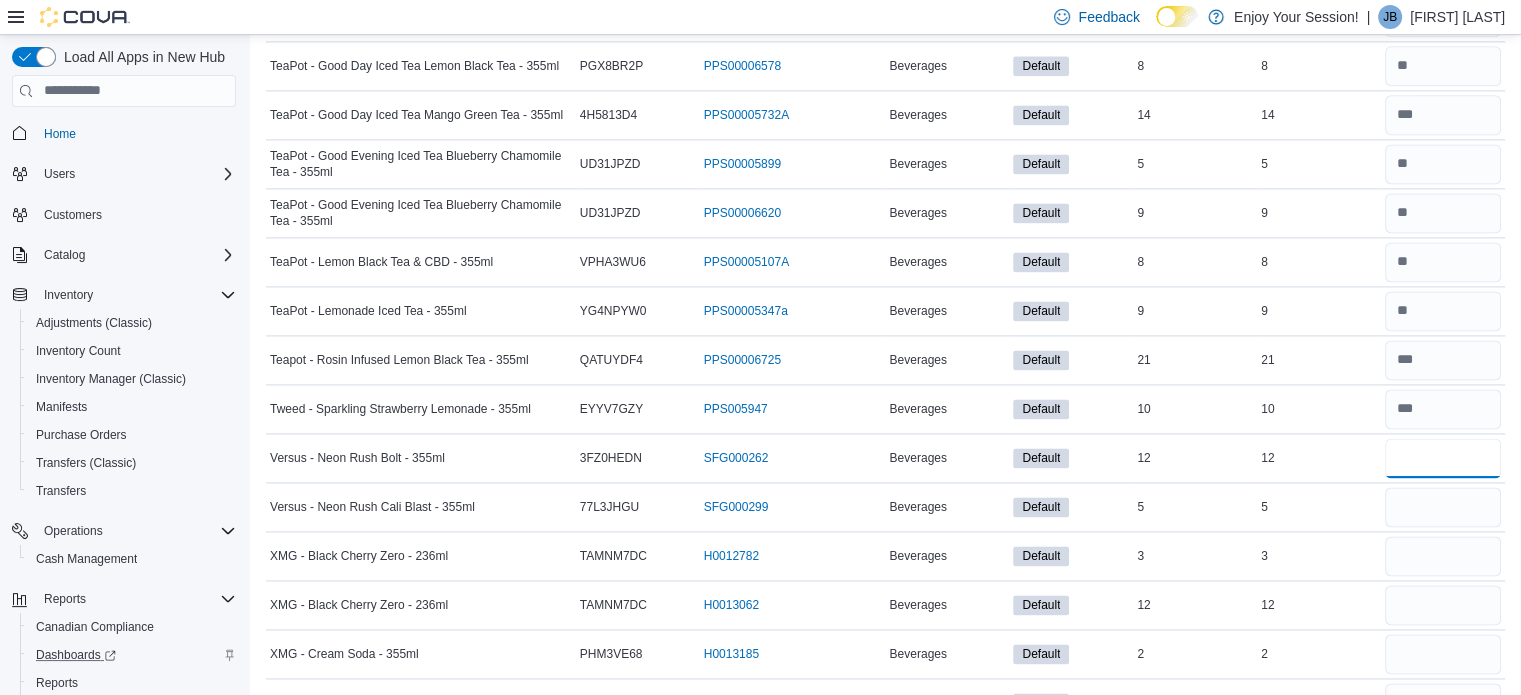 type on "**" 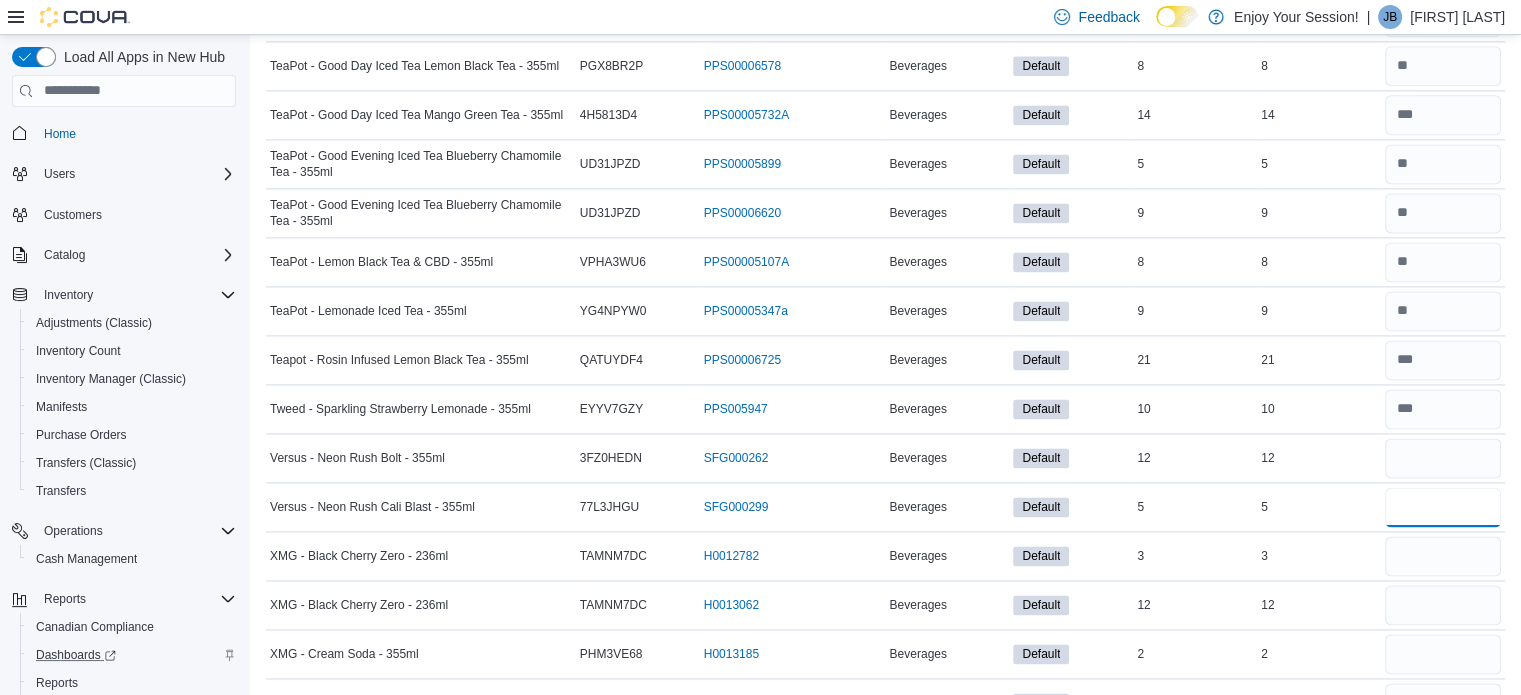 type 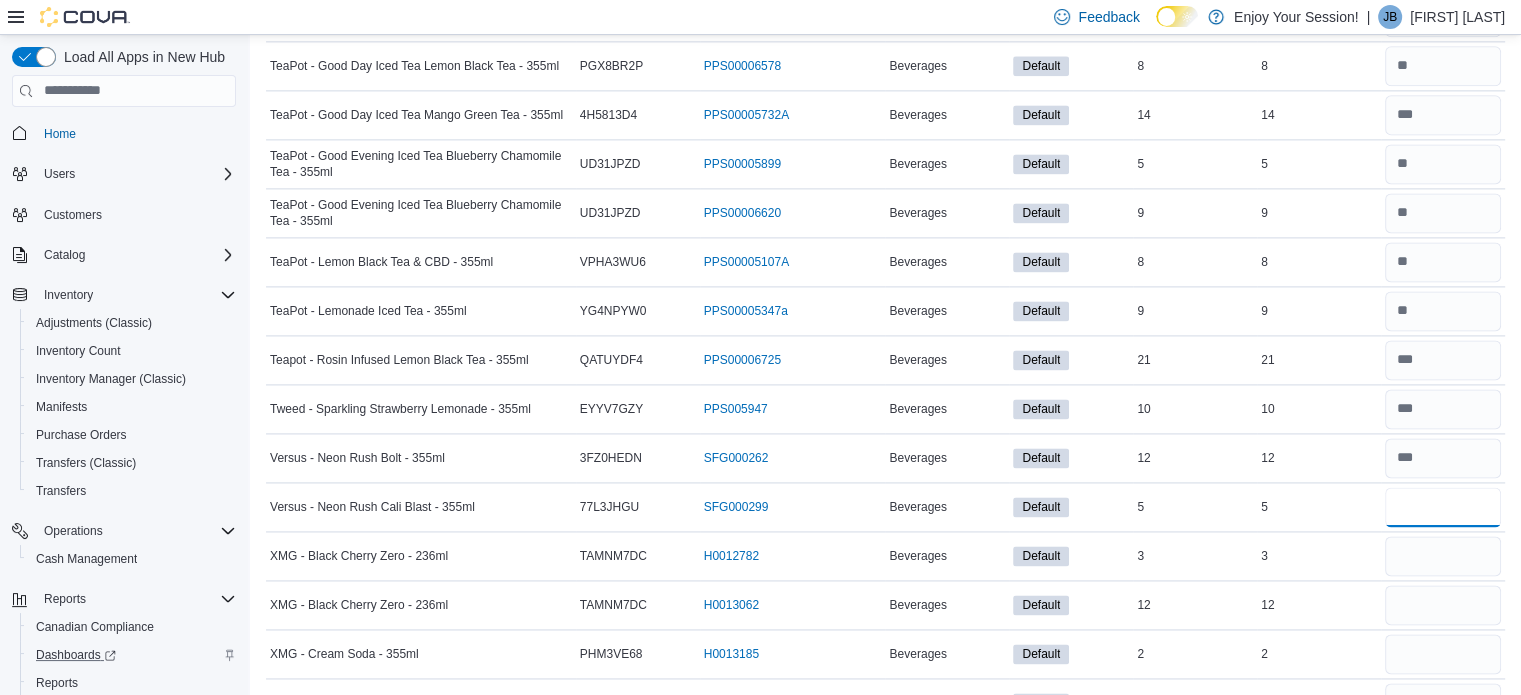 type on "*" 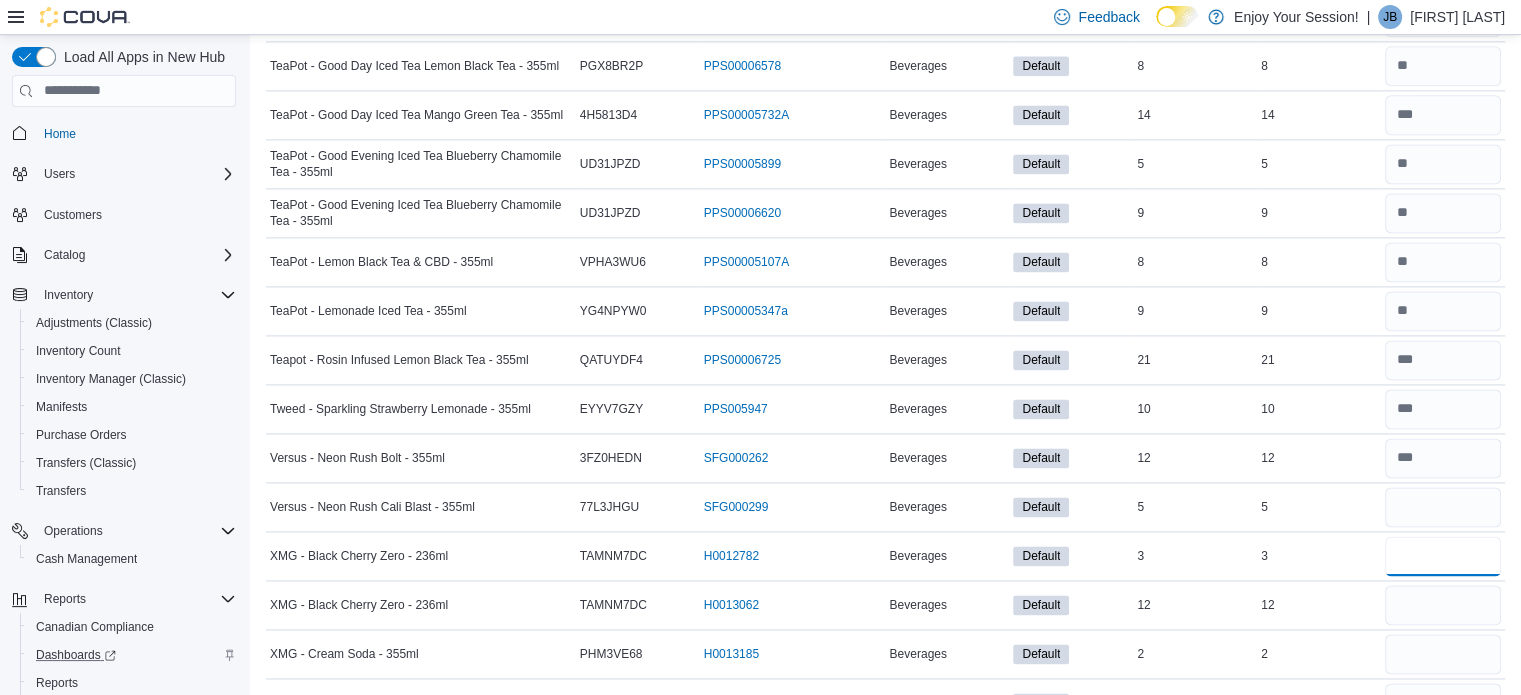 type 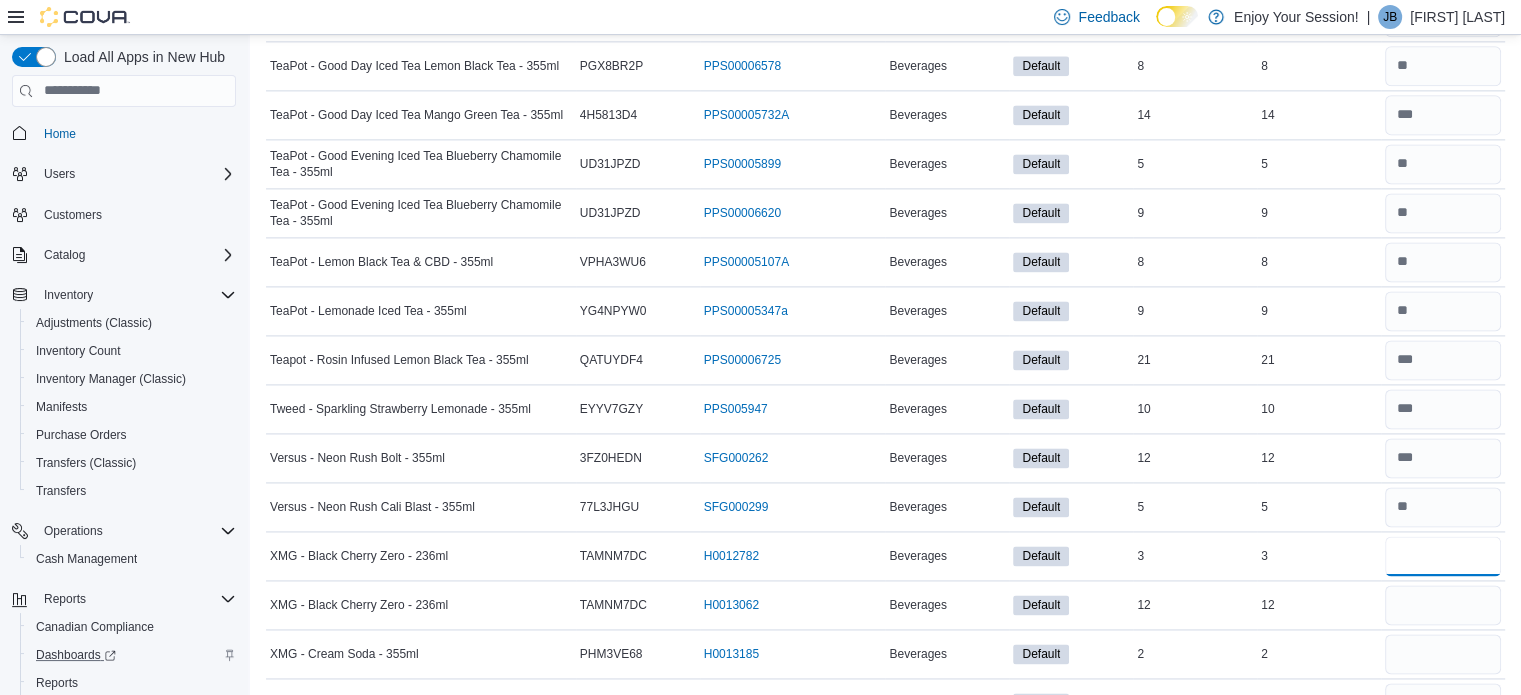 type on "*" 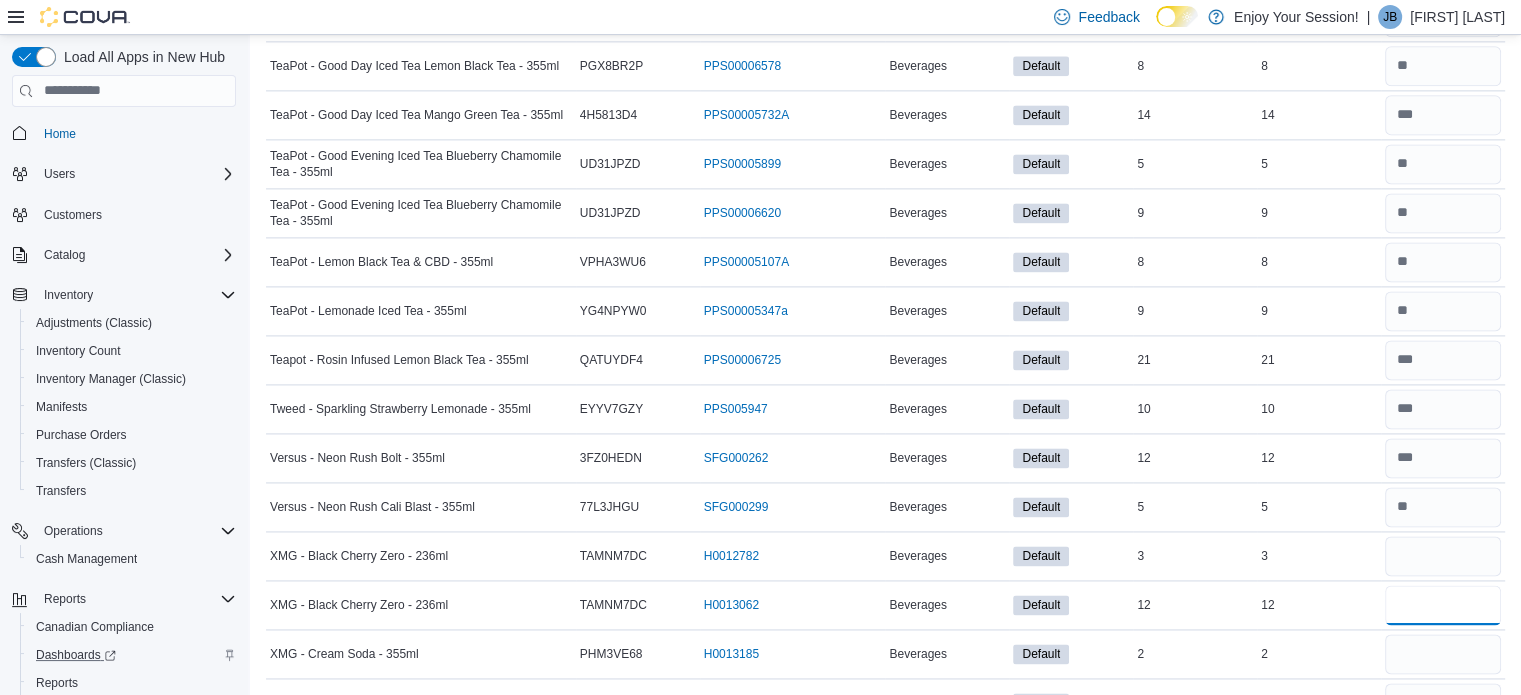 type 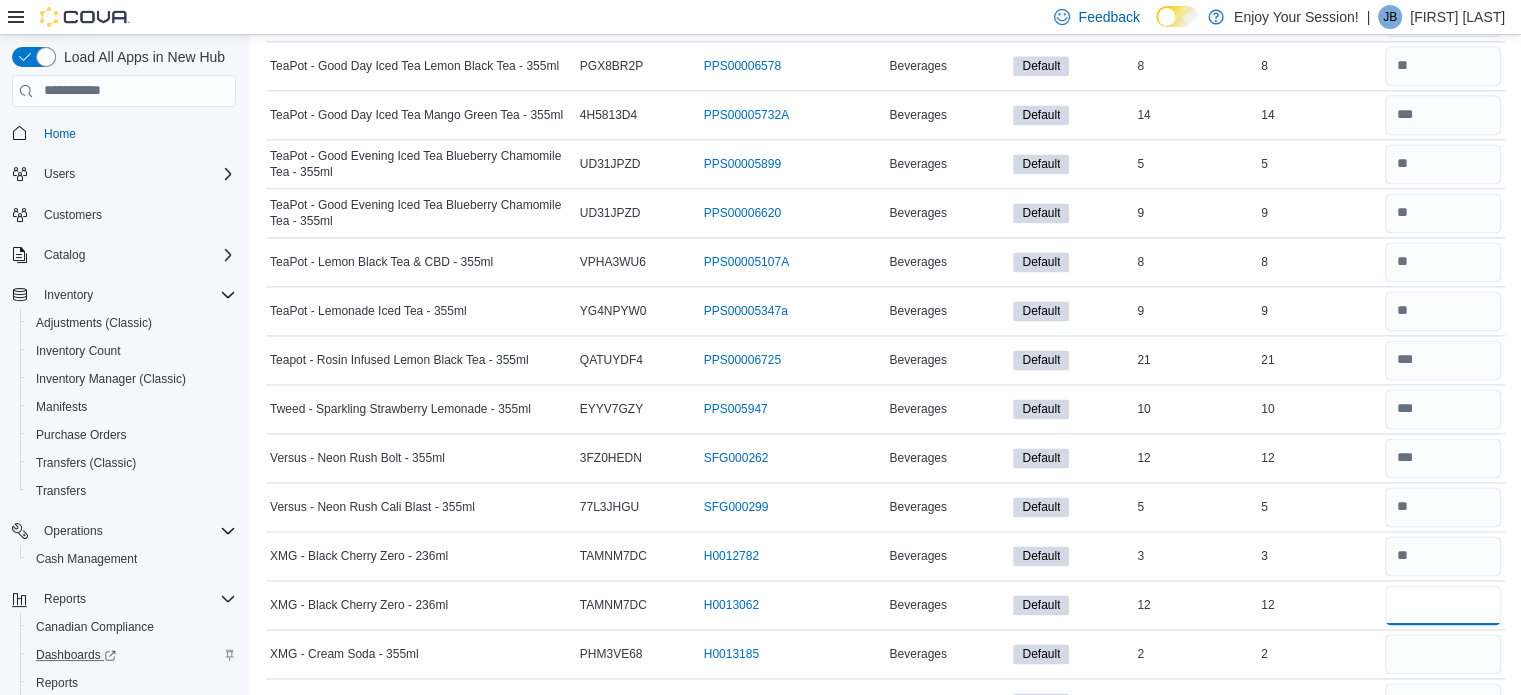 type on "**" 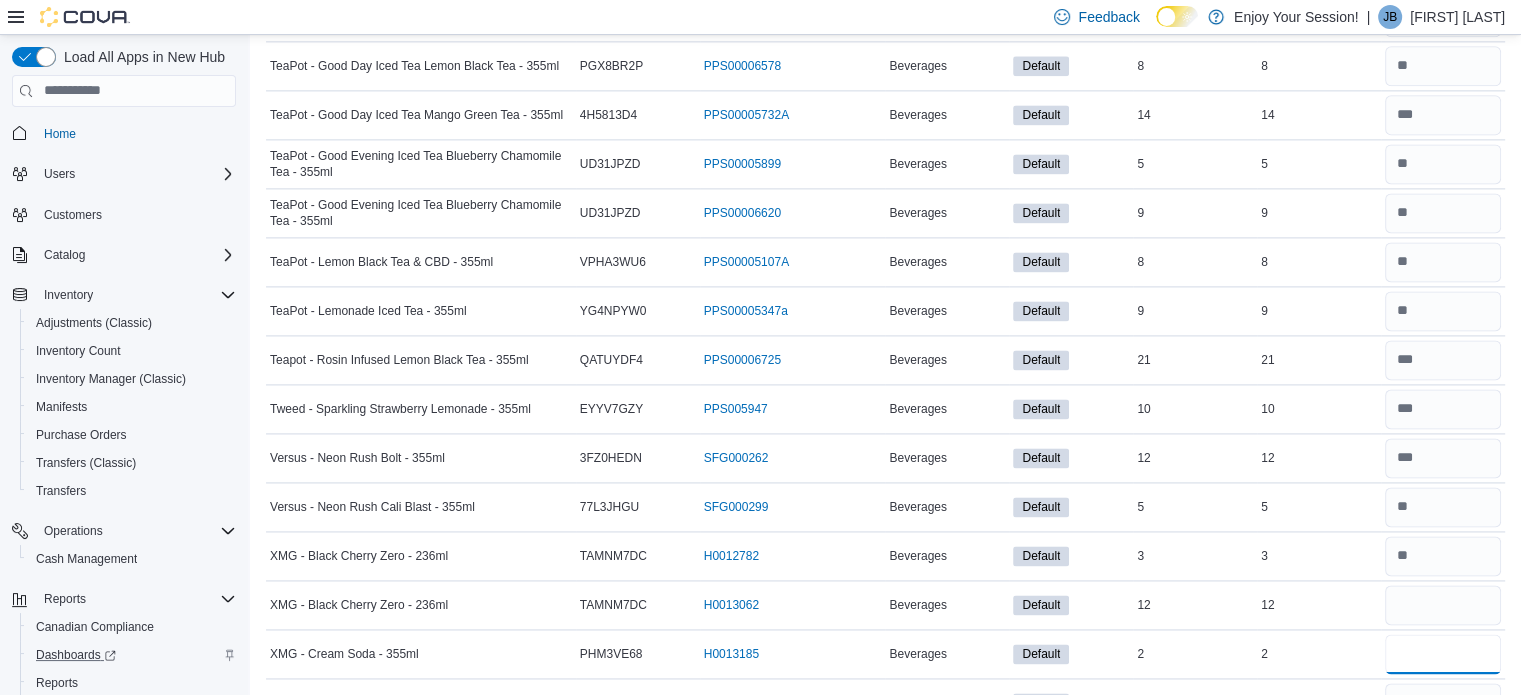 type 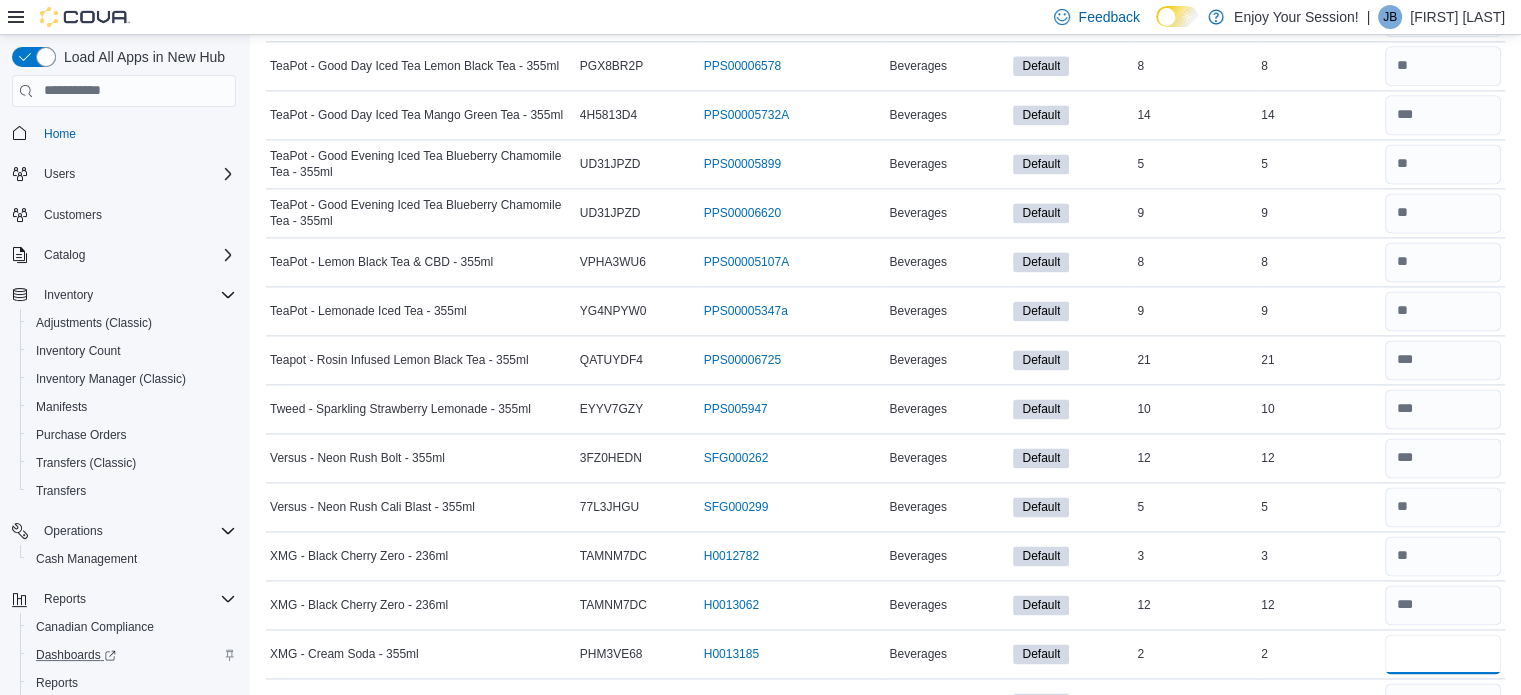 type on "*" 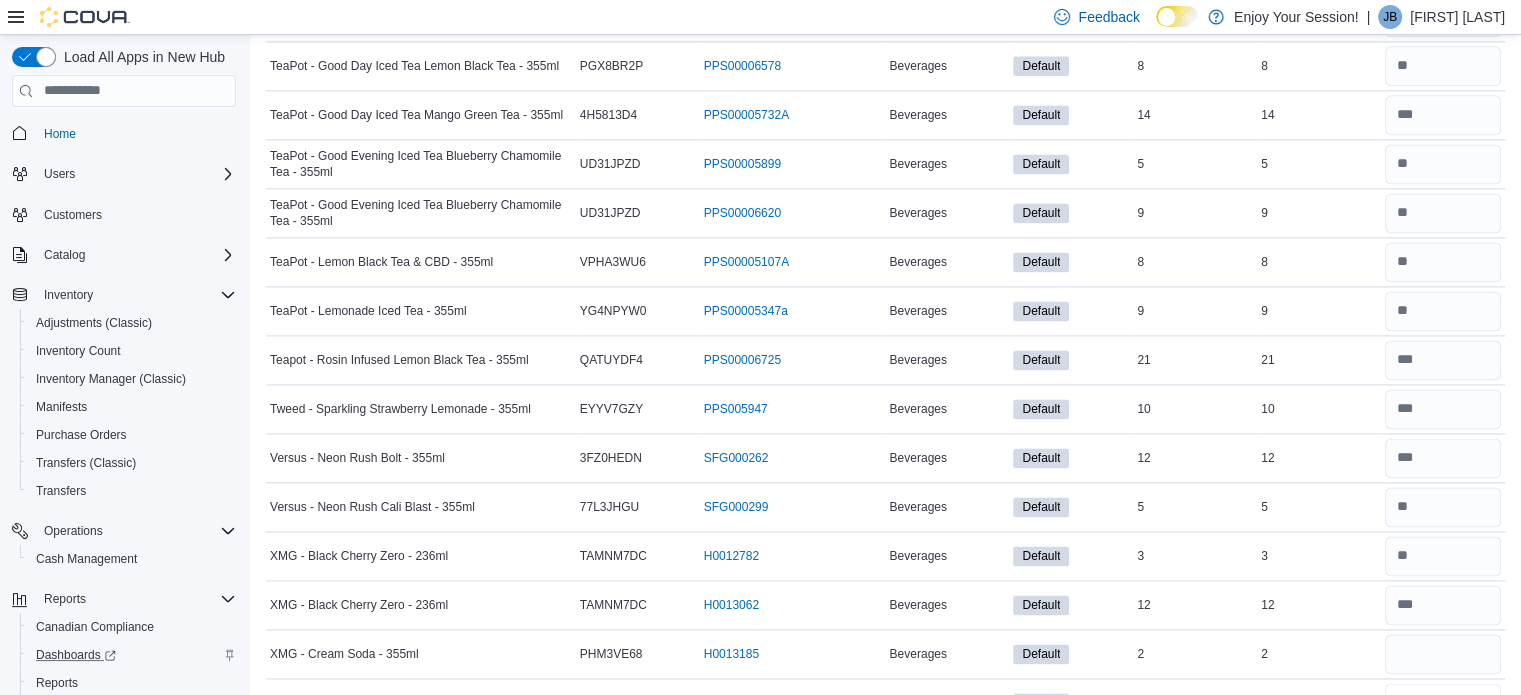 type 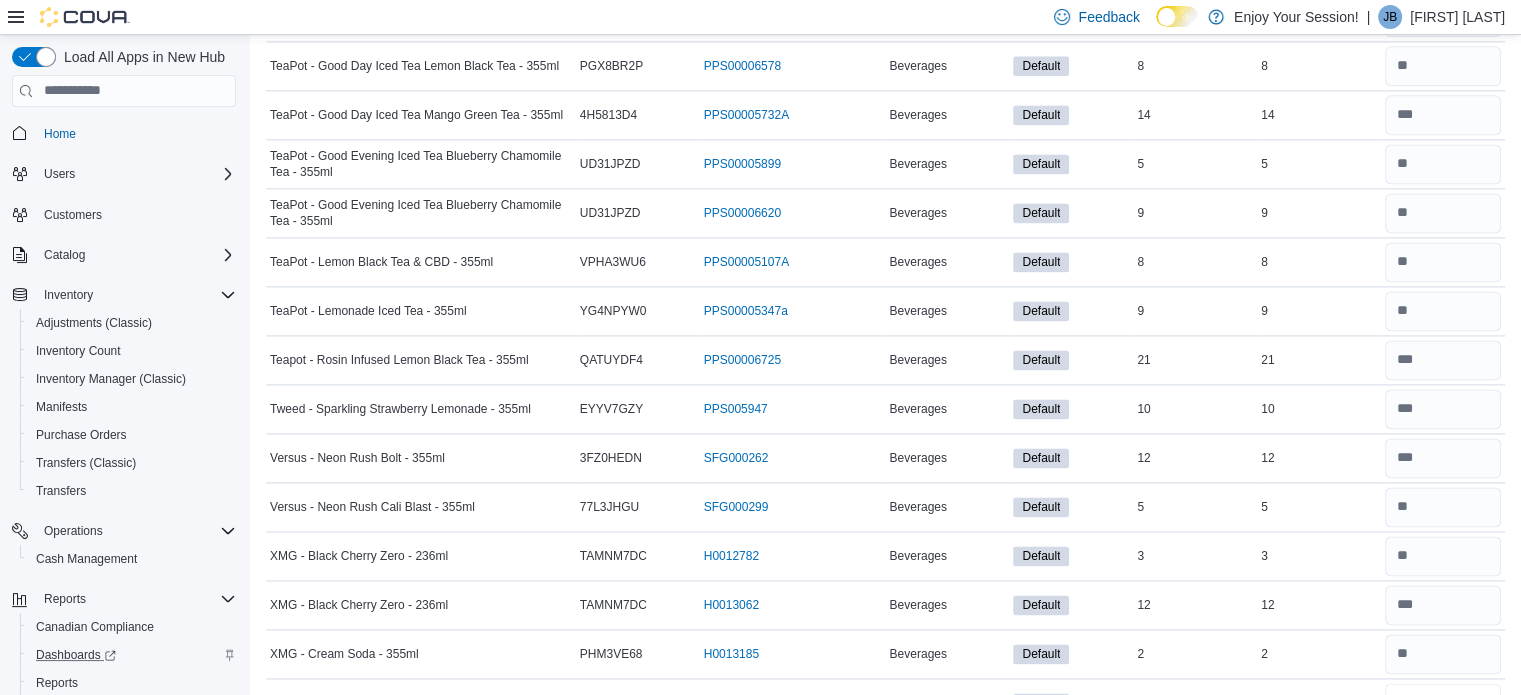 scroll, scrollTop: 2764, scrollLeft: 0, axis: vertical 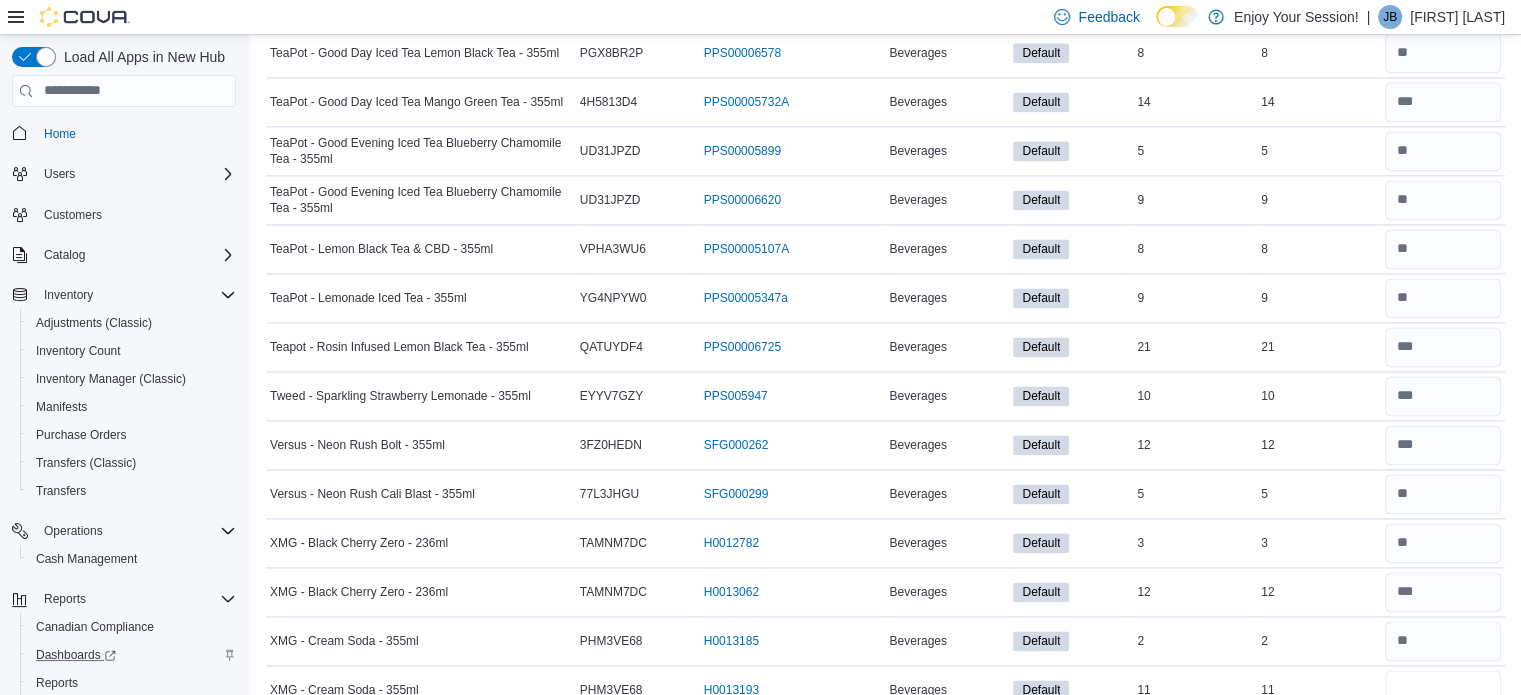 type on "**" 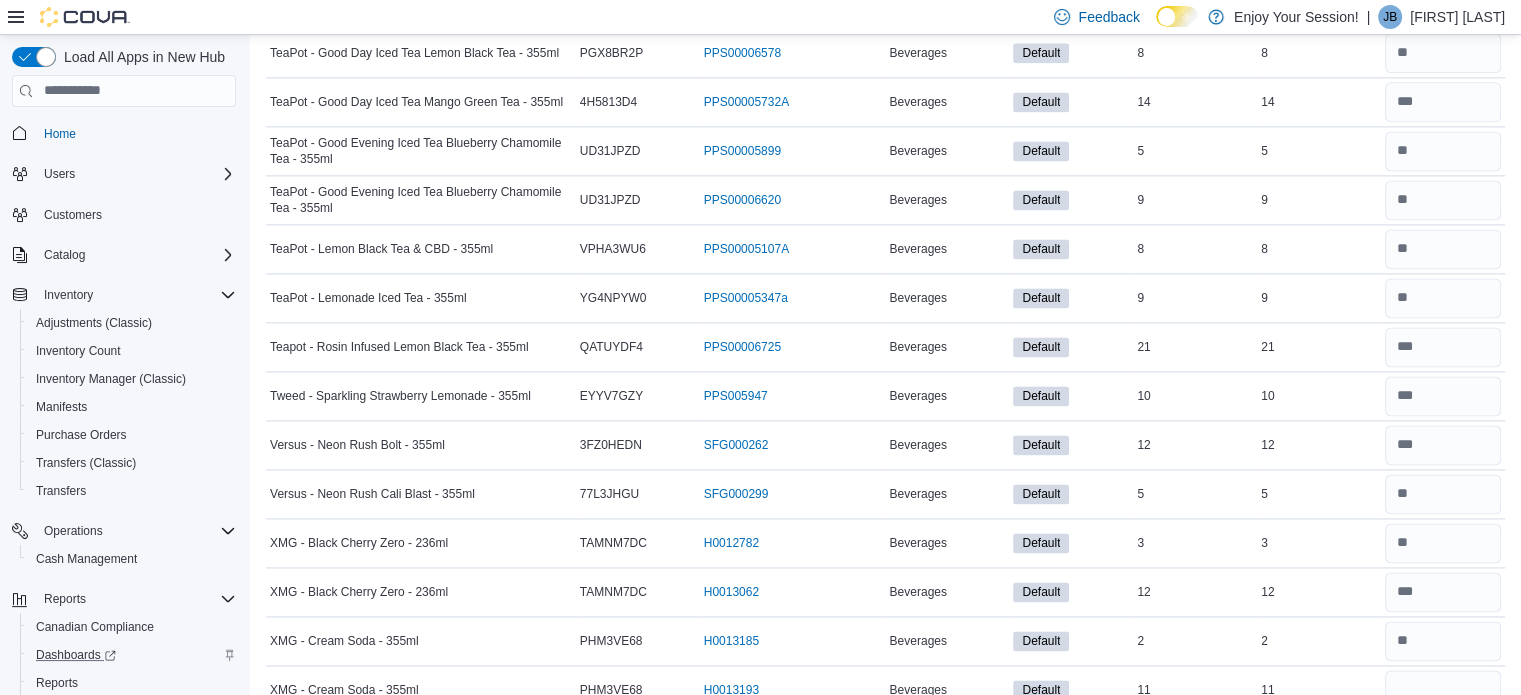 type 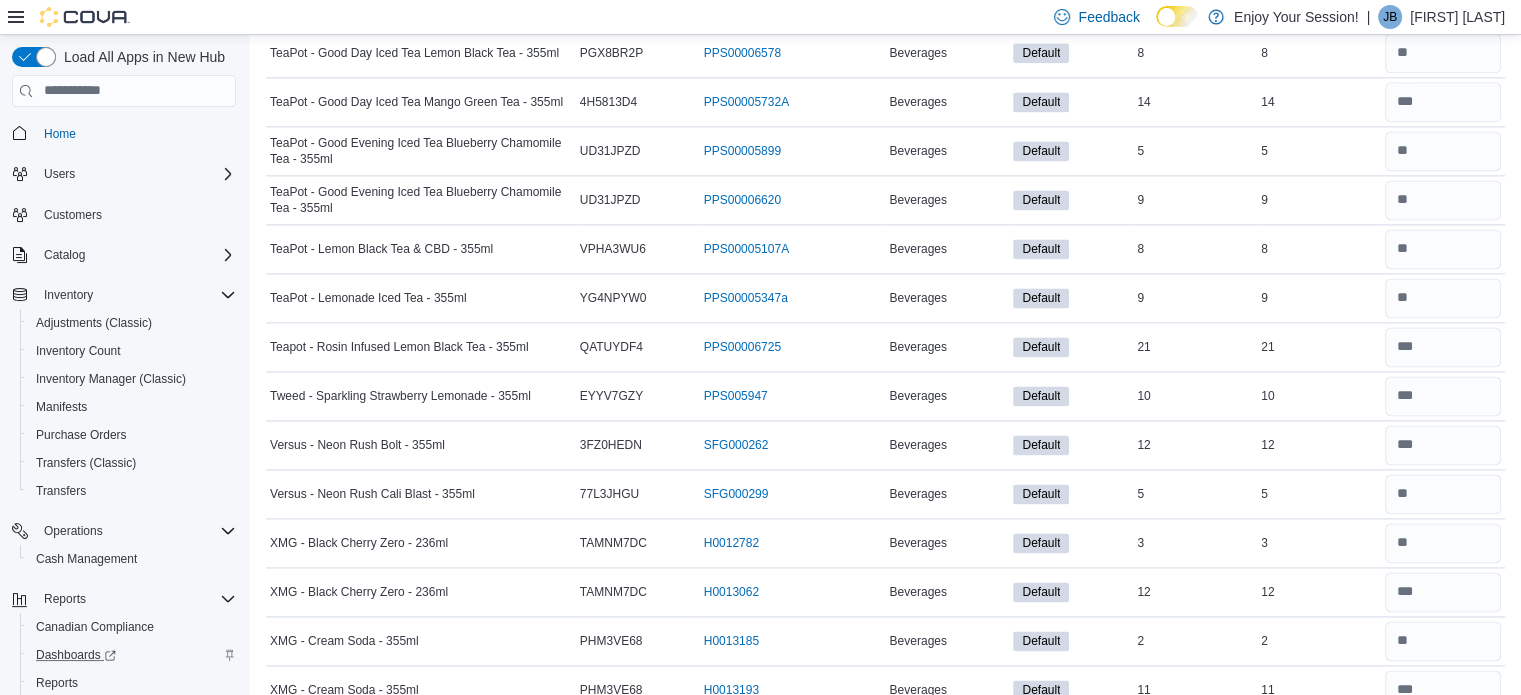 scroll, scrollTop: 3141, scrollLeft: 0, axis: vertical 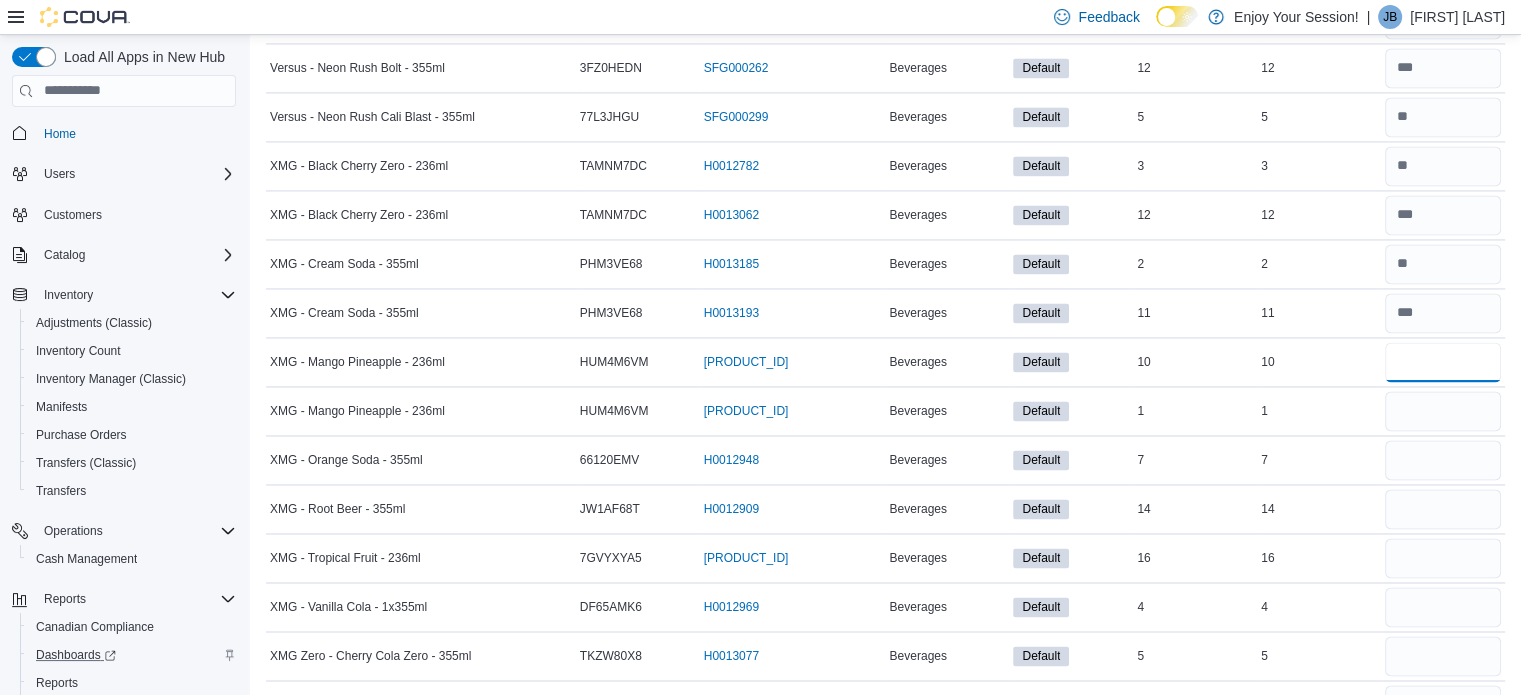 type on "**" 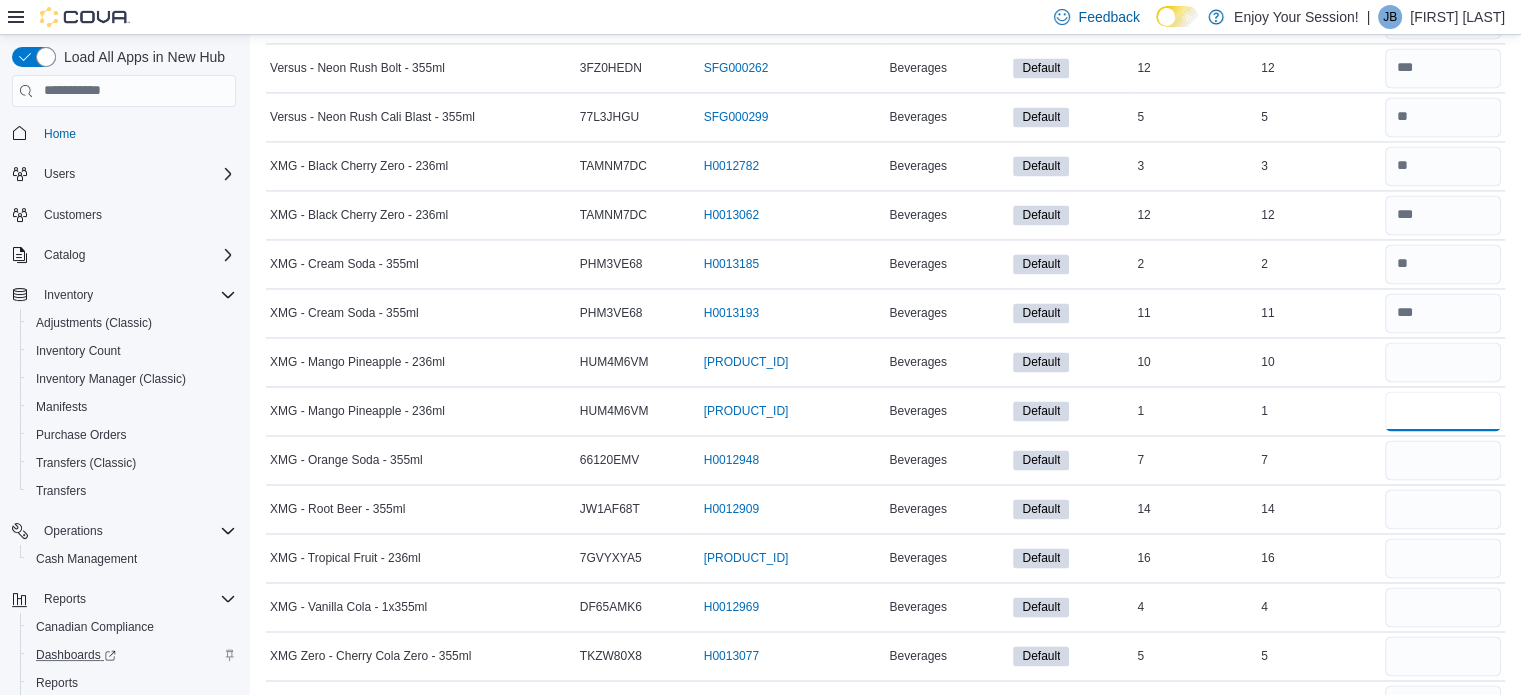 type 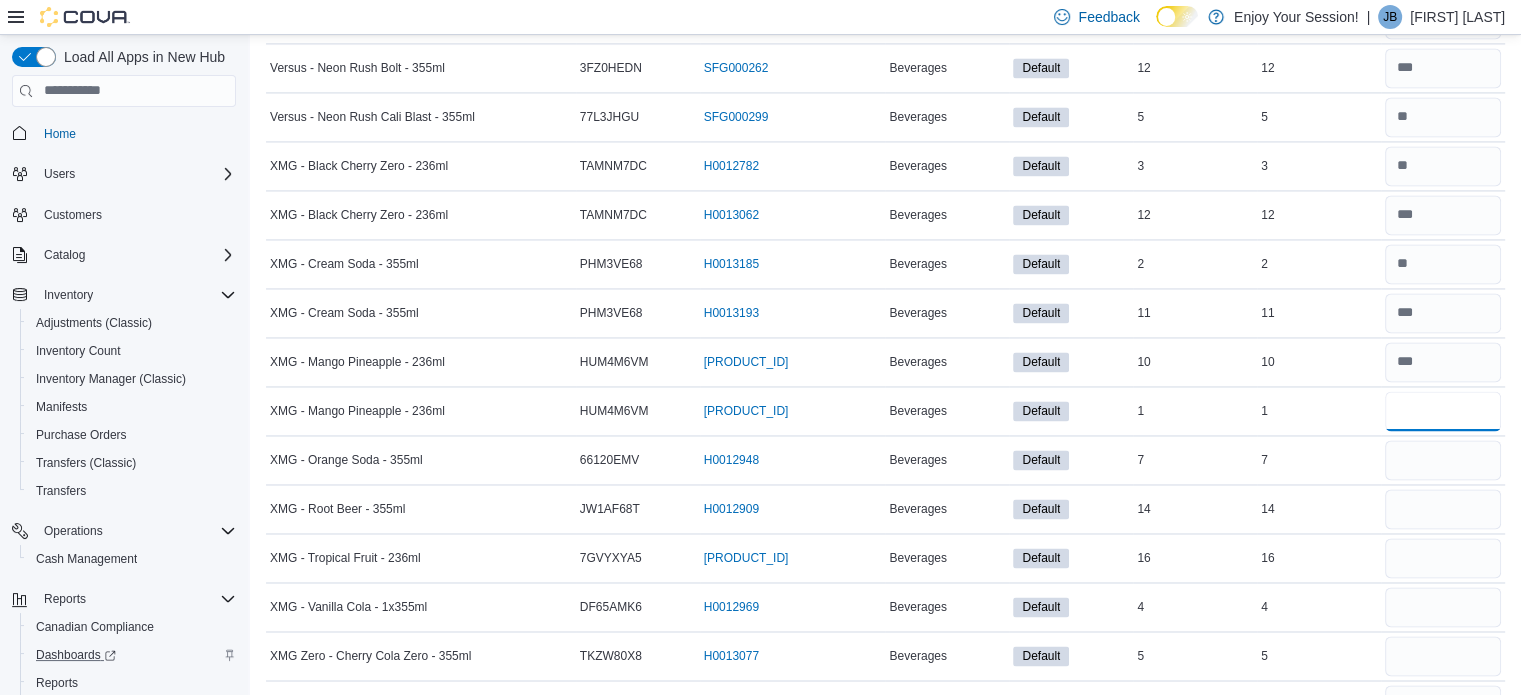 type on "*" 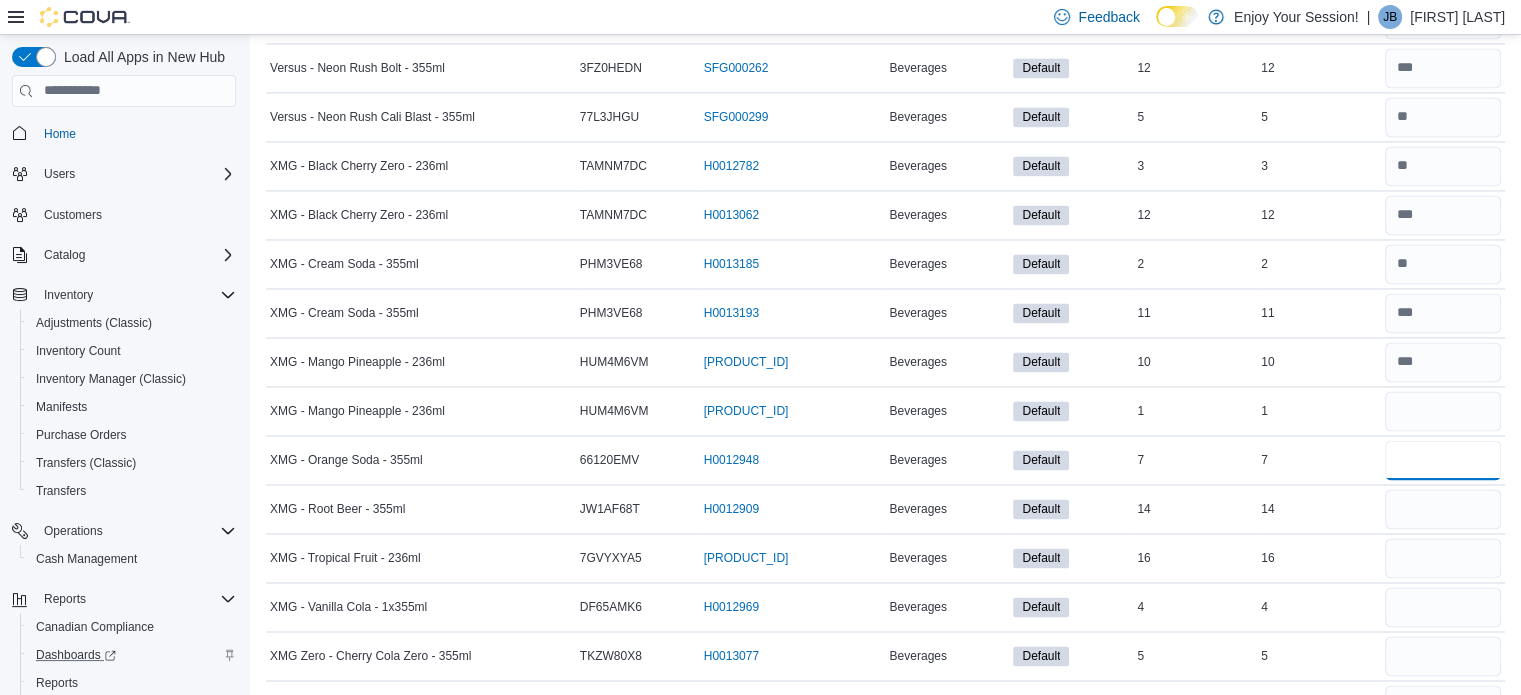 type 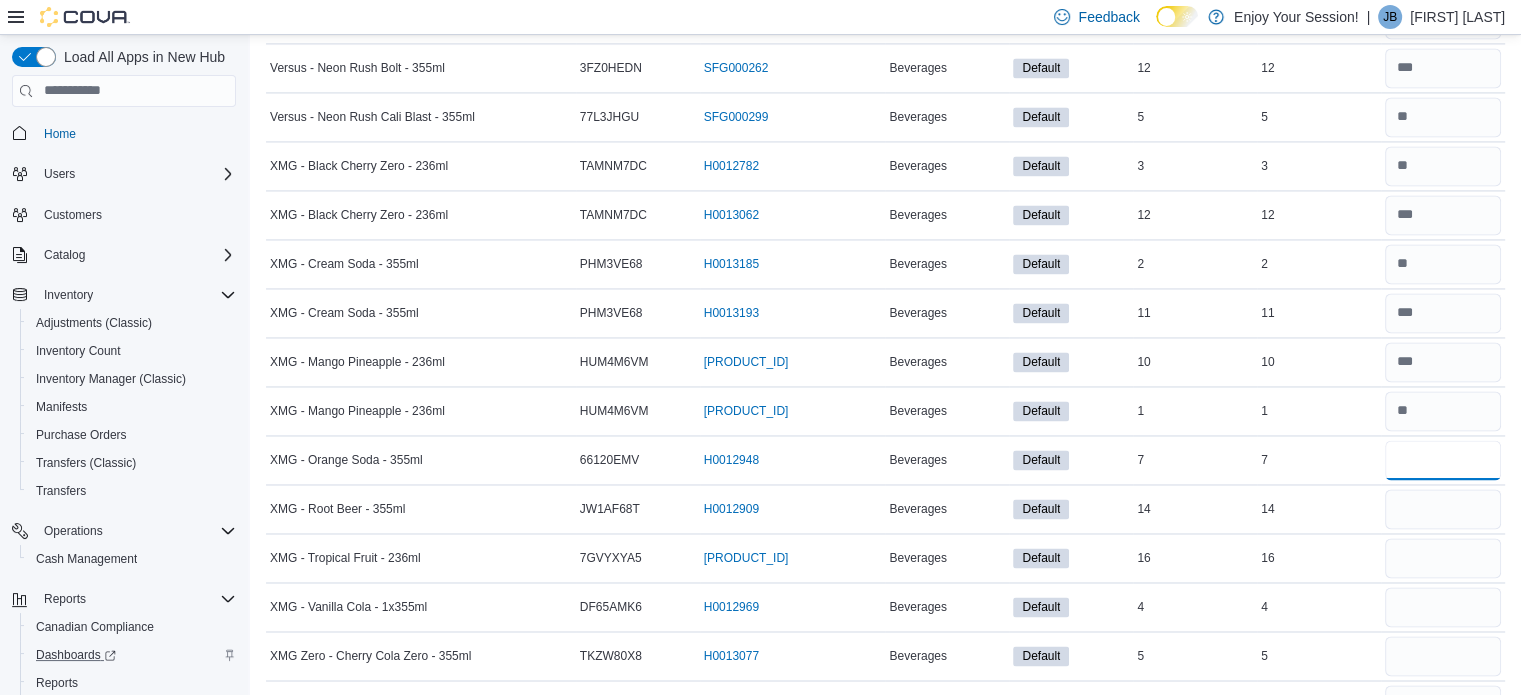 type on "*" 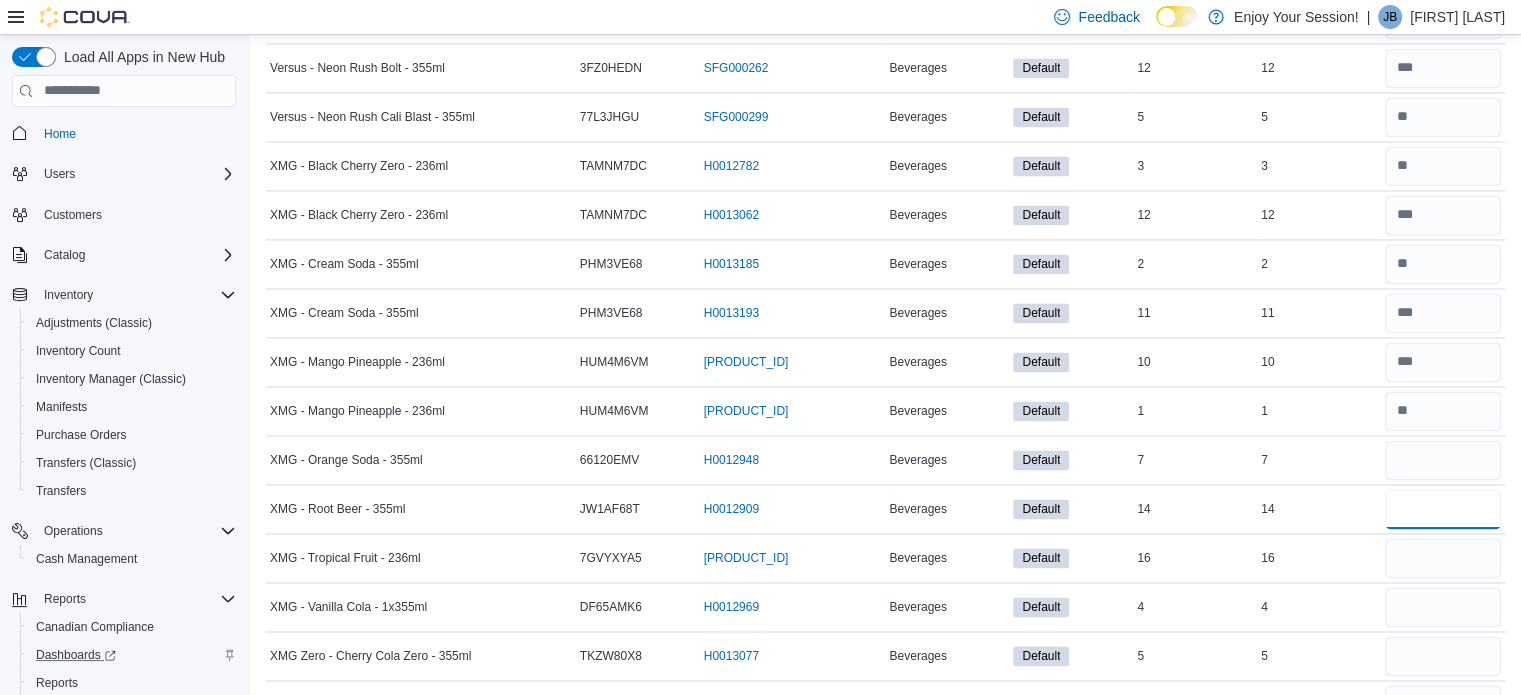 type 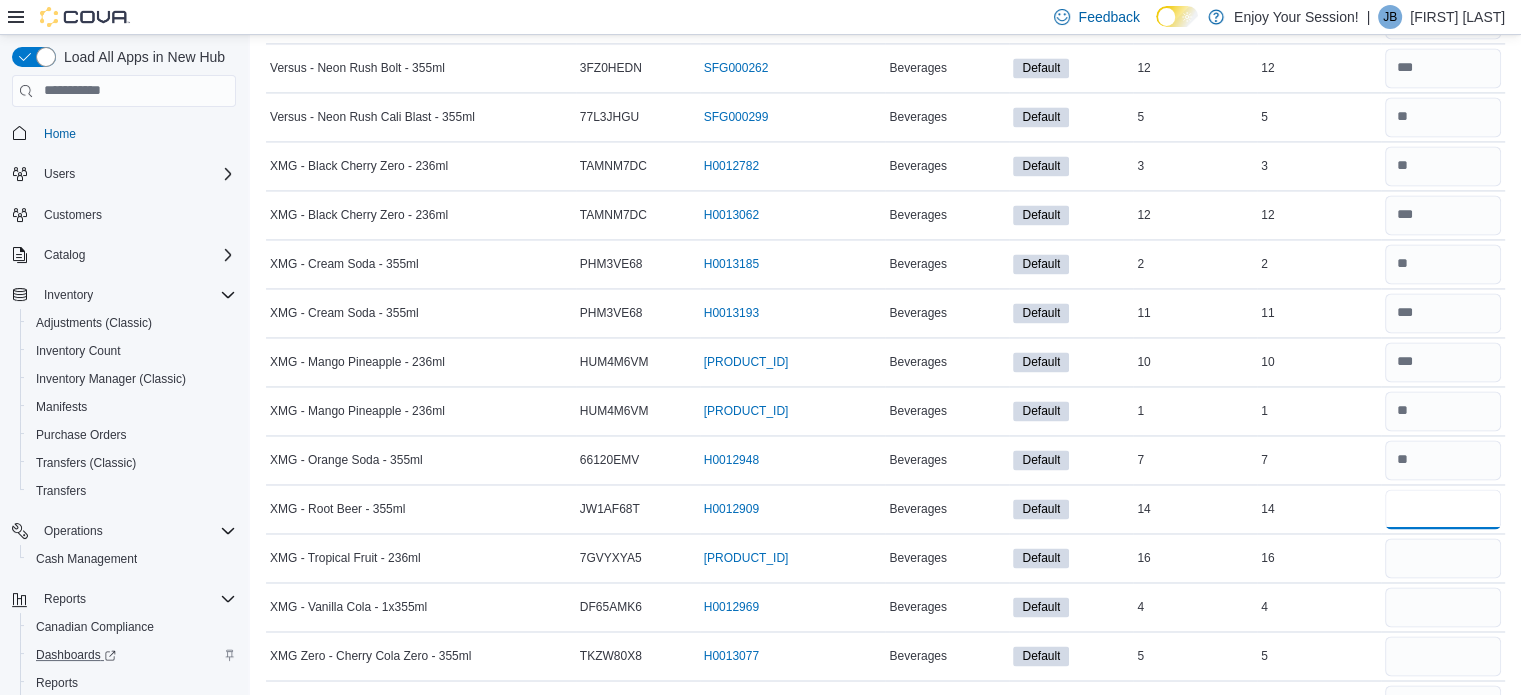 type on "**" 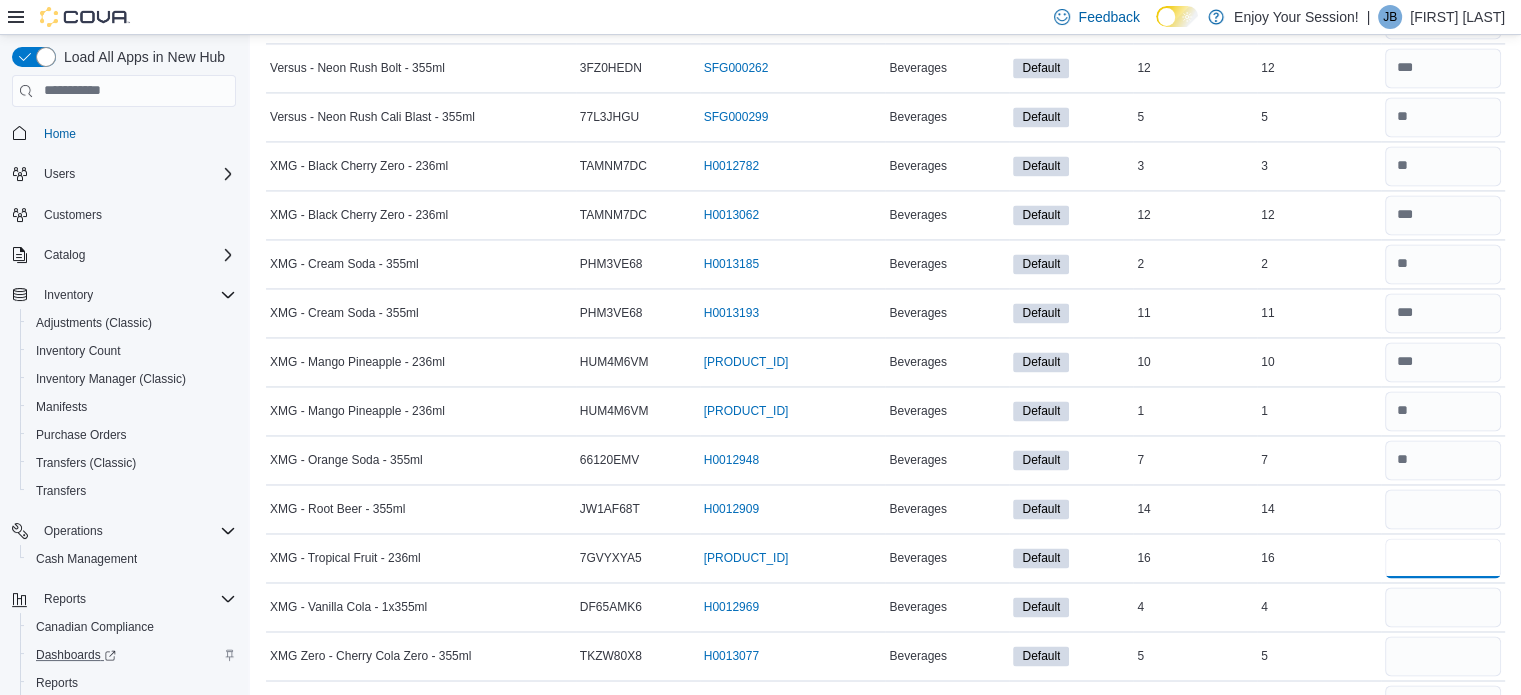 type 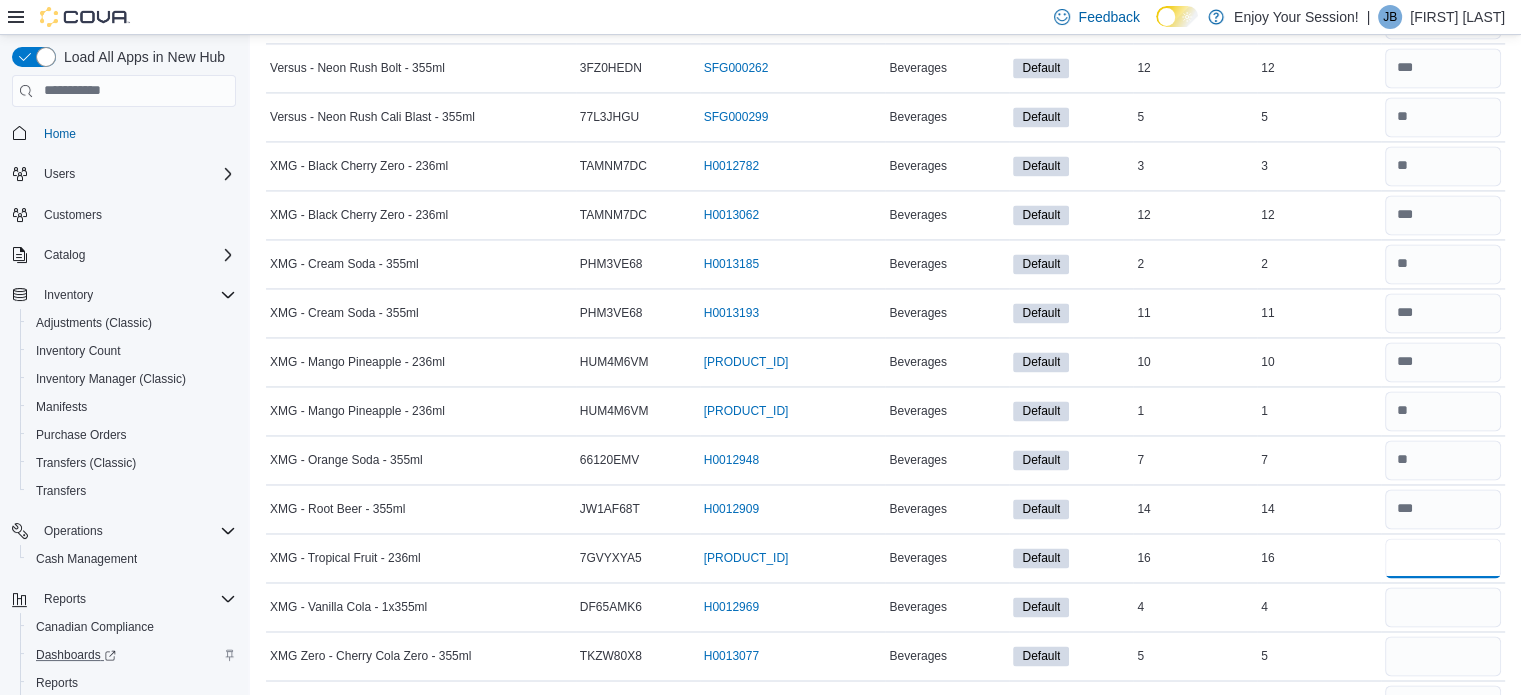type on "**" 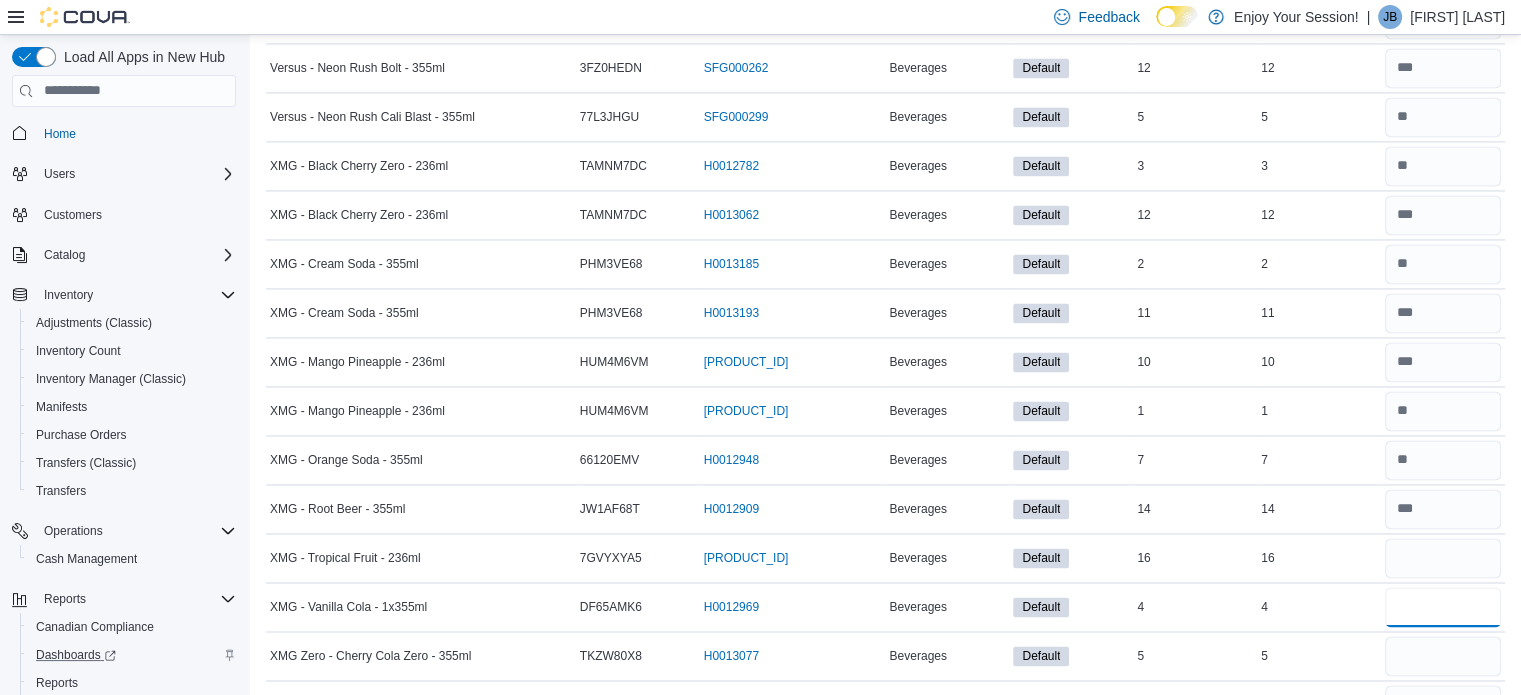 type 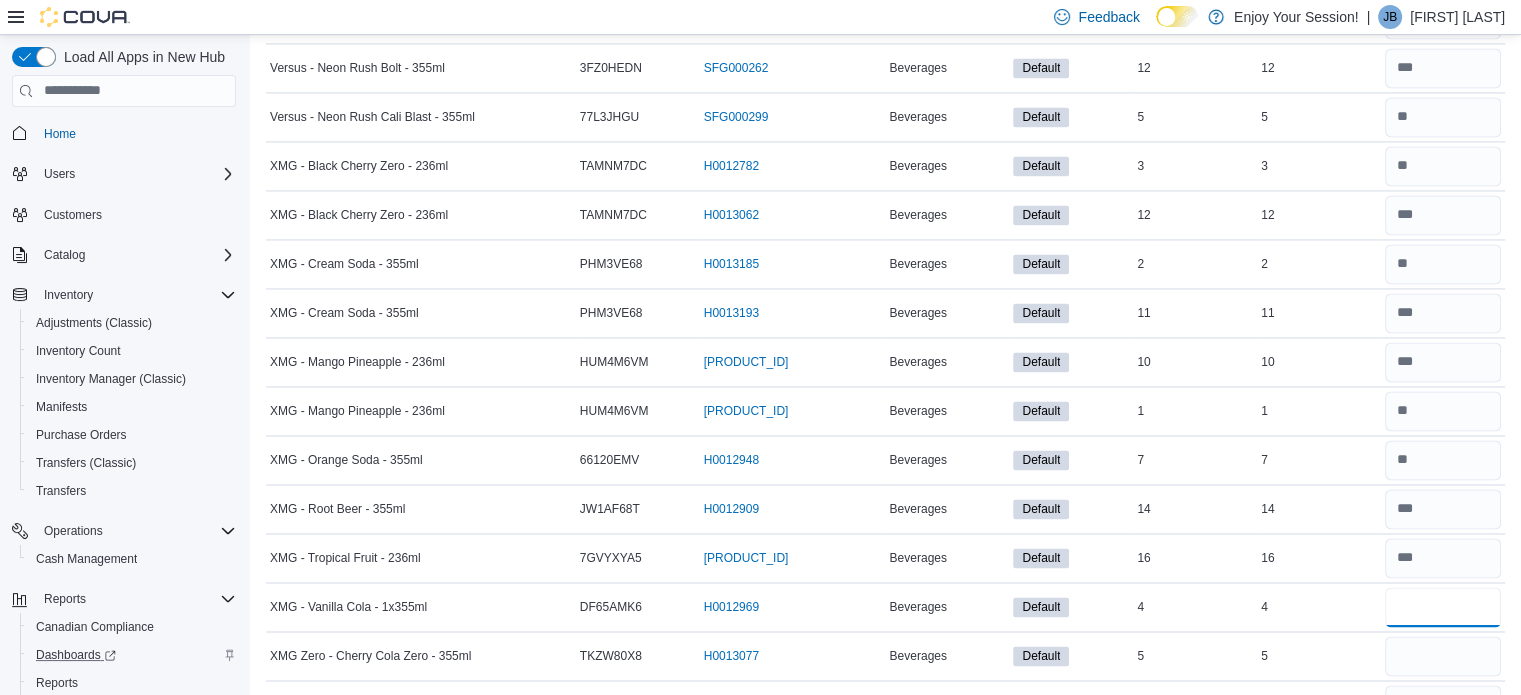 type on "*" 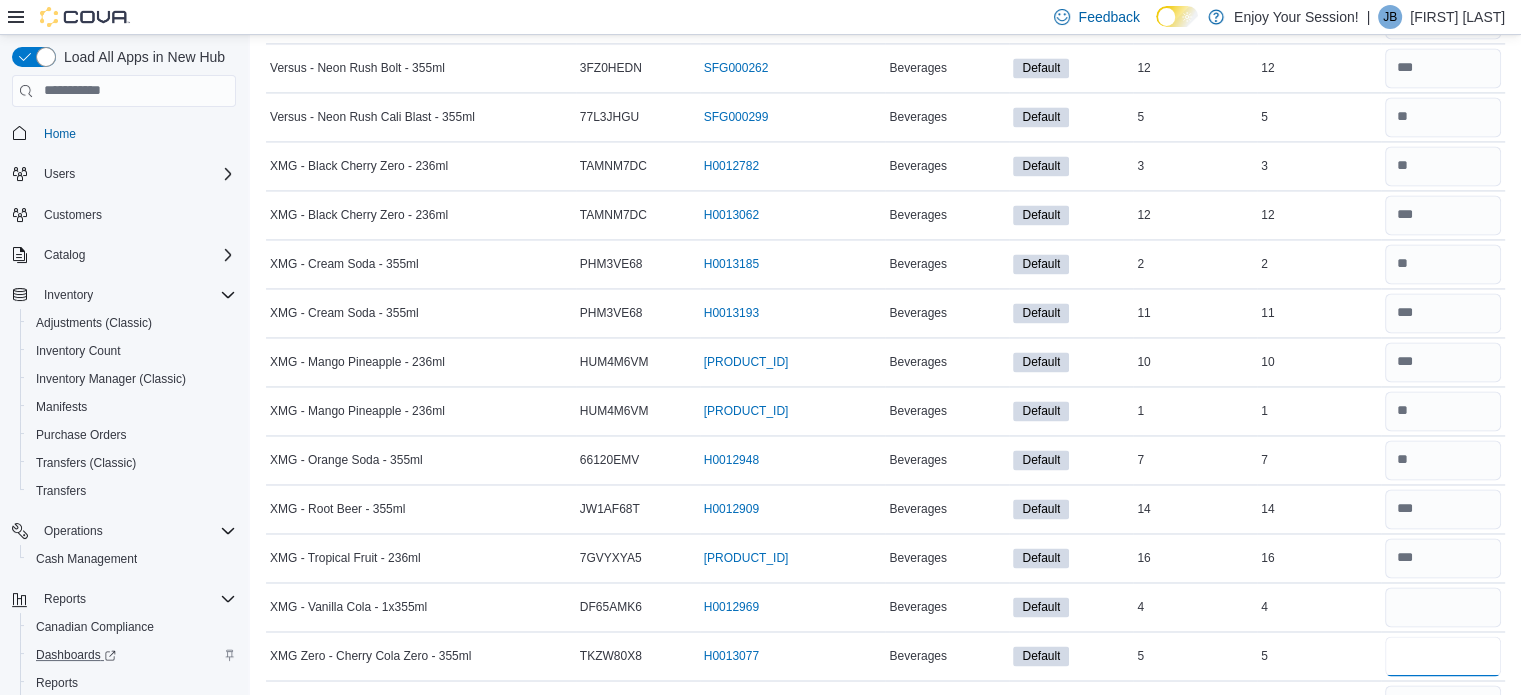 type 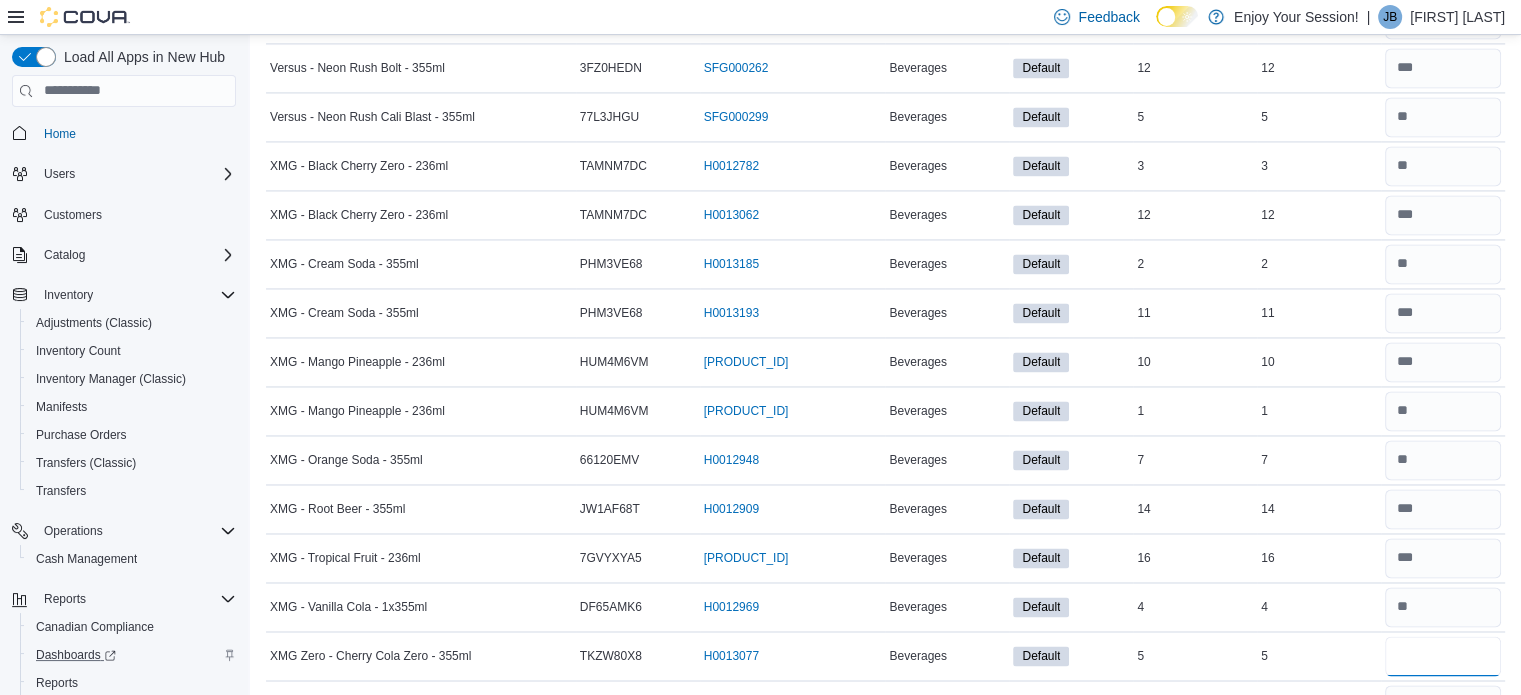 type on "*" 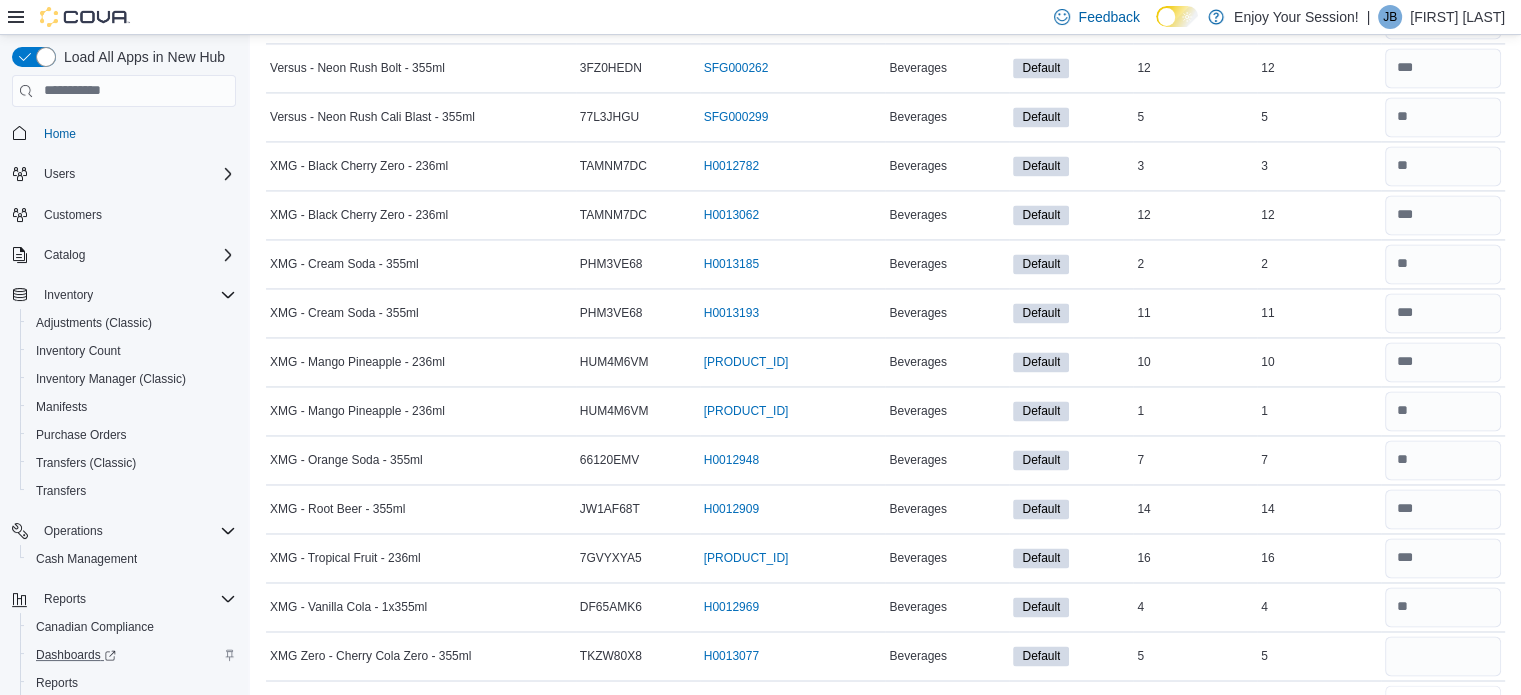 type 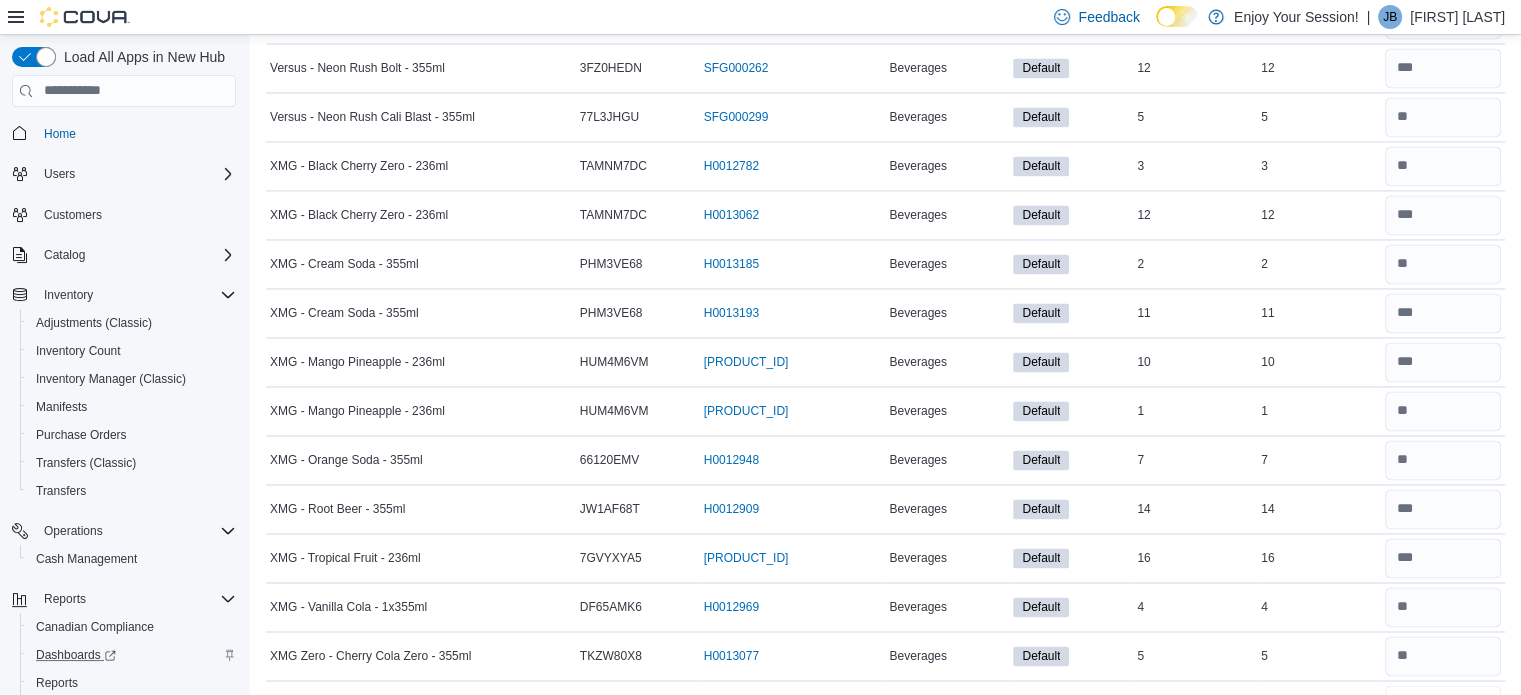 scroll, scrollTop: 3155, scrollLeft: 0, axis: vertical 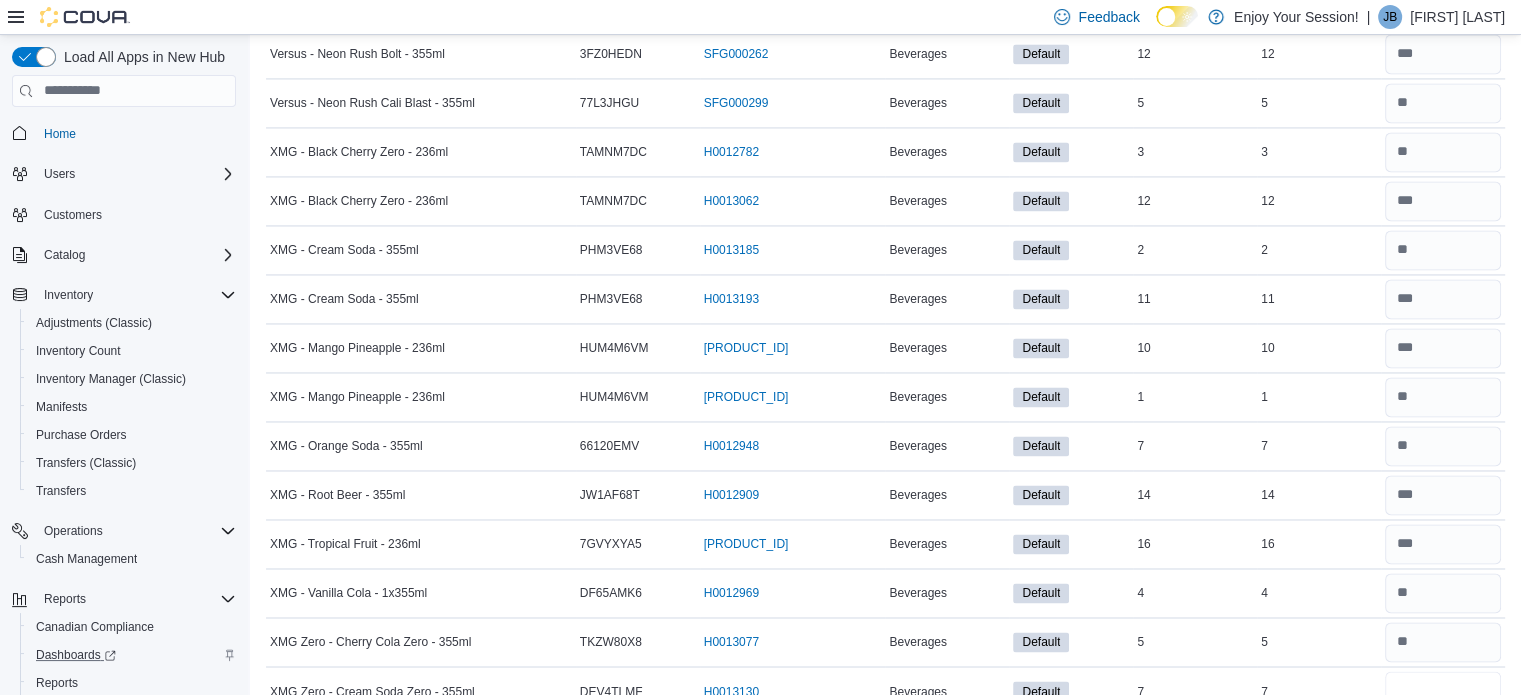type on "*" 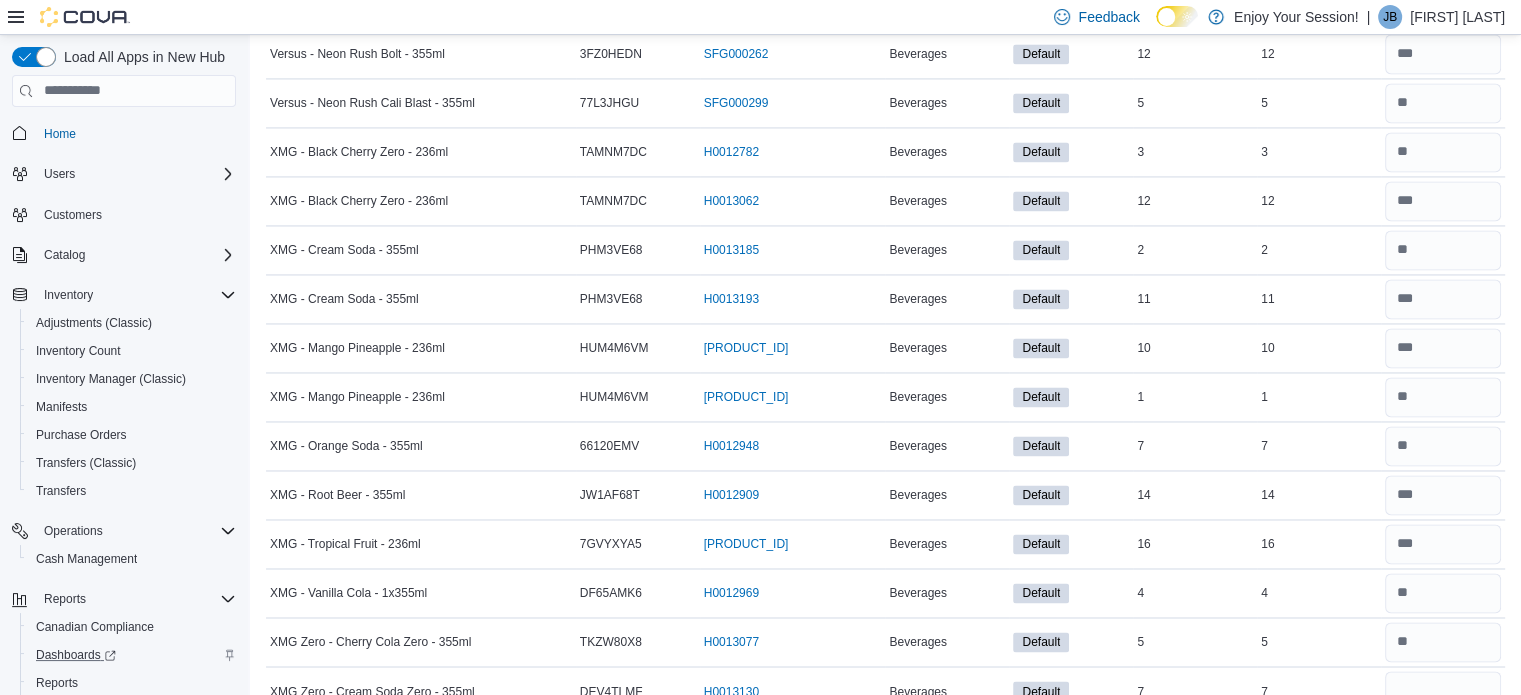 type 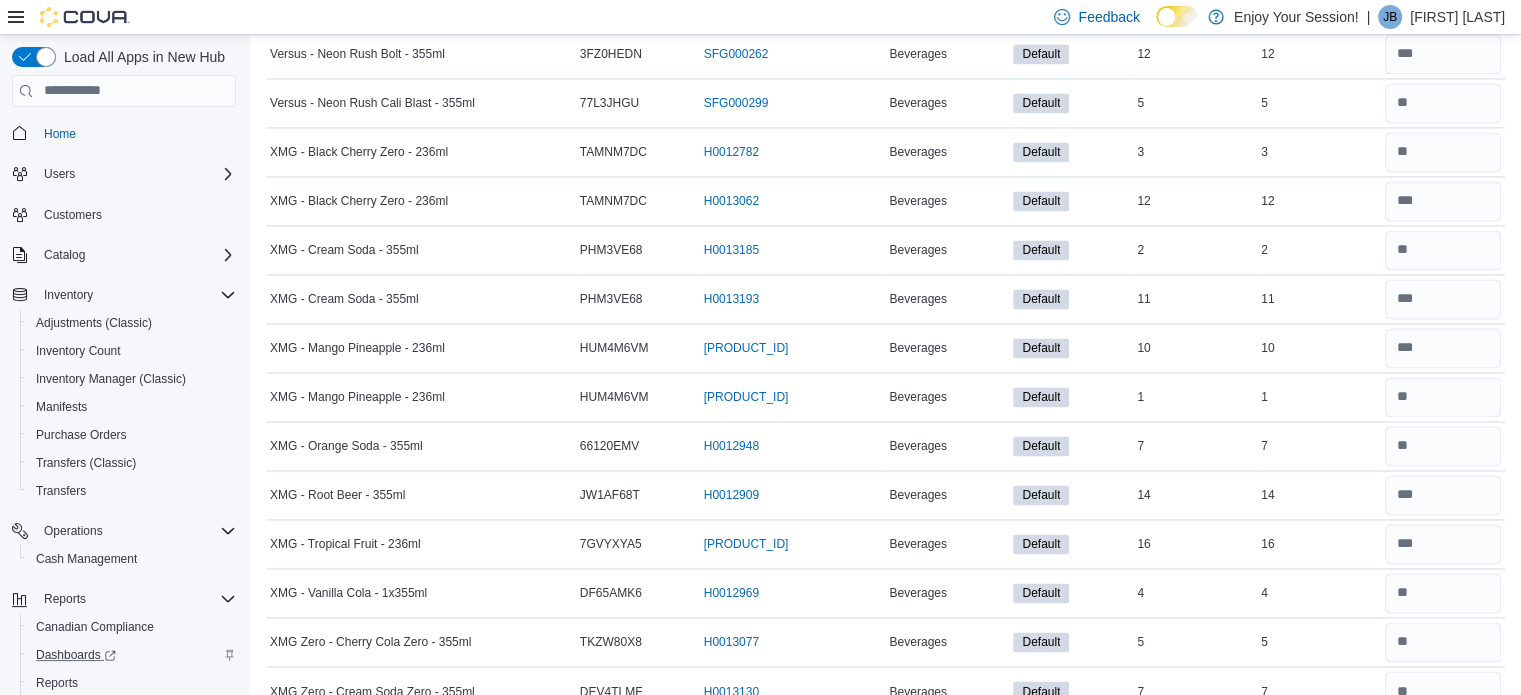 scroll, scrollTop: 3532, scrollLeft: 0, axis: vertical 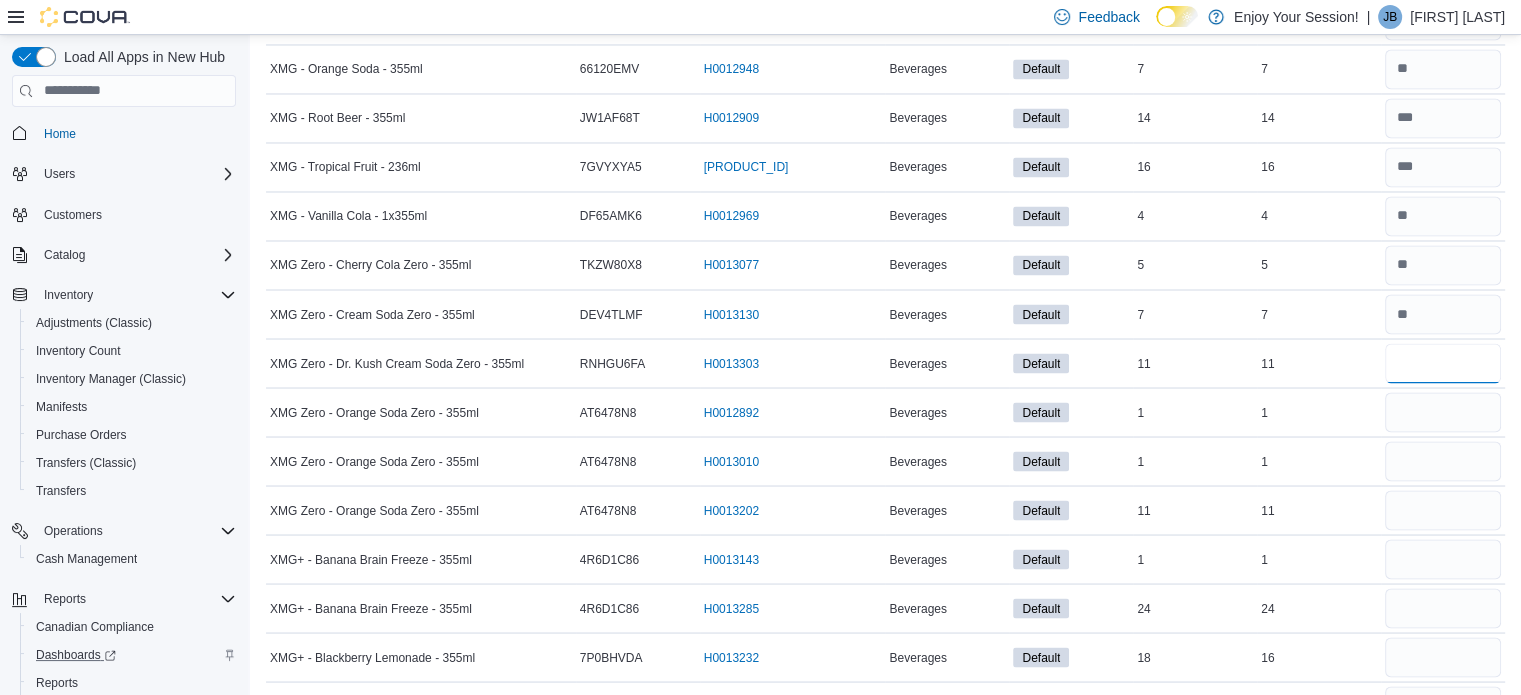 type on "**" 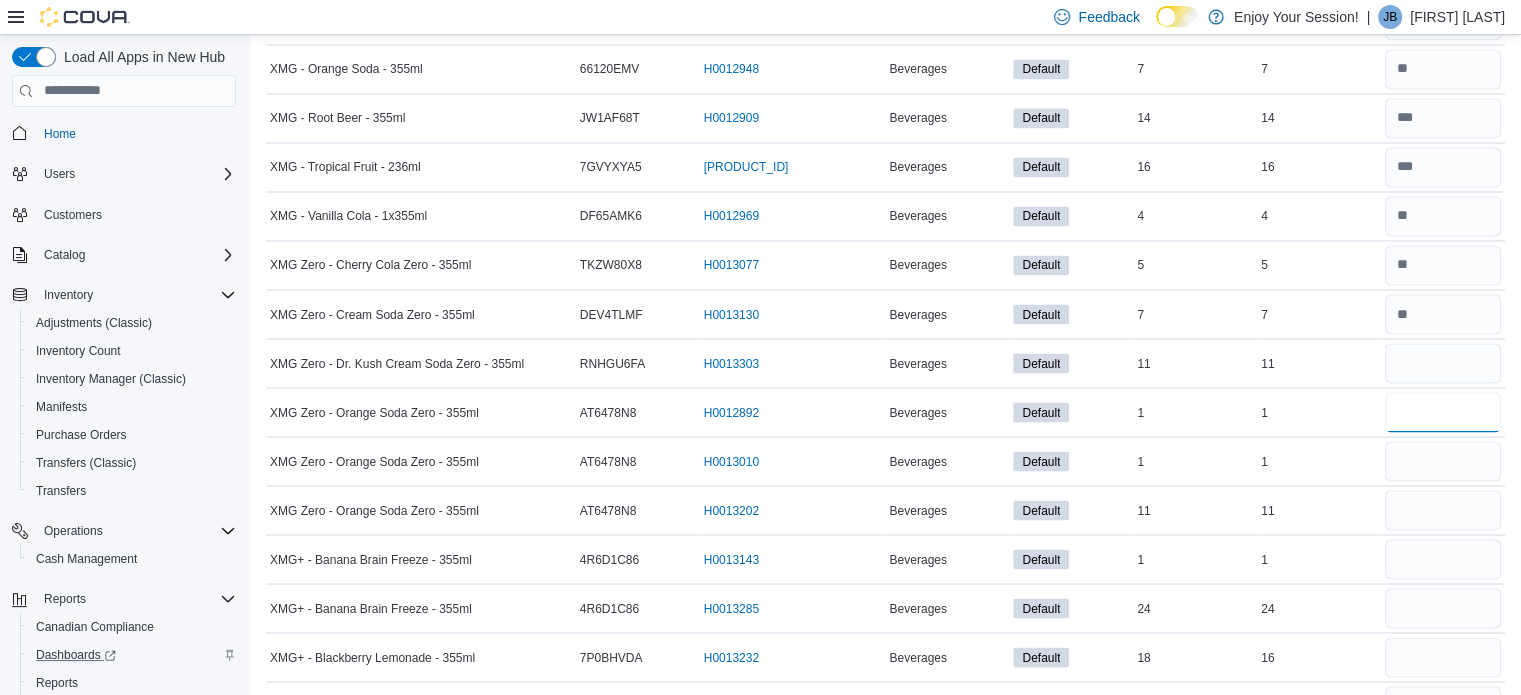 type 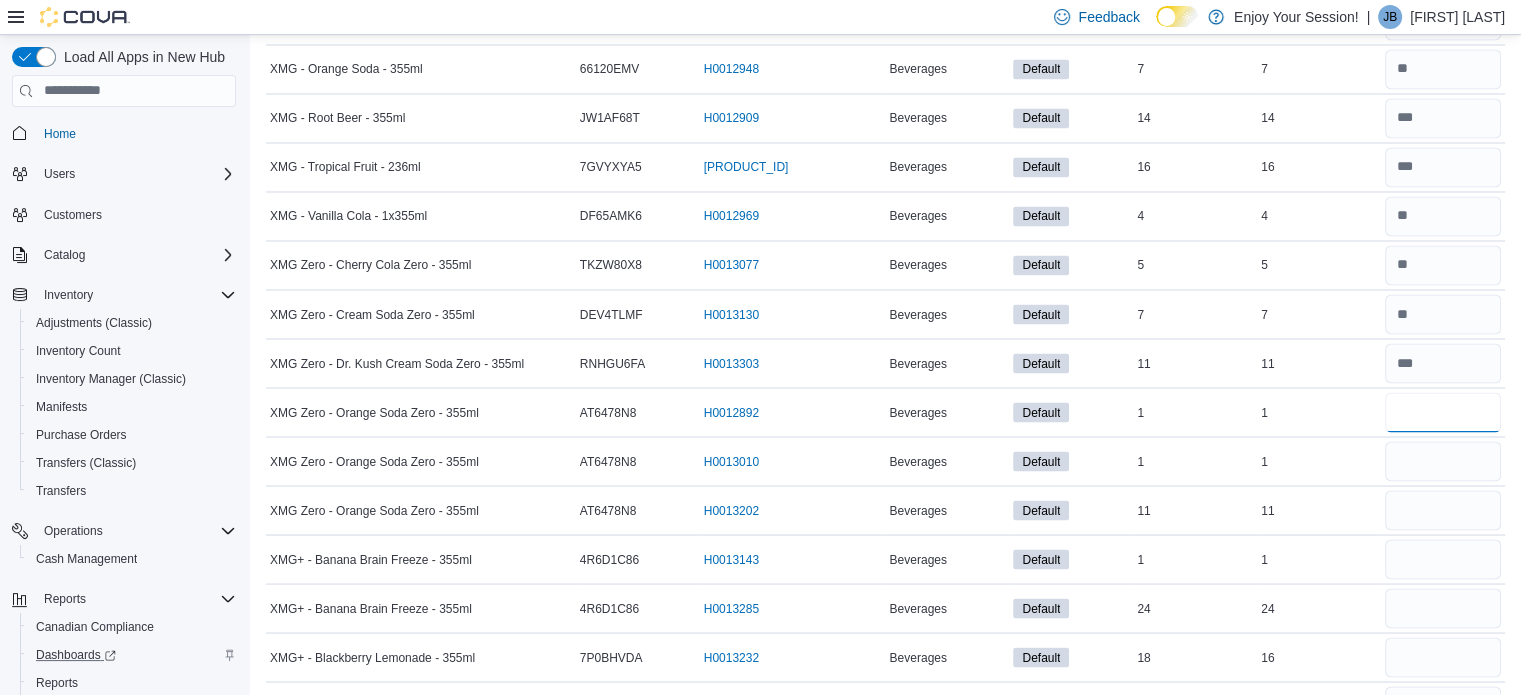 type on "*" 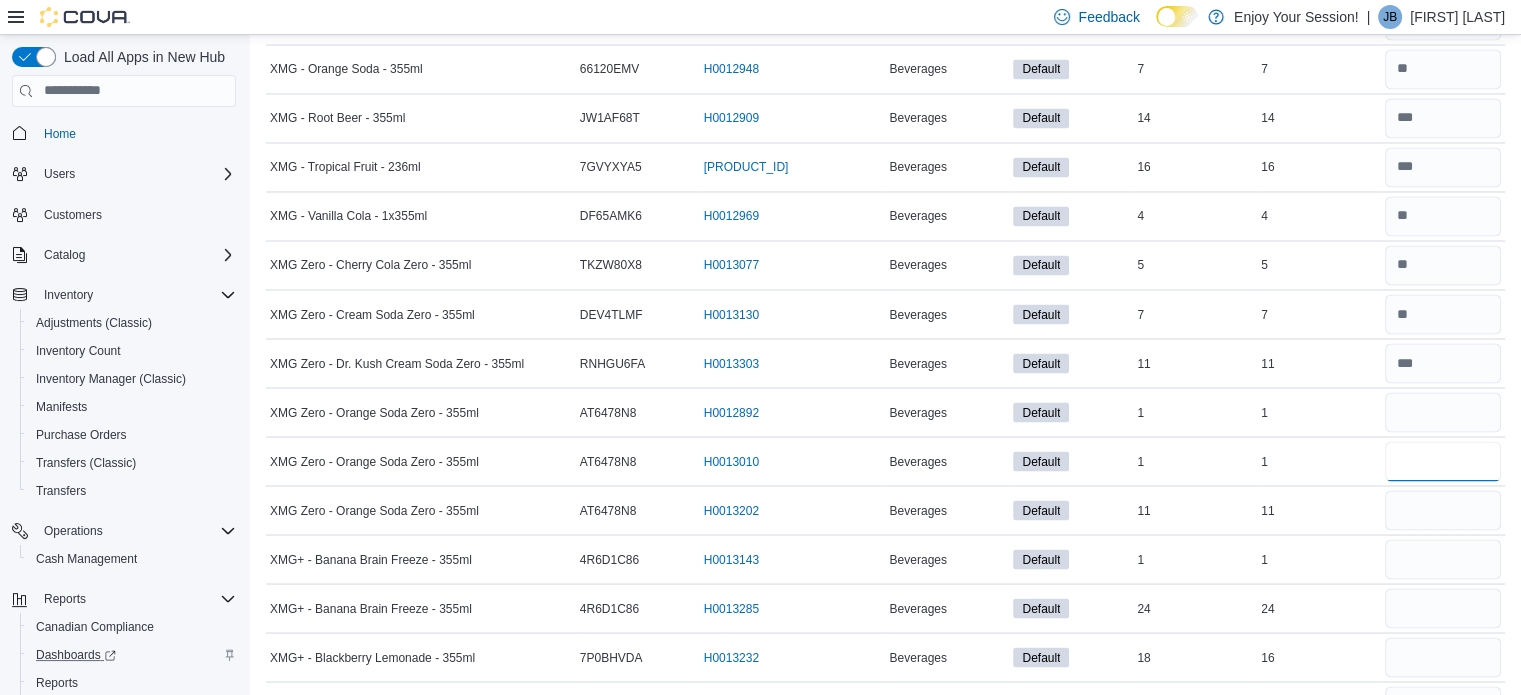 type 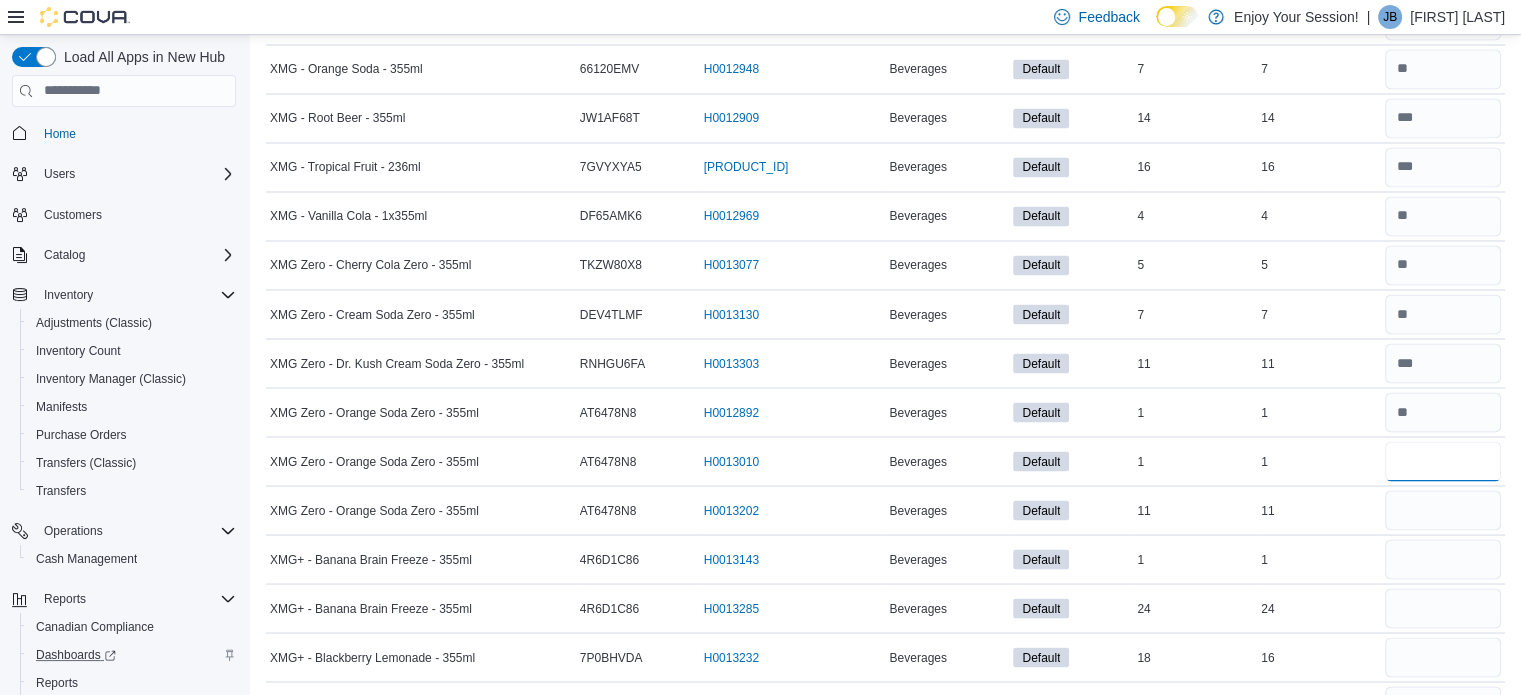 type on "*" 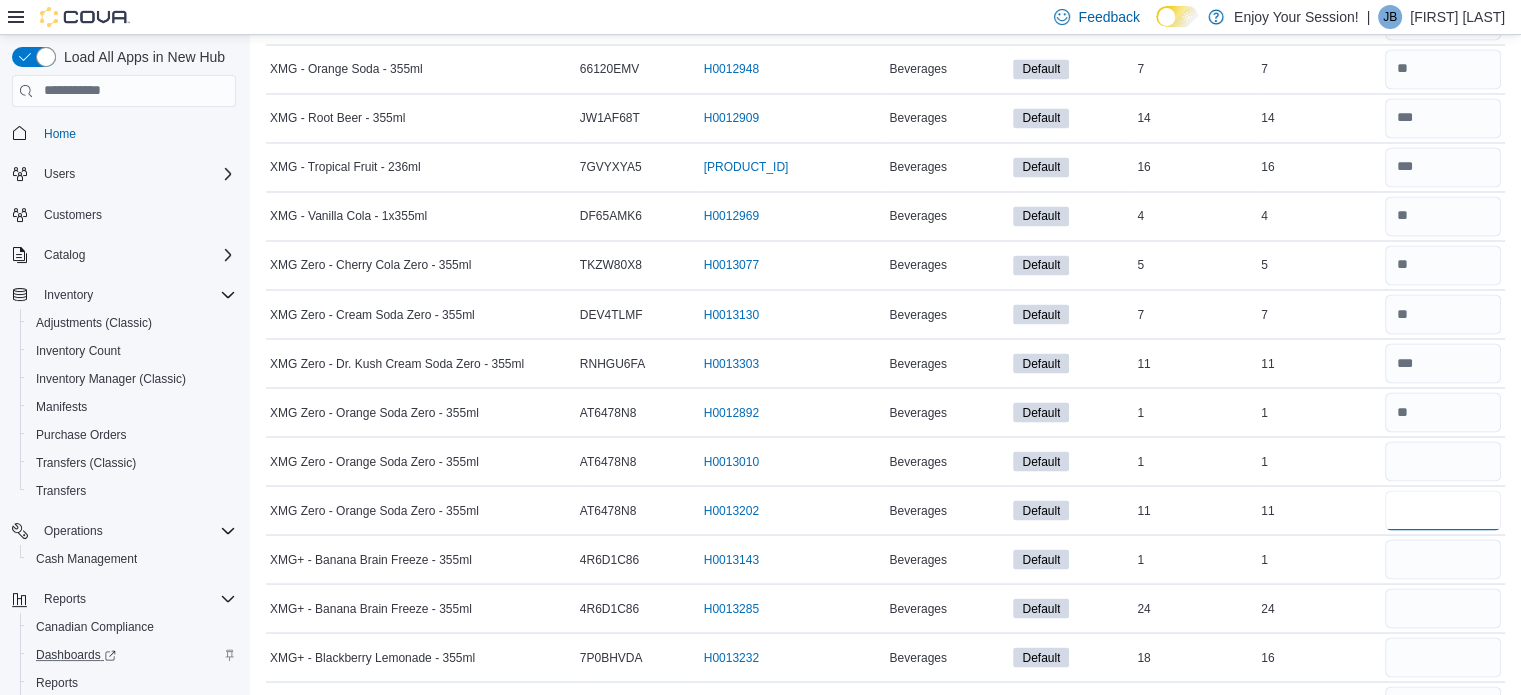 type 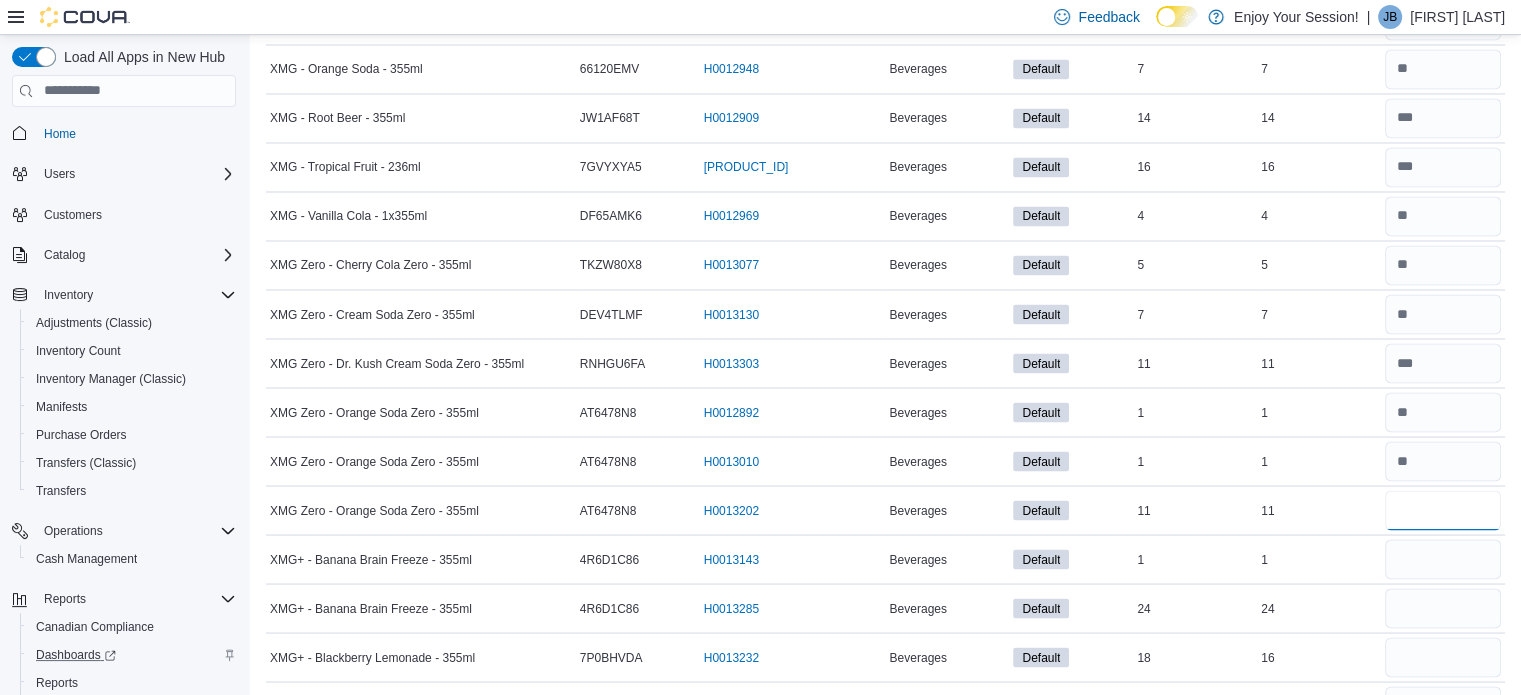 type on "**" 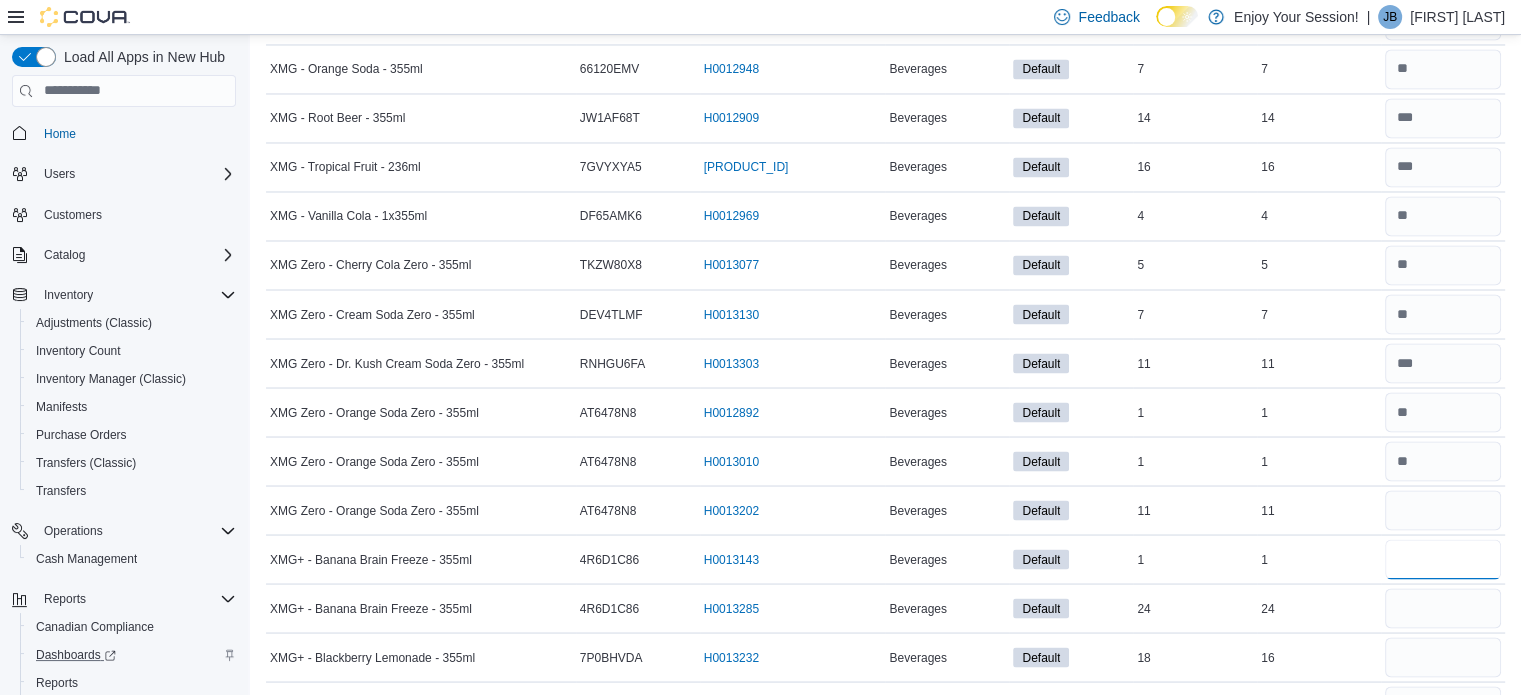 type 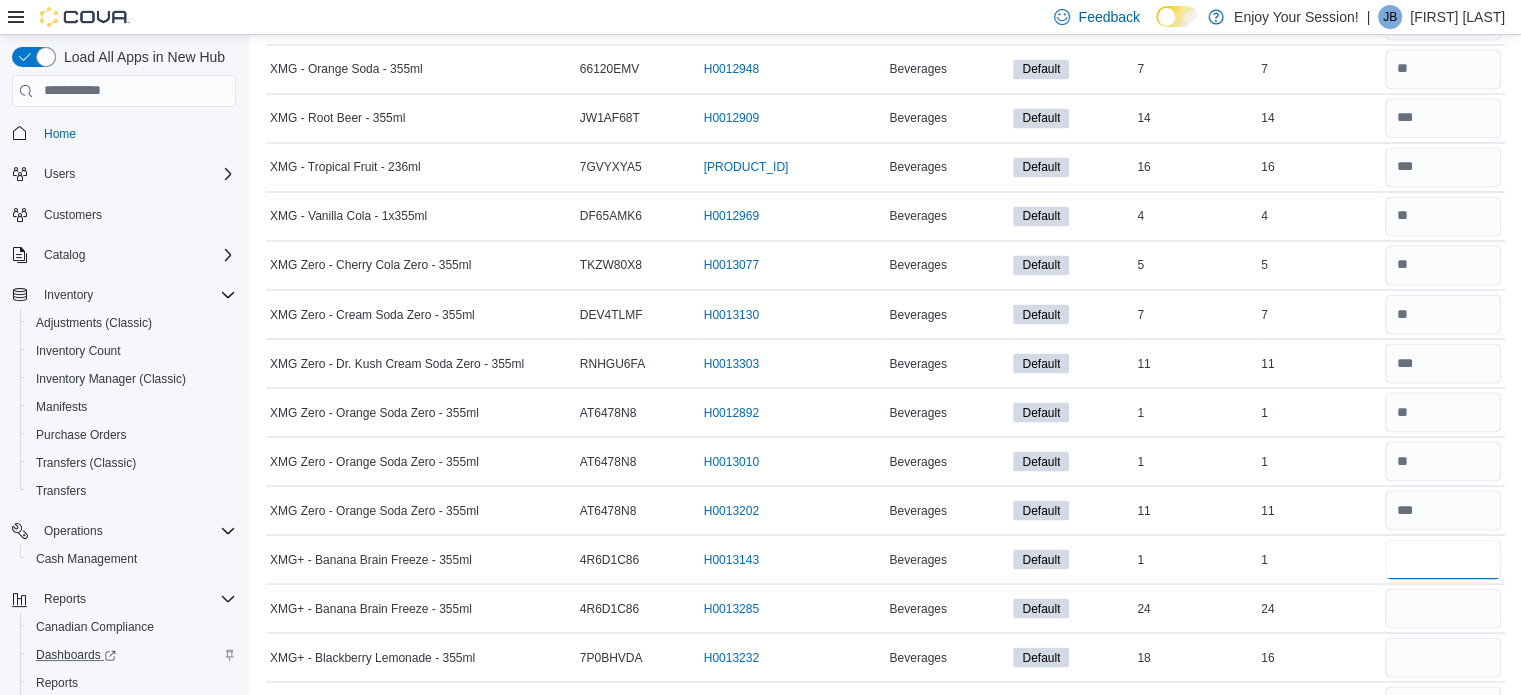 type on "*" 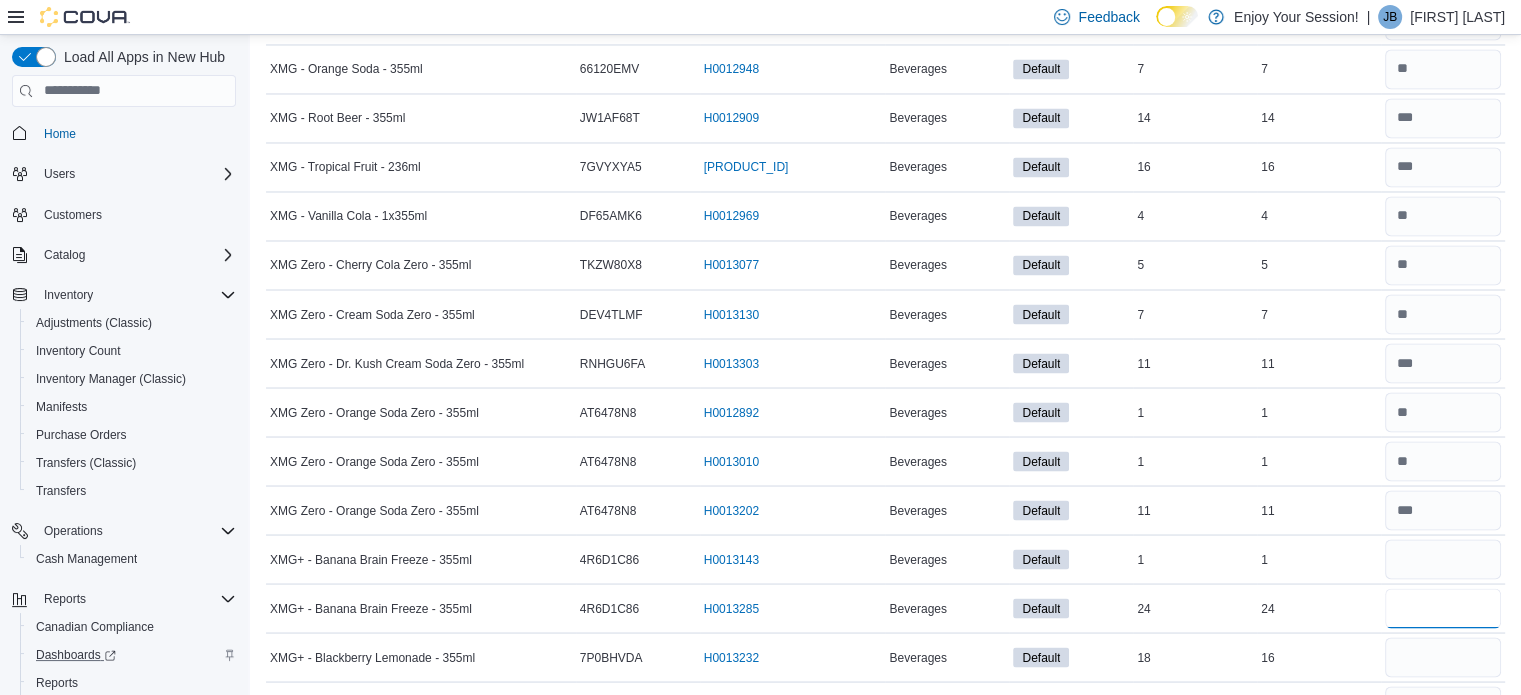type 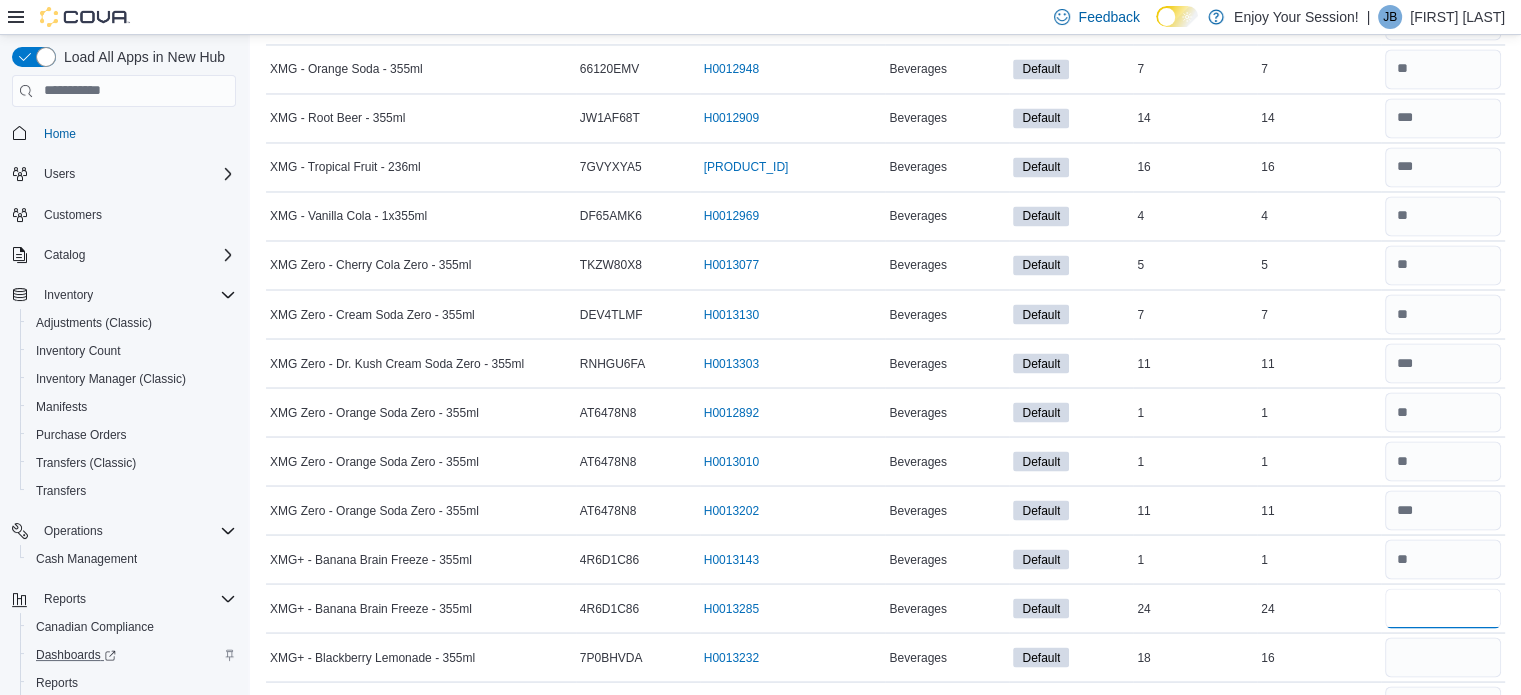 type on "*" 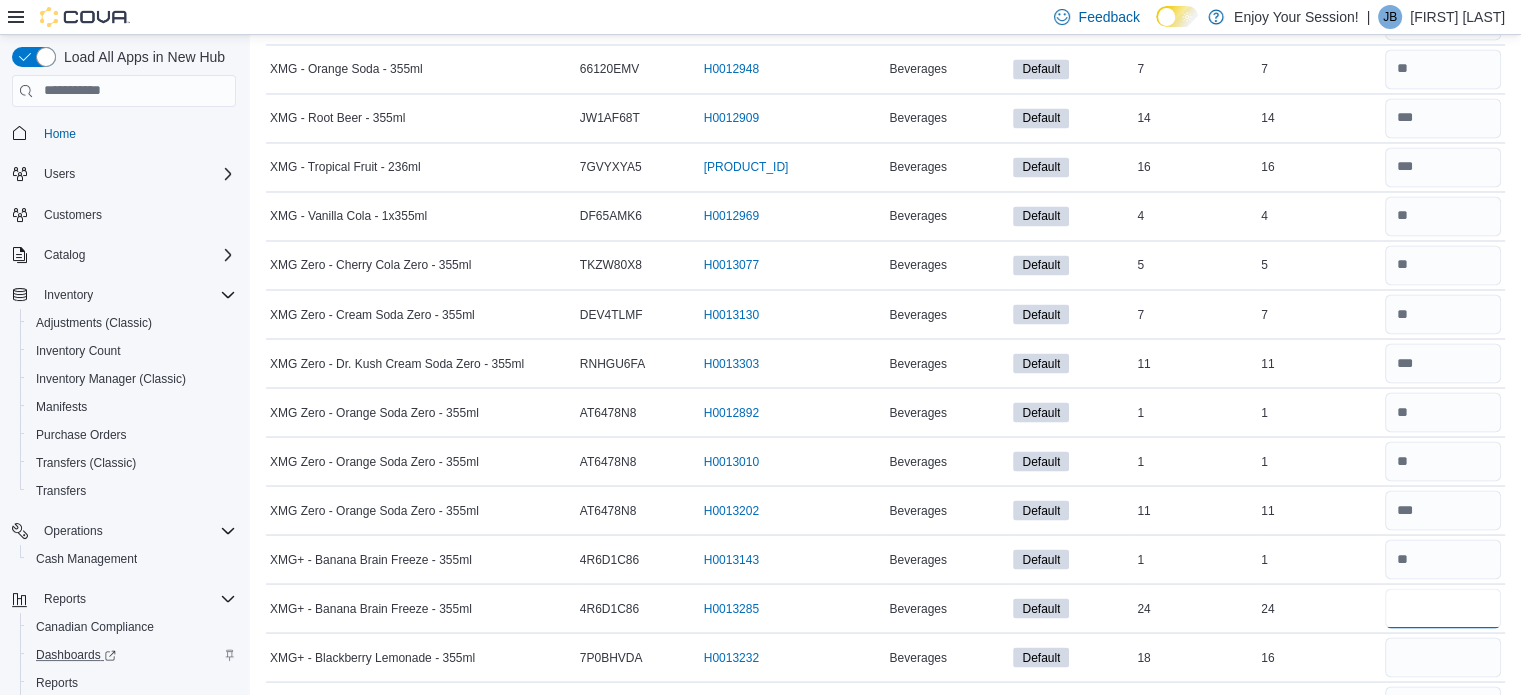 type on "**" 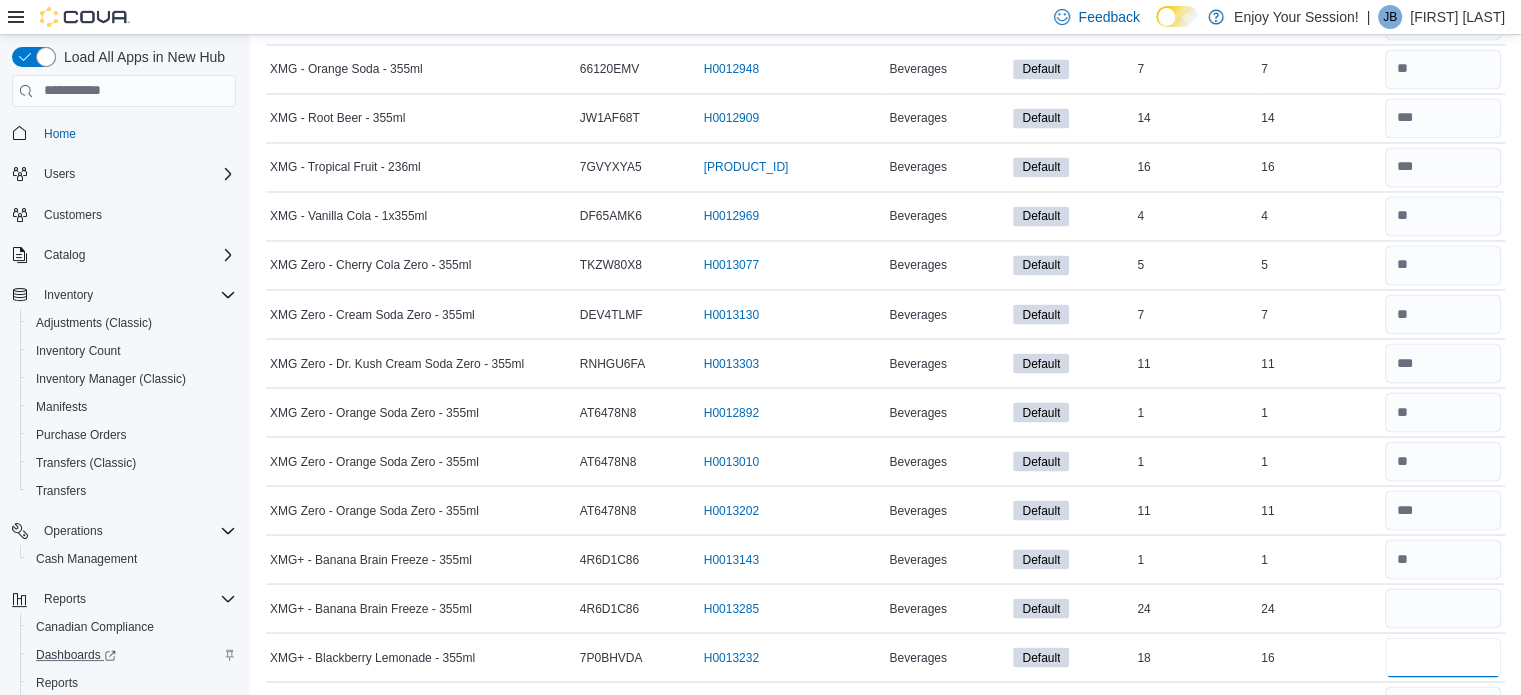 type 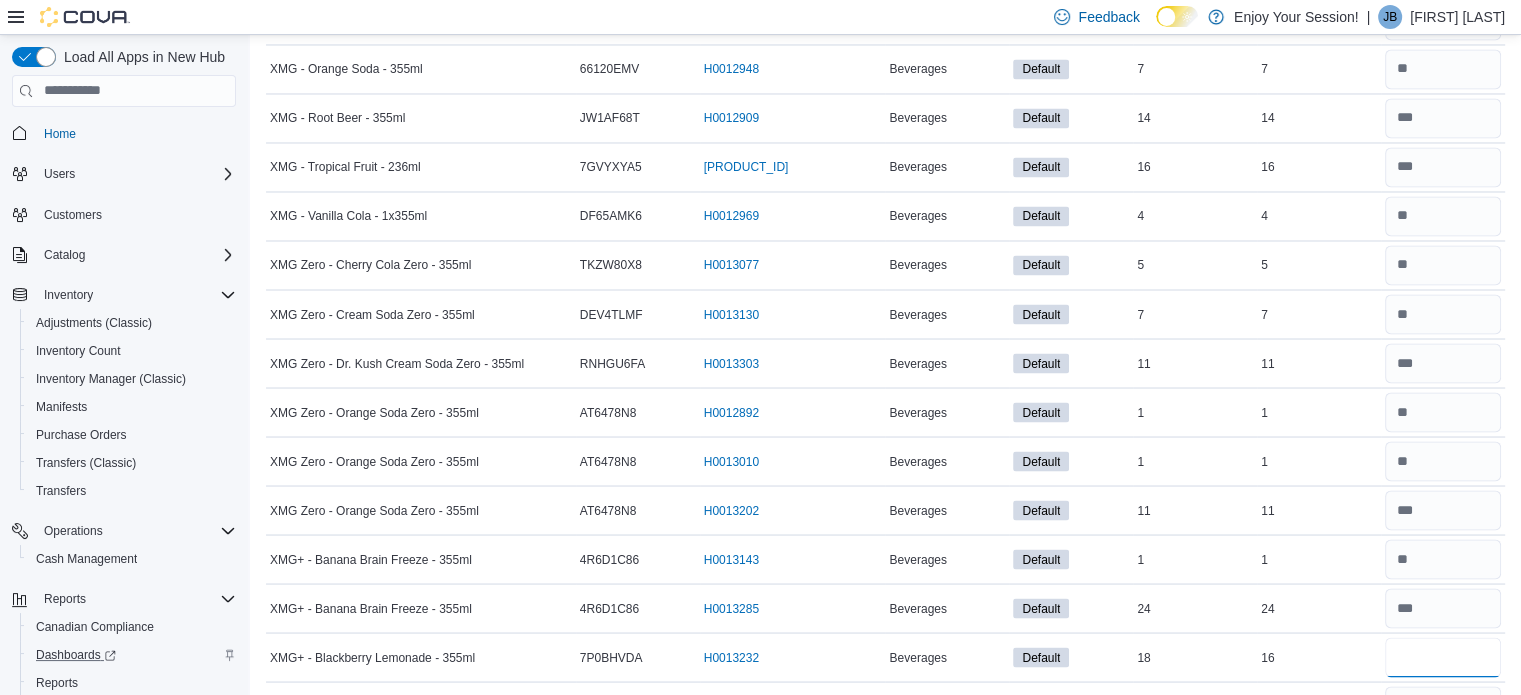 type on "**" 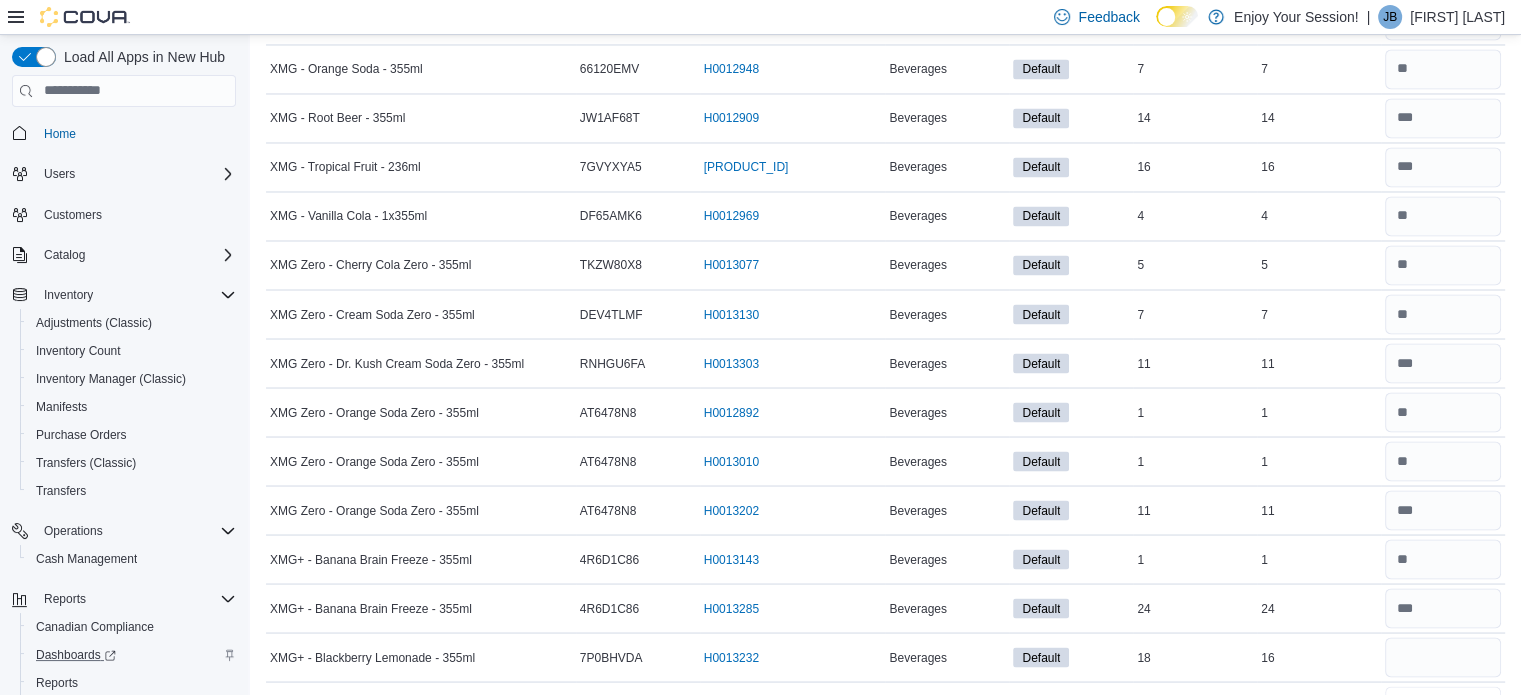 type 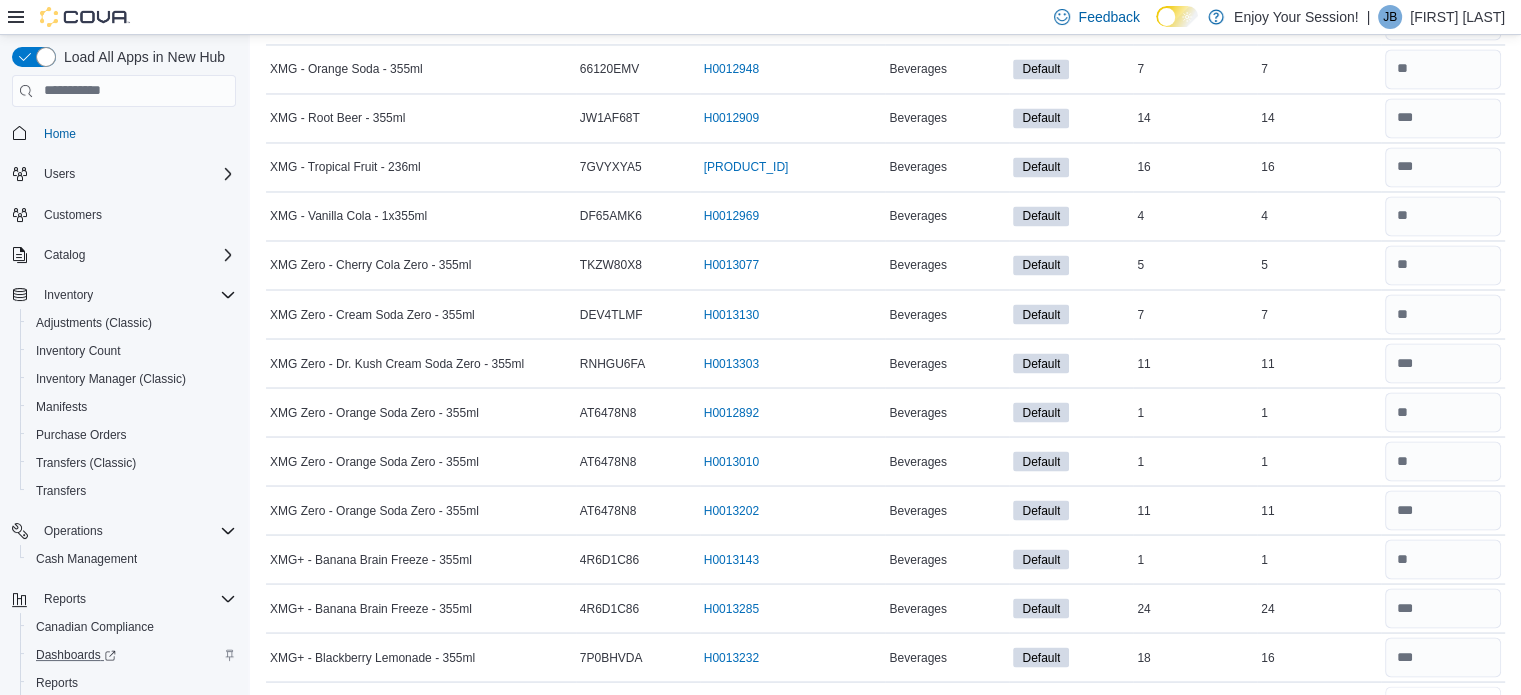 scroll, scrollTop: 3545, scrollLeft: 0, axis: vertical 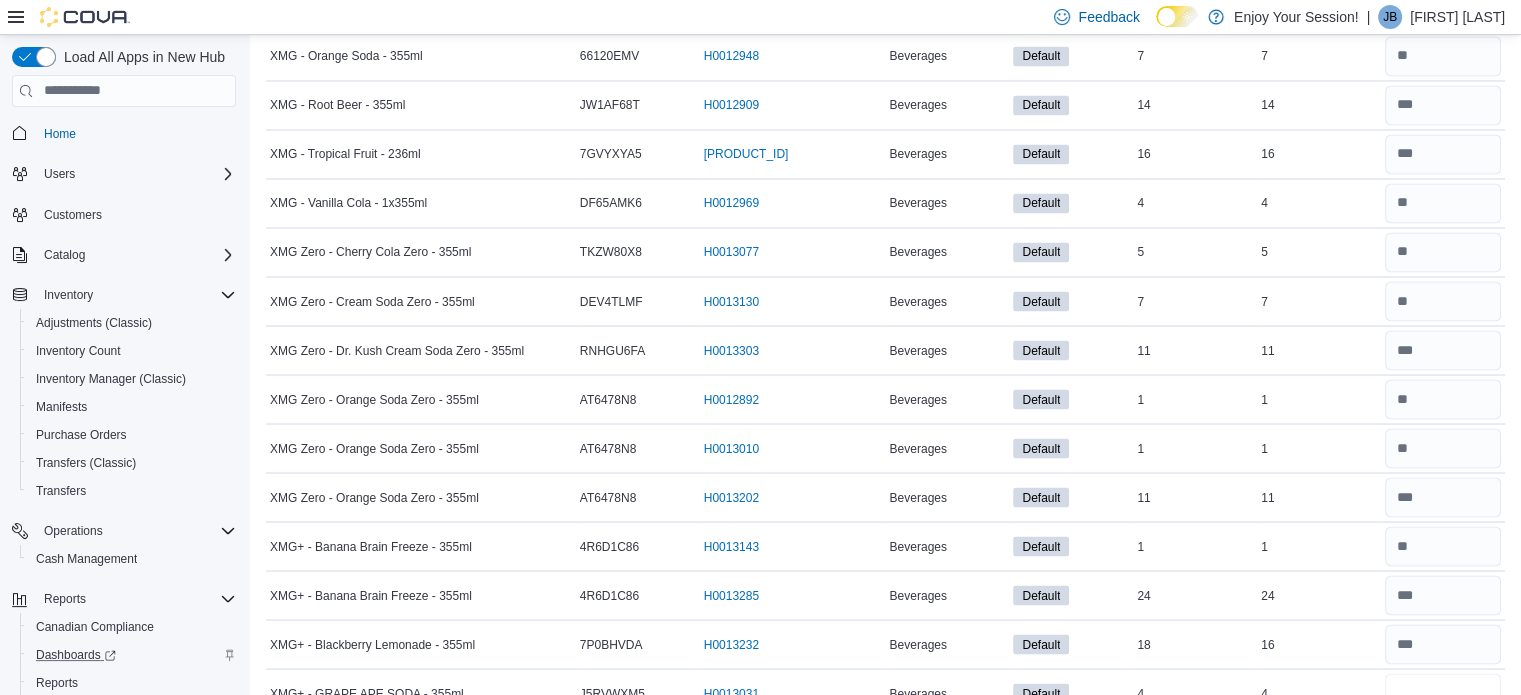 type on "*" 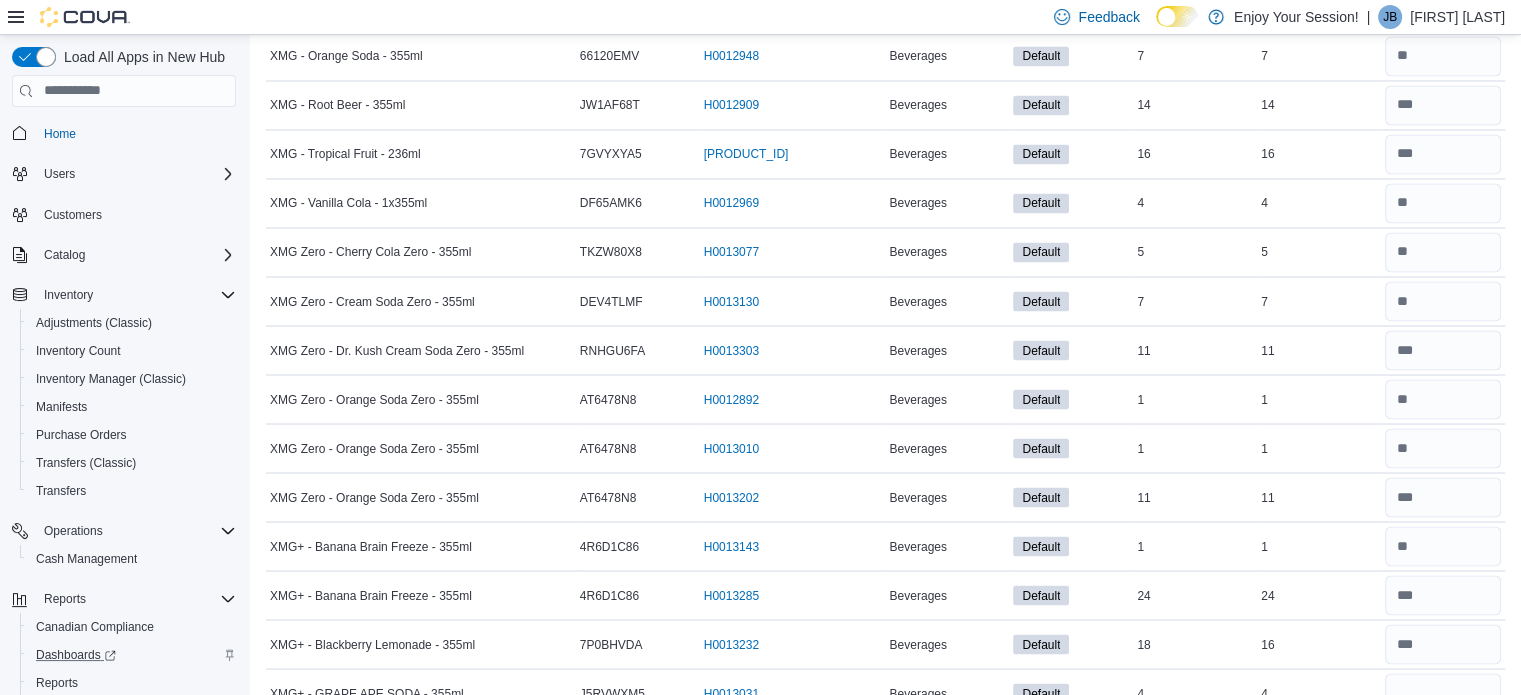 type 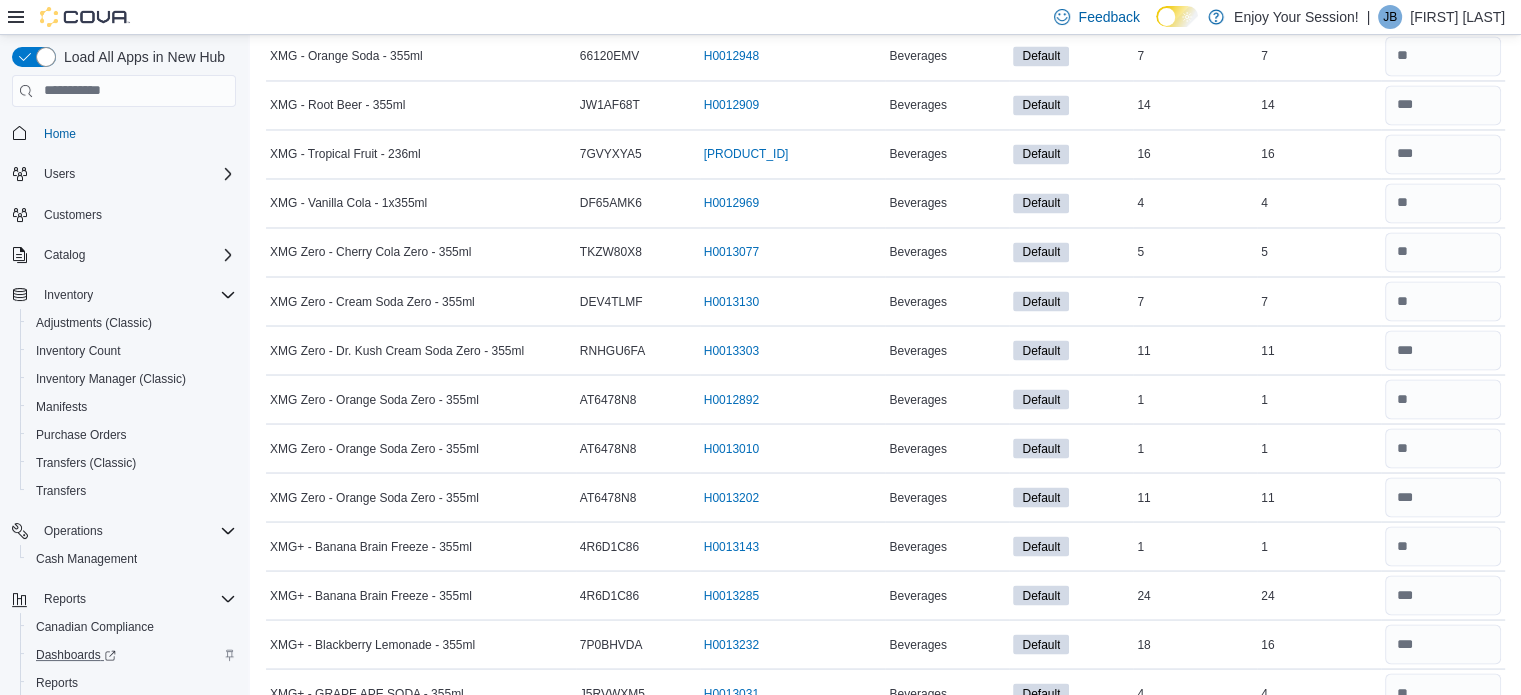 scroll, scrollTop: 3922, scrollLeft: 0, axis: vertical 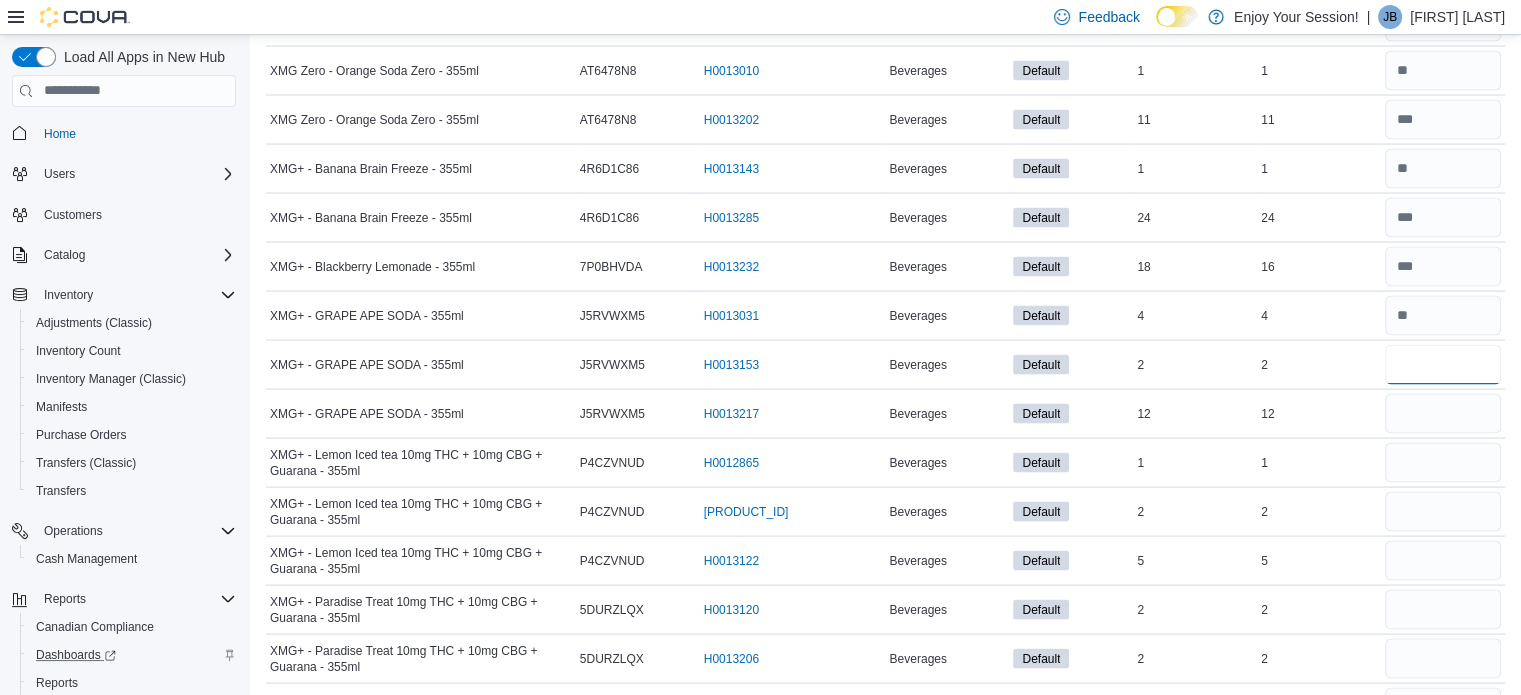 type on "*" 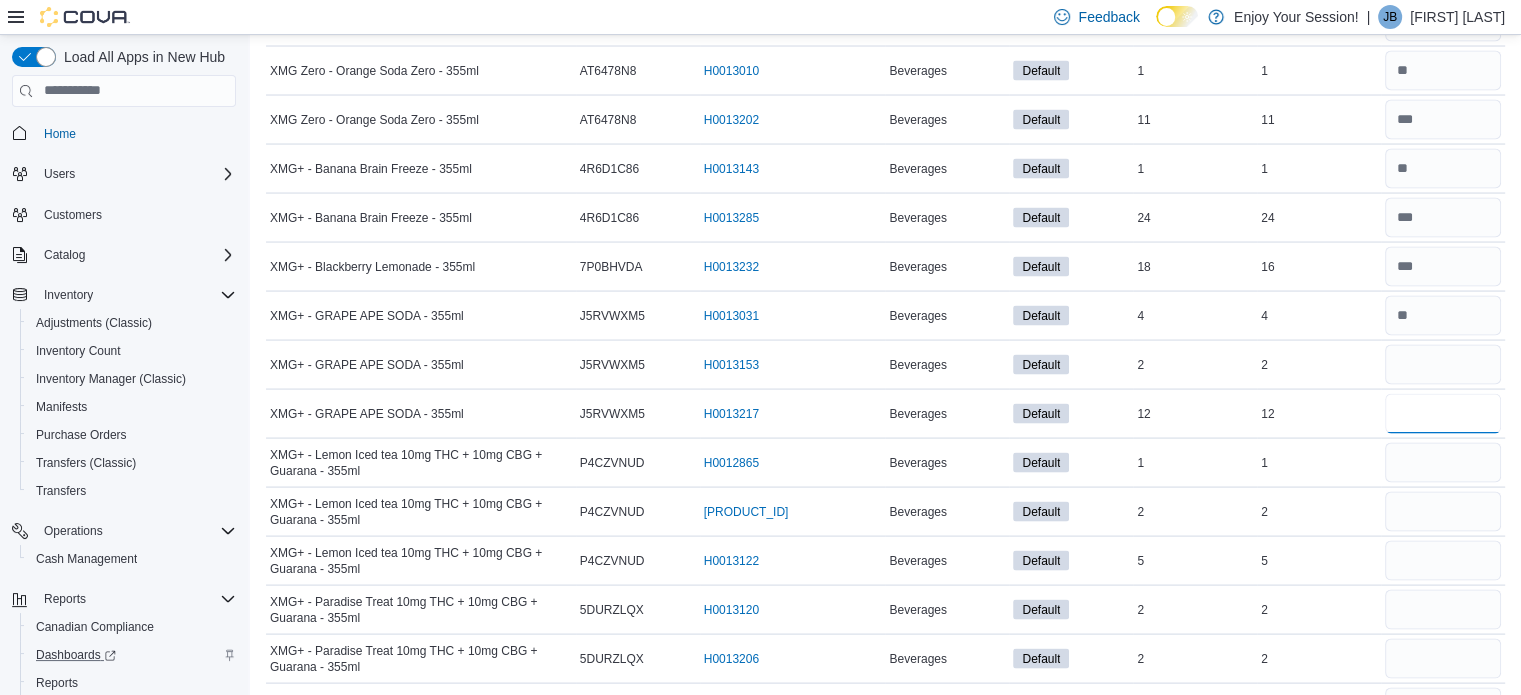 type 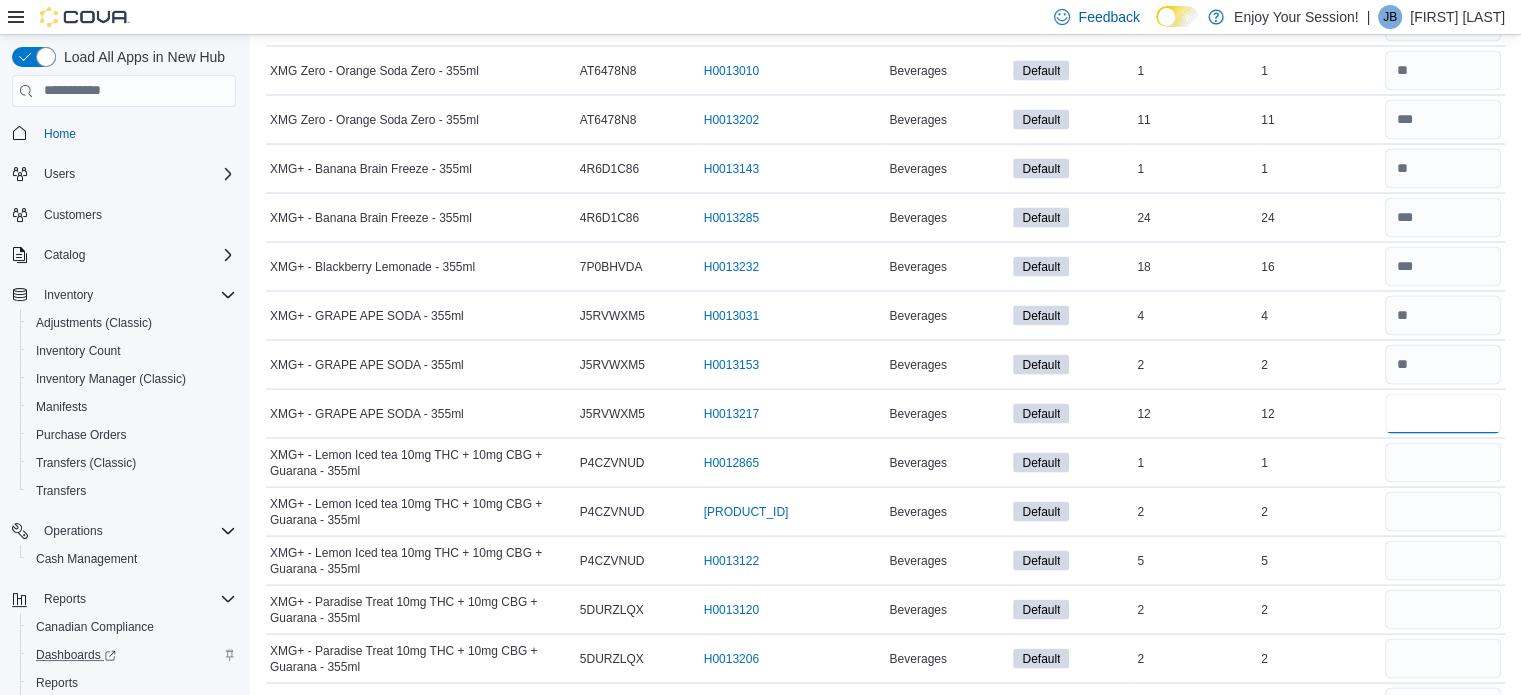 type on "**" 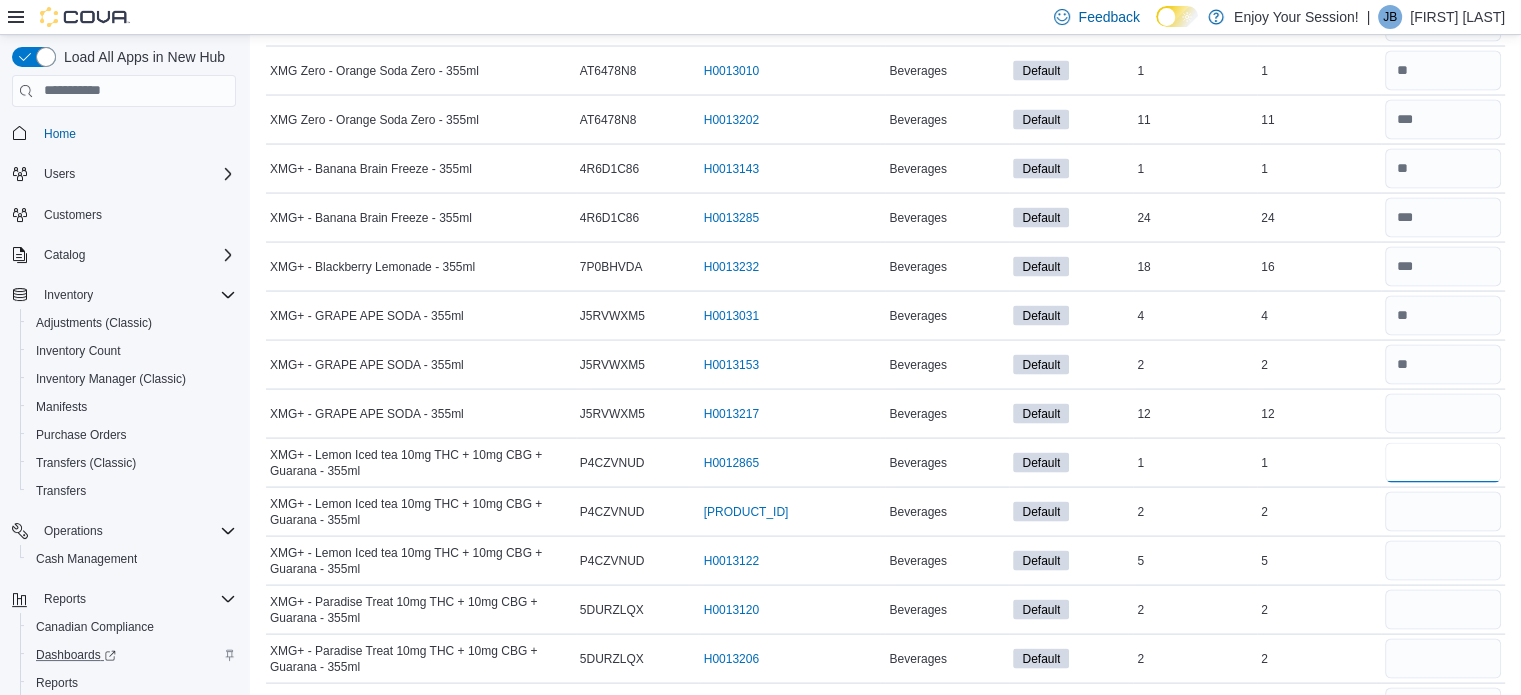 type 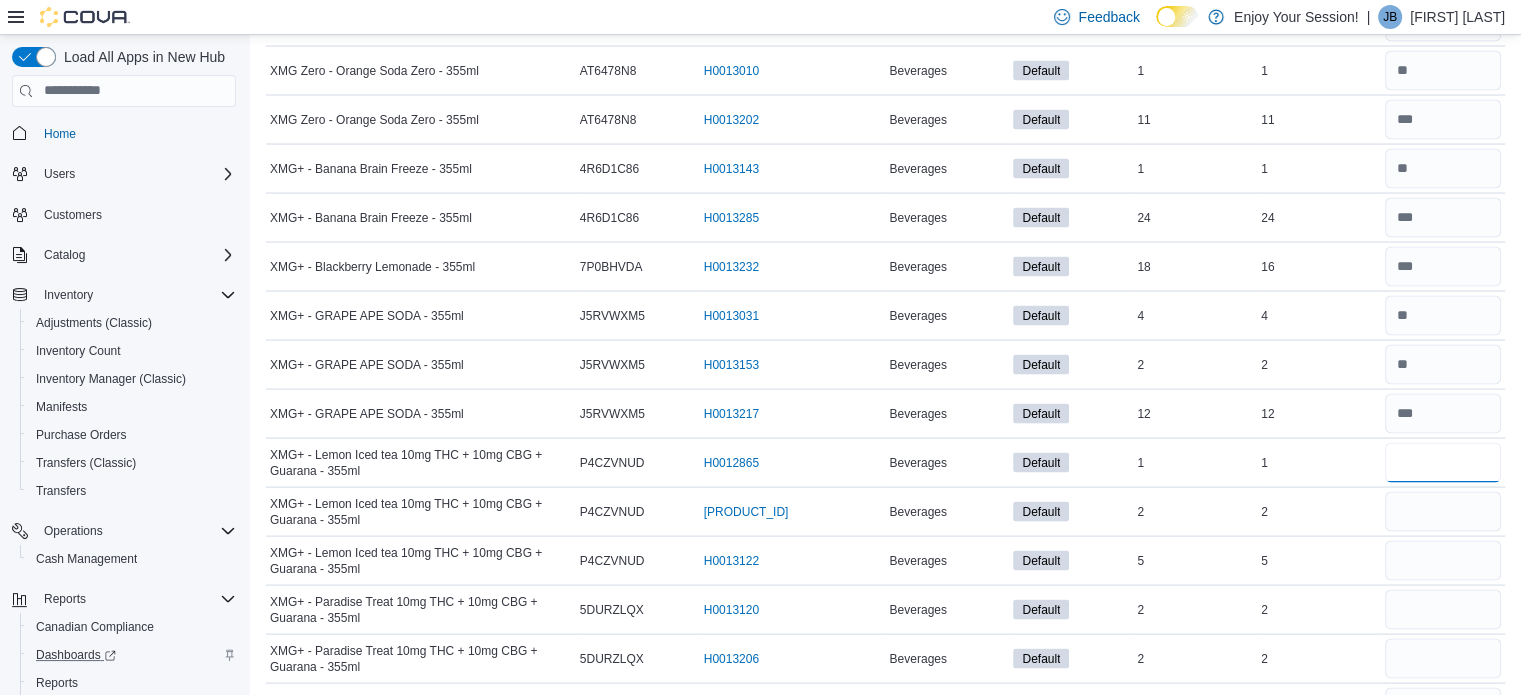 type on "*" 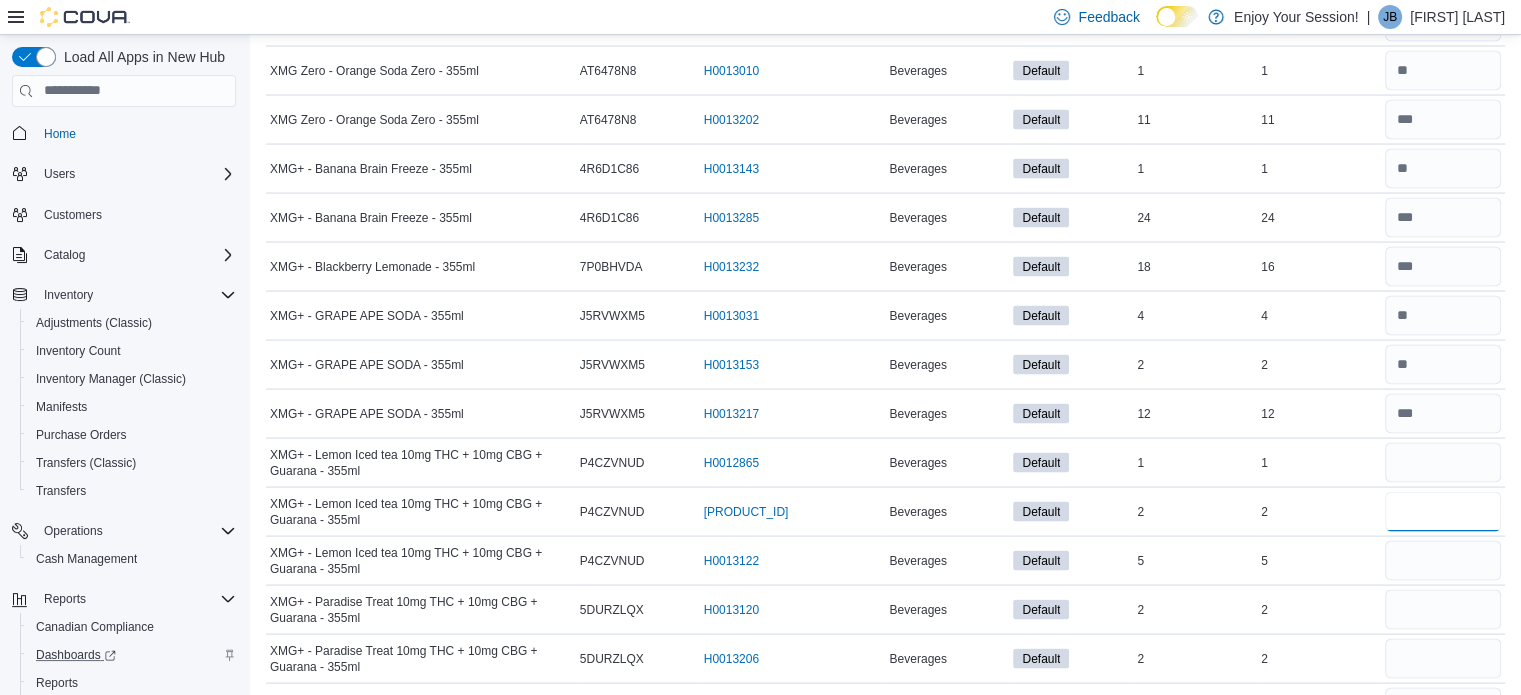 type 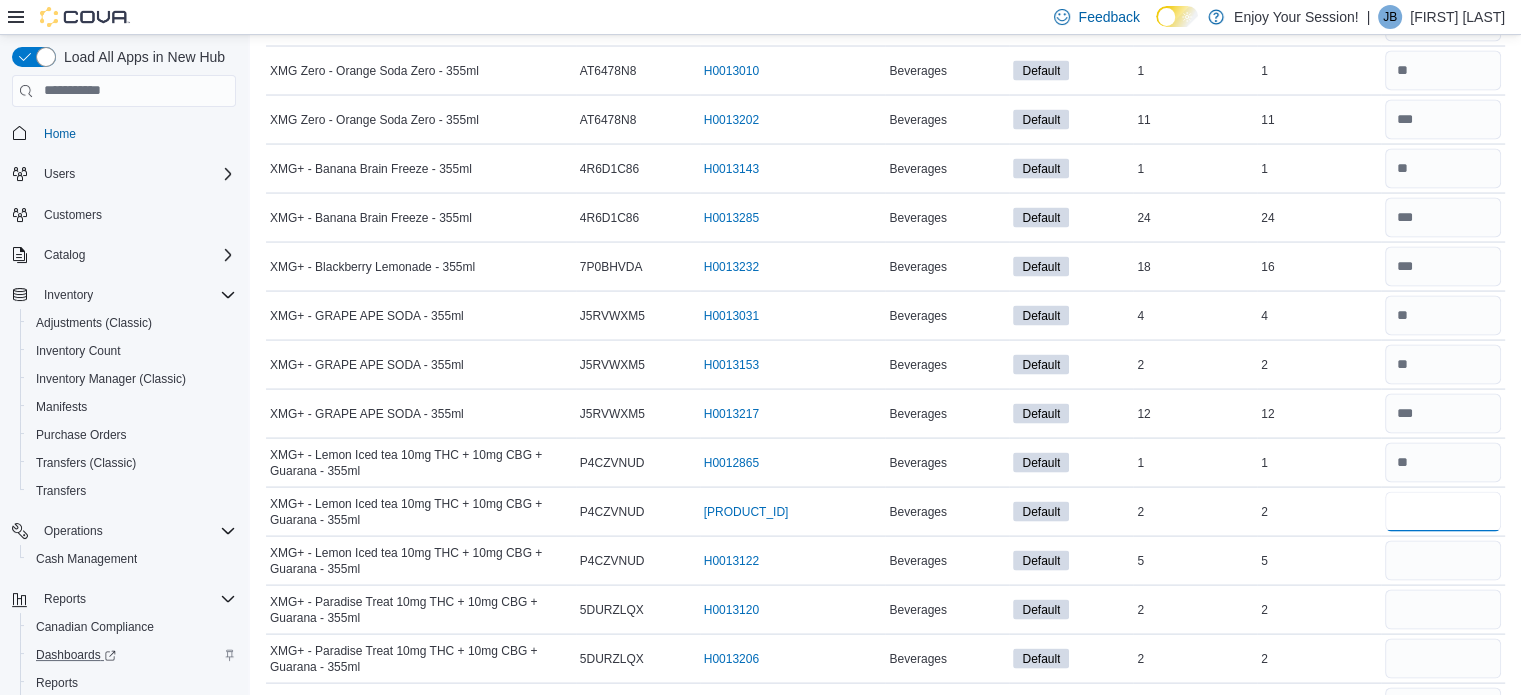 type on "*" 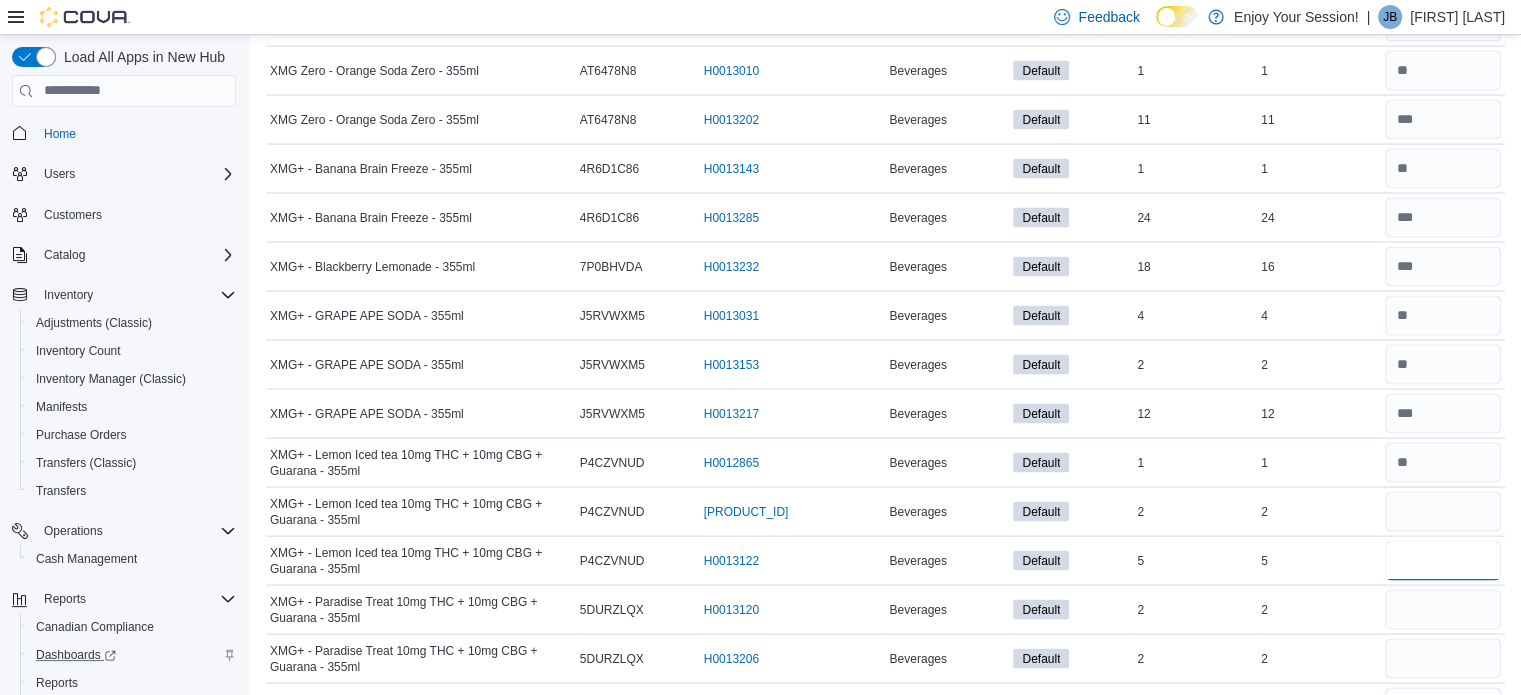 type 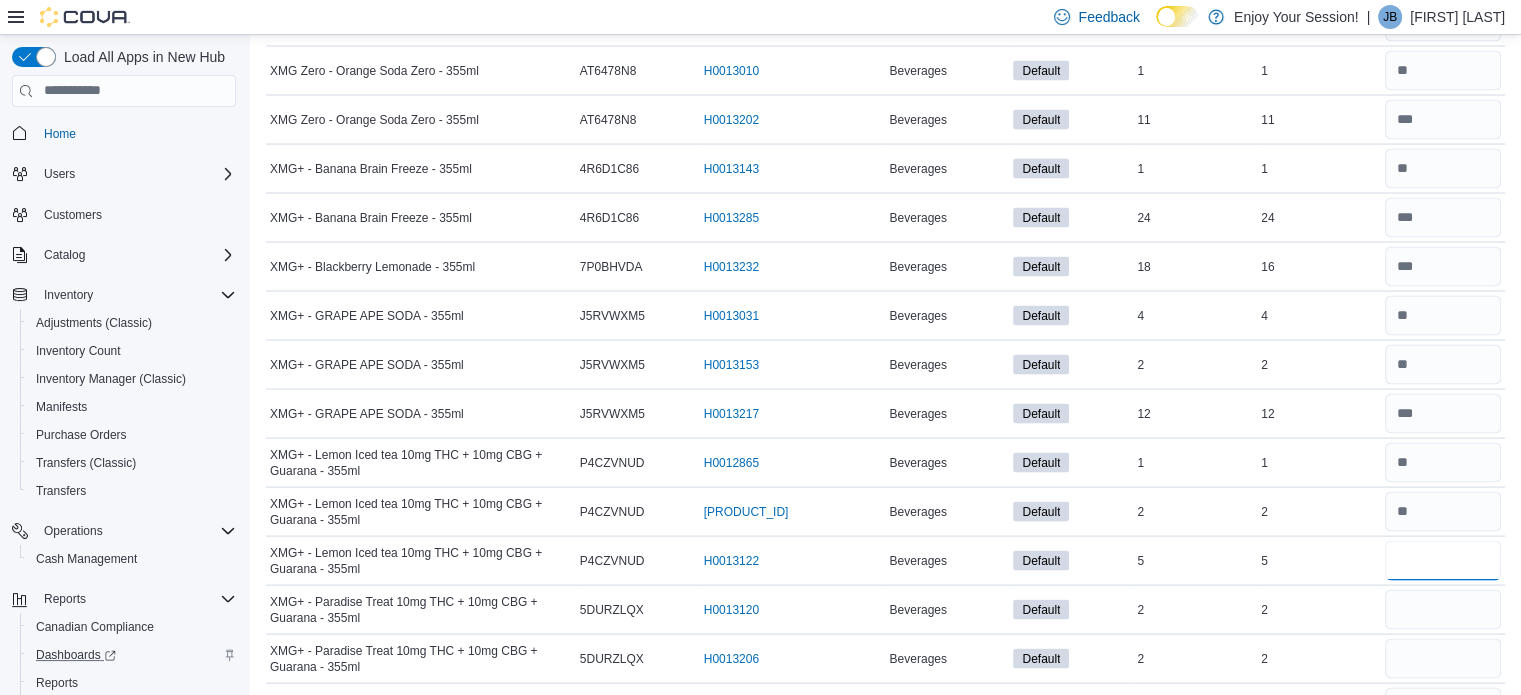type on "*" 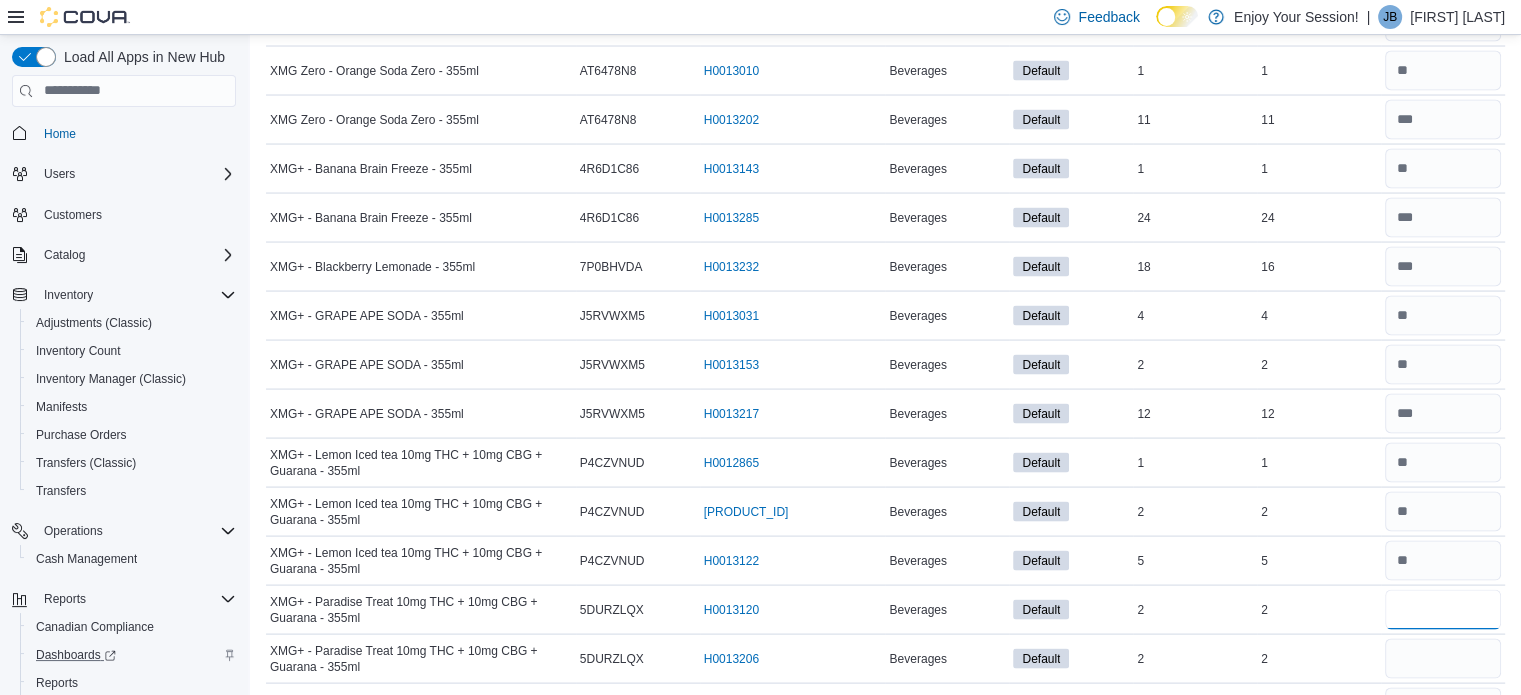 type 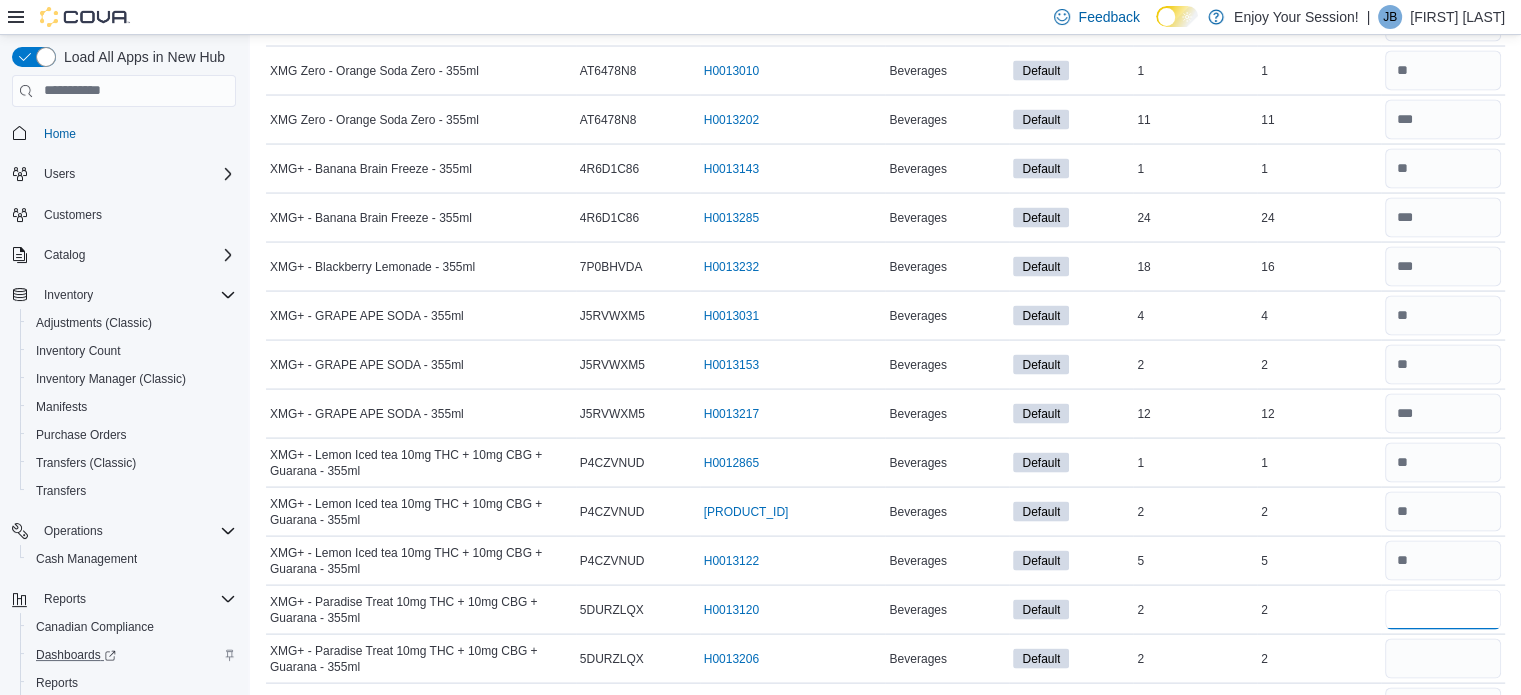 type on "*" 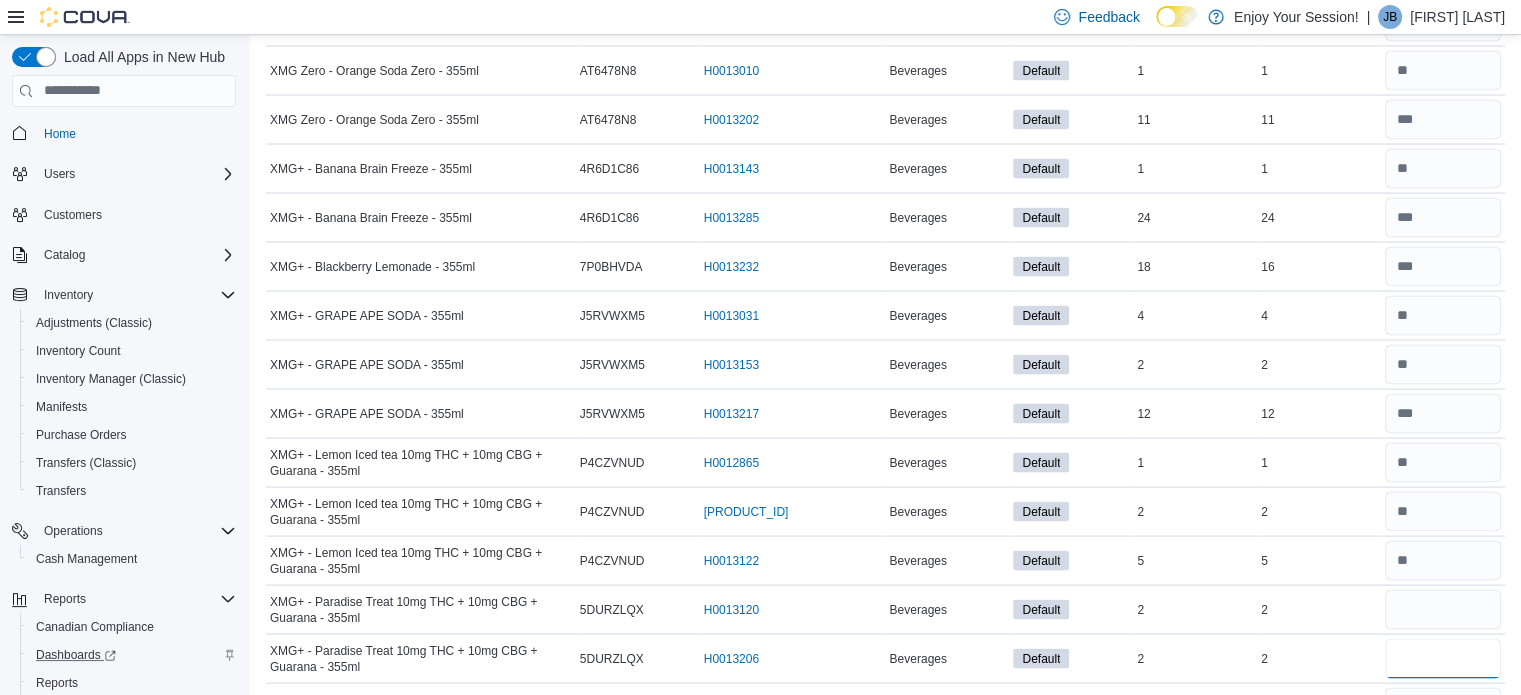 type 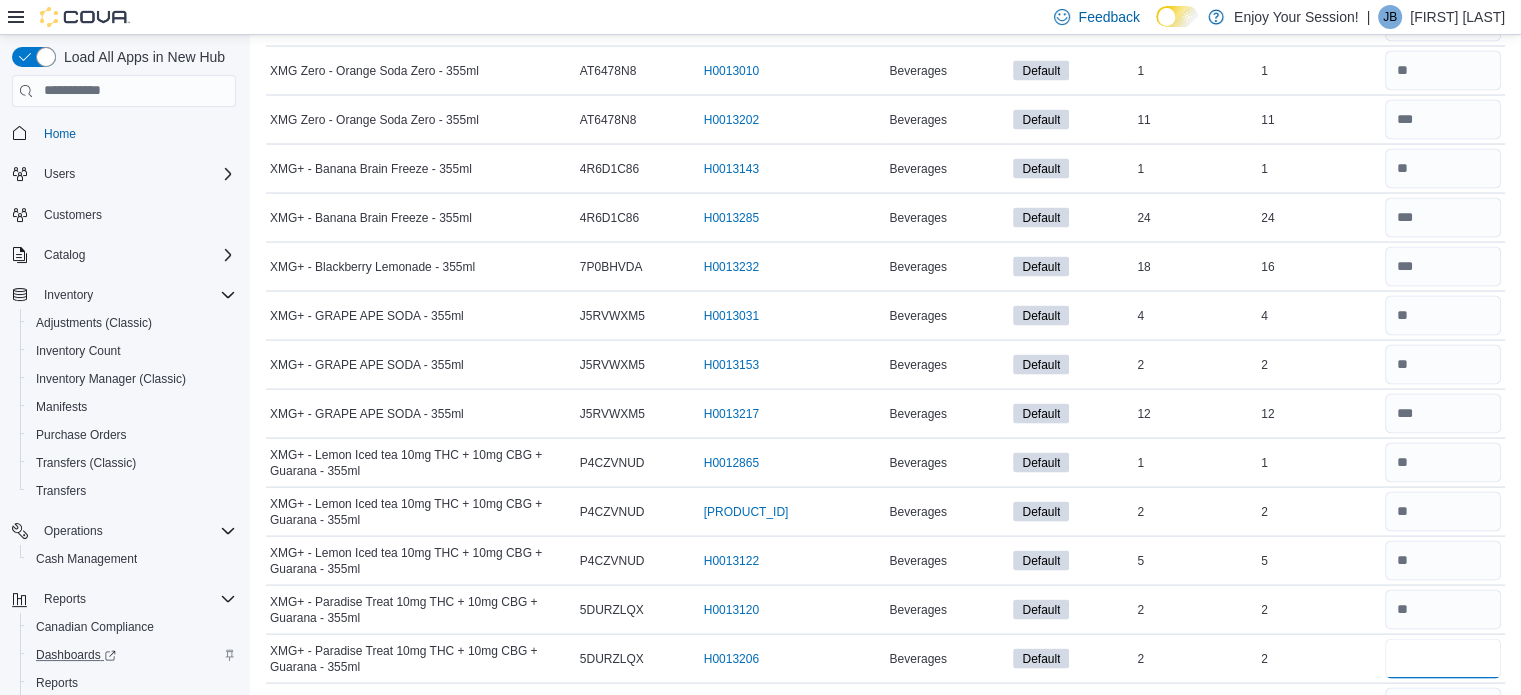 type on "*" 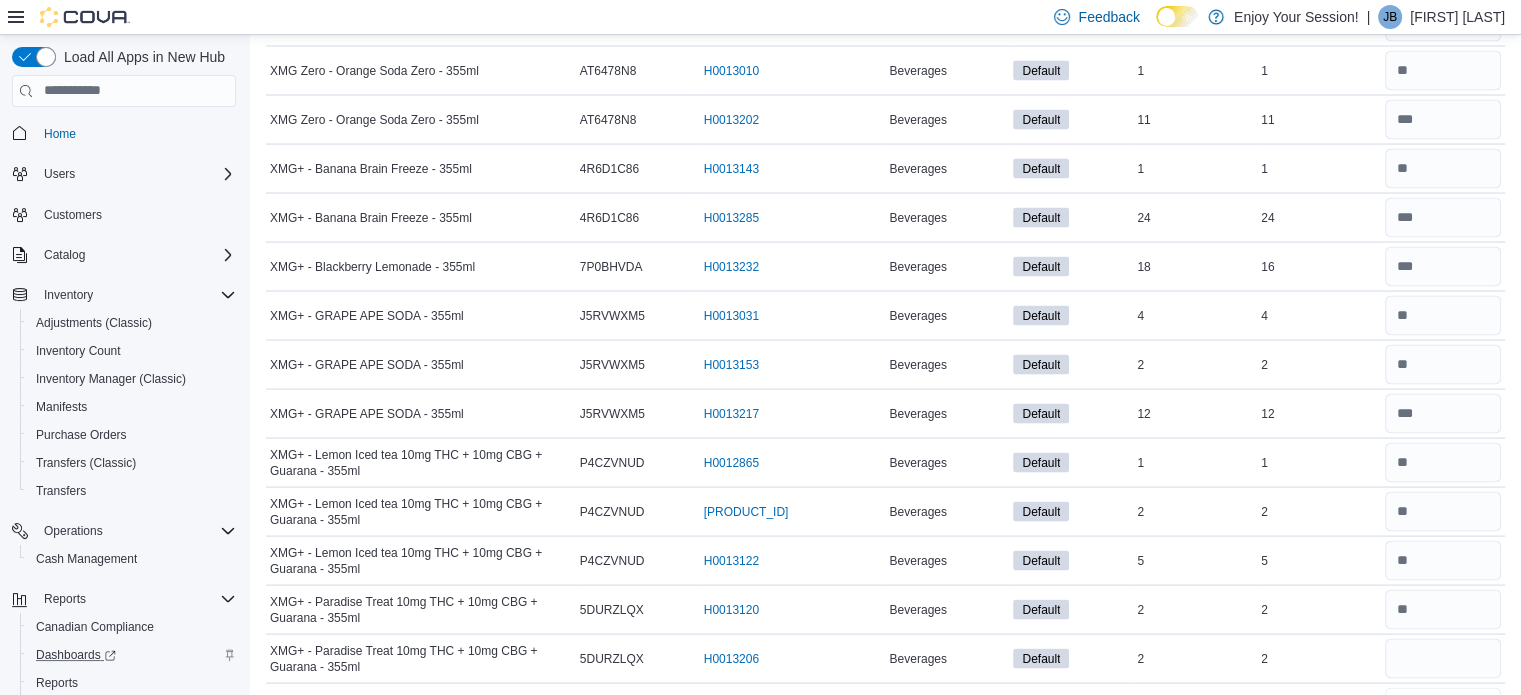 type 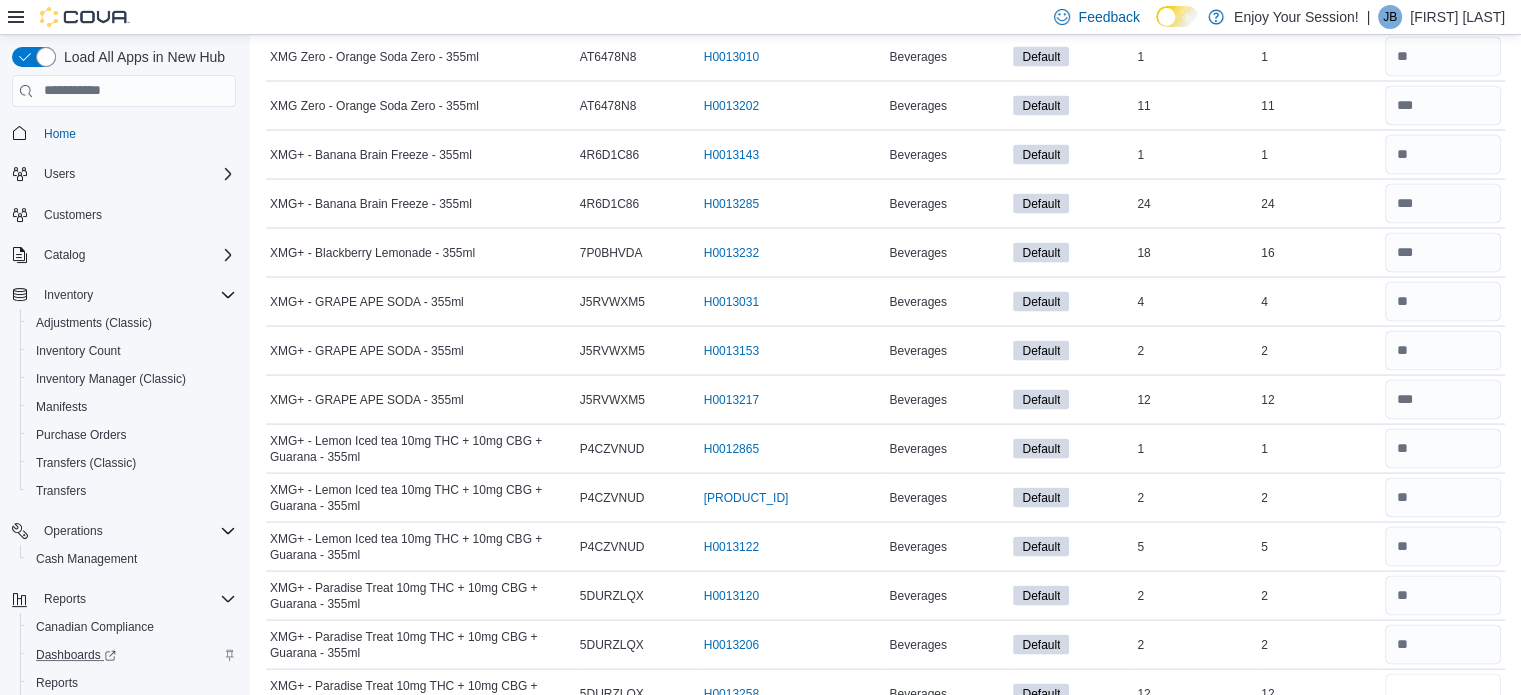 type on "**" 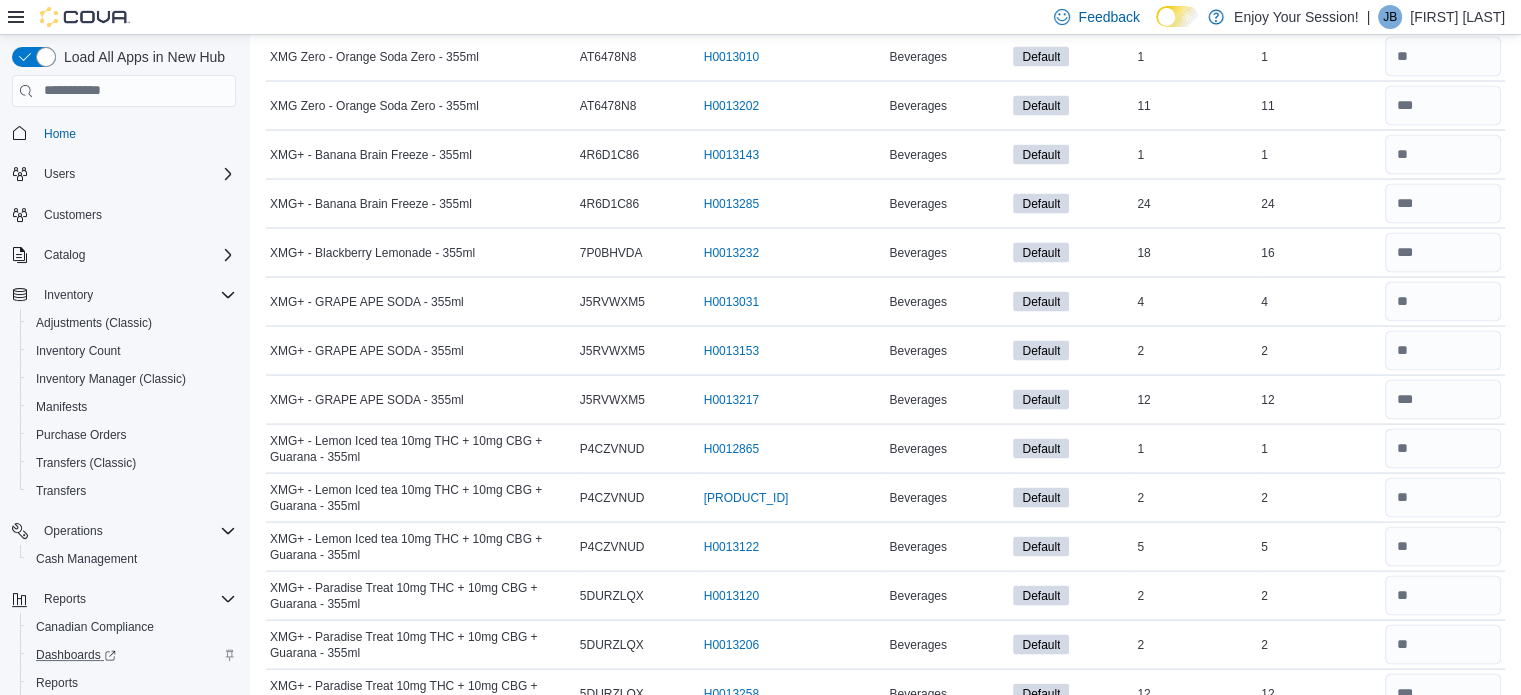 type 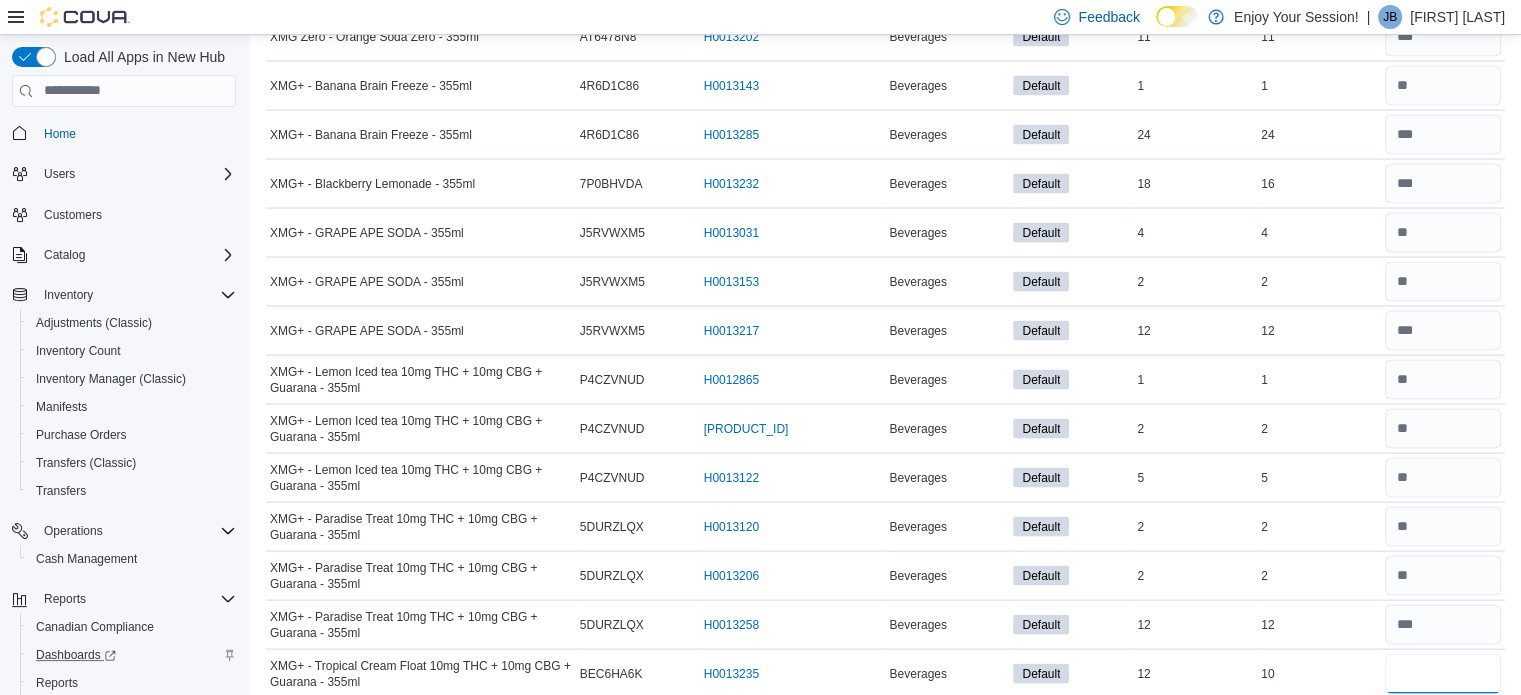 type on "**" 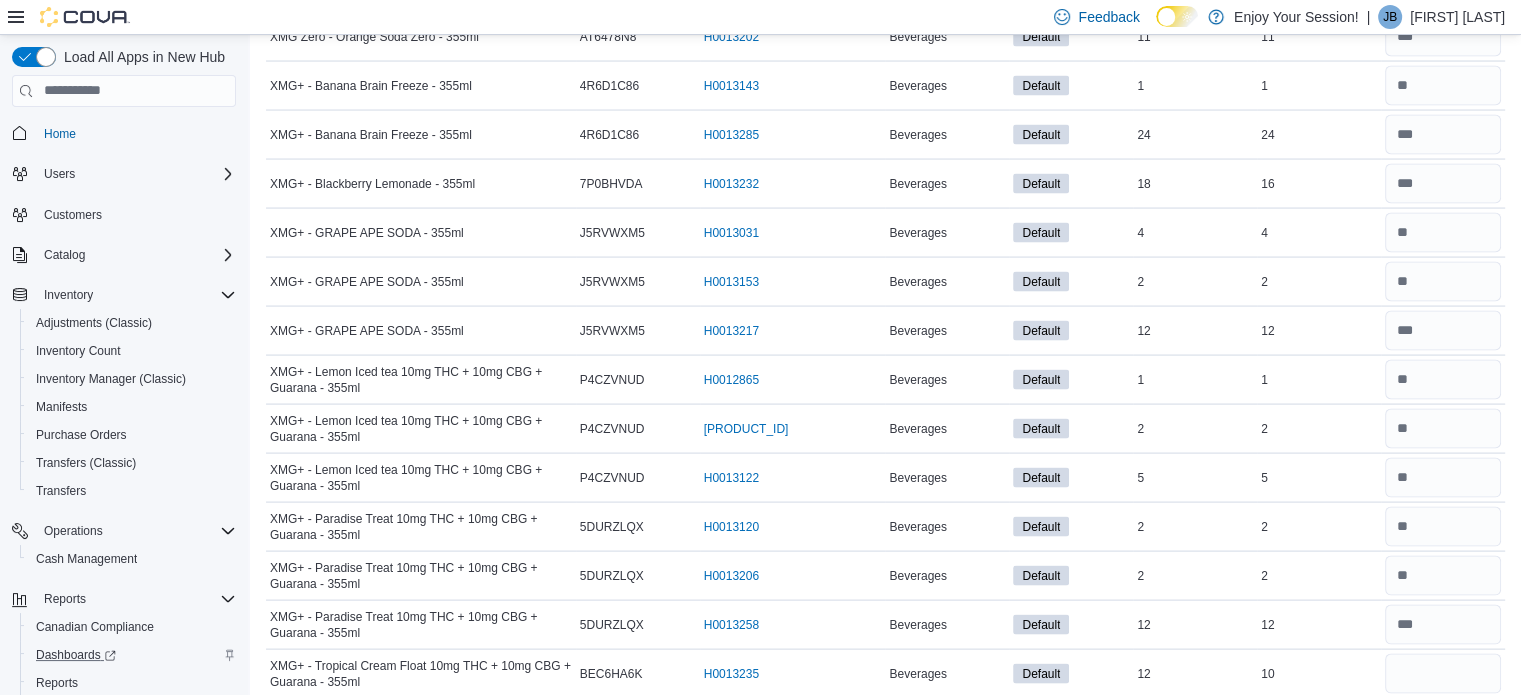 type 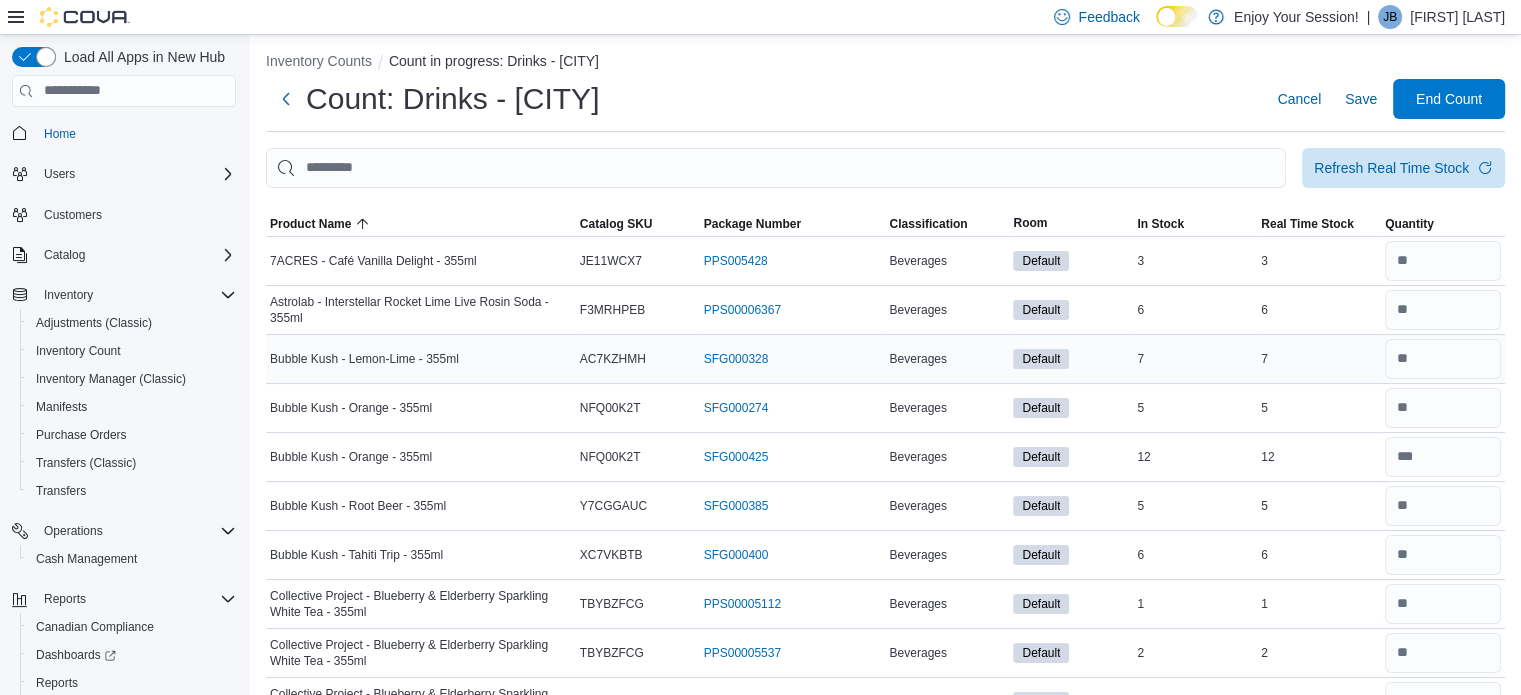 scroll, scrollTop: 0, scrollLeft: 0, axis: both 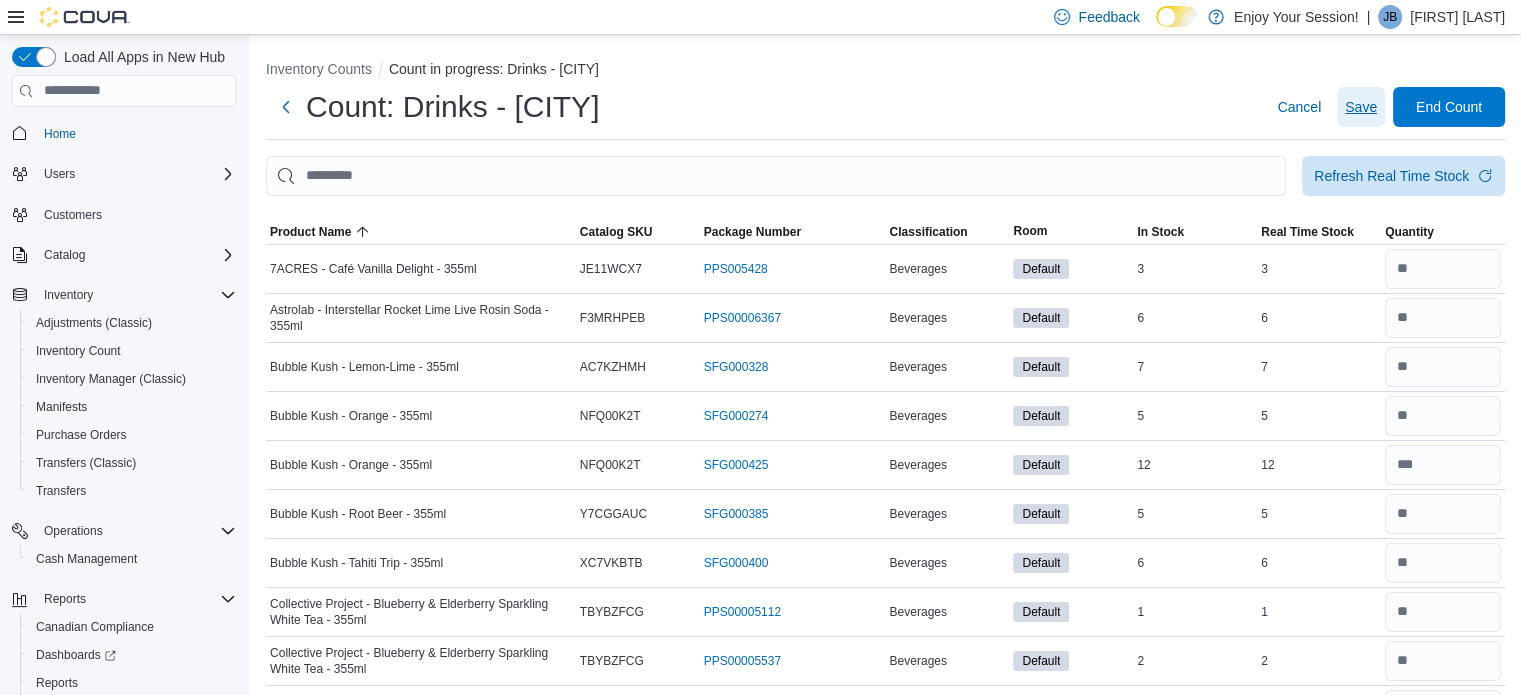 click on "Save" at bounding box center [1361, 107] 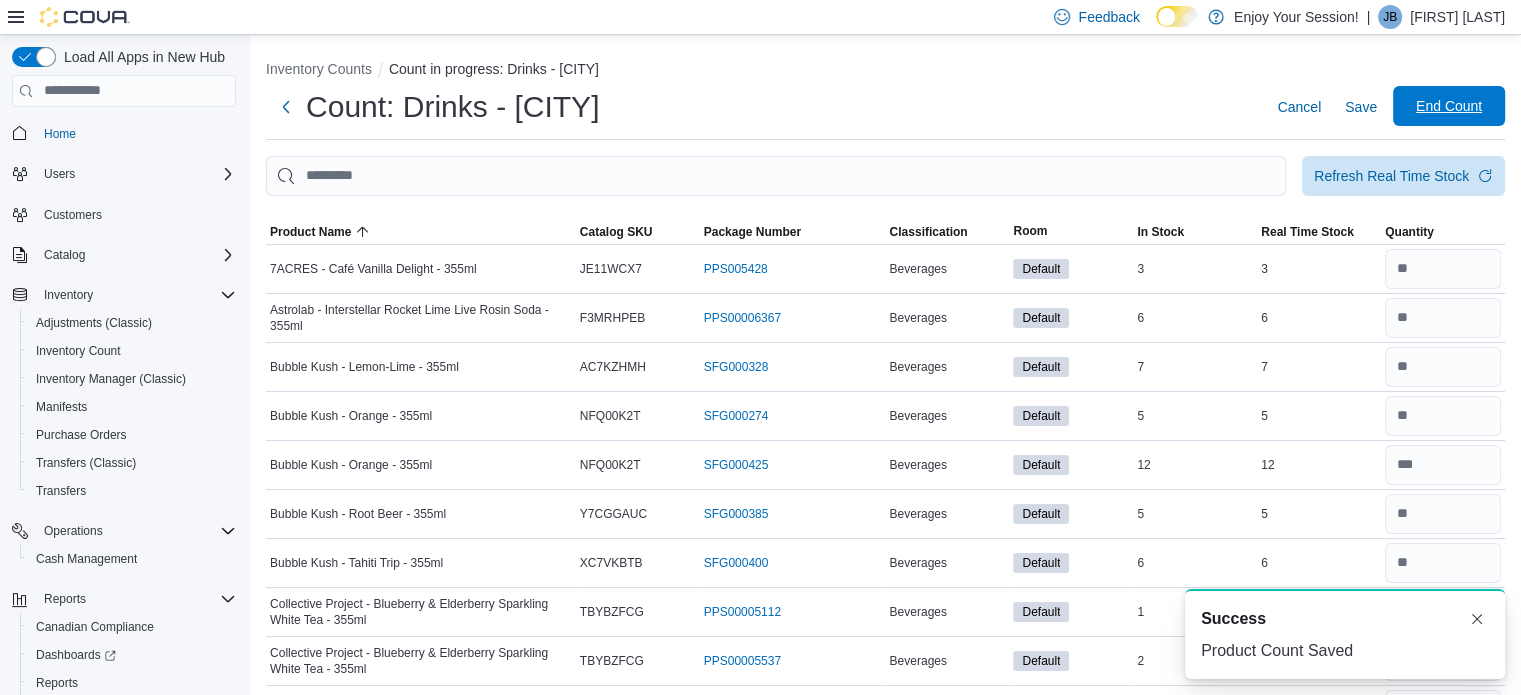 click on "End Count" at bounding box center [1449, 106] 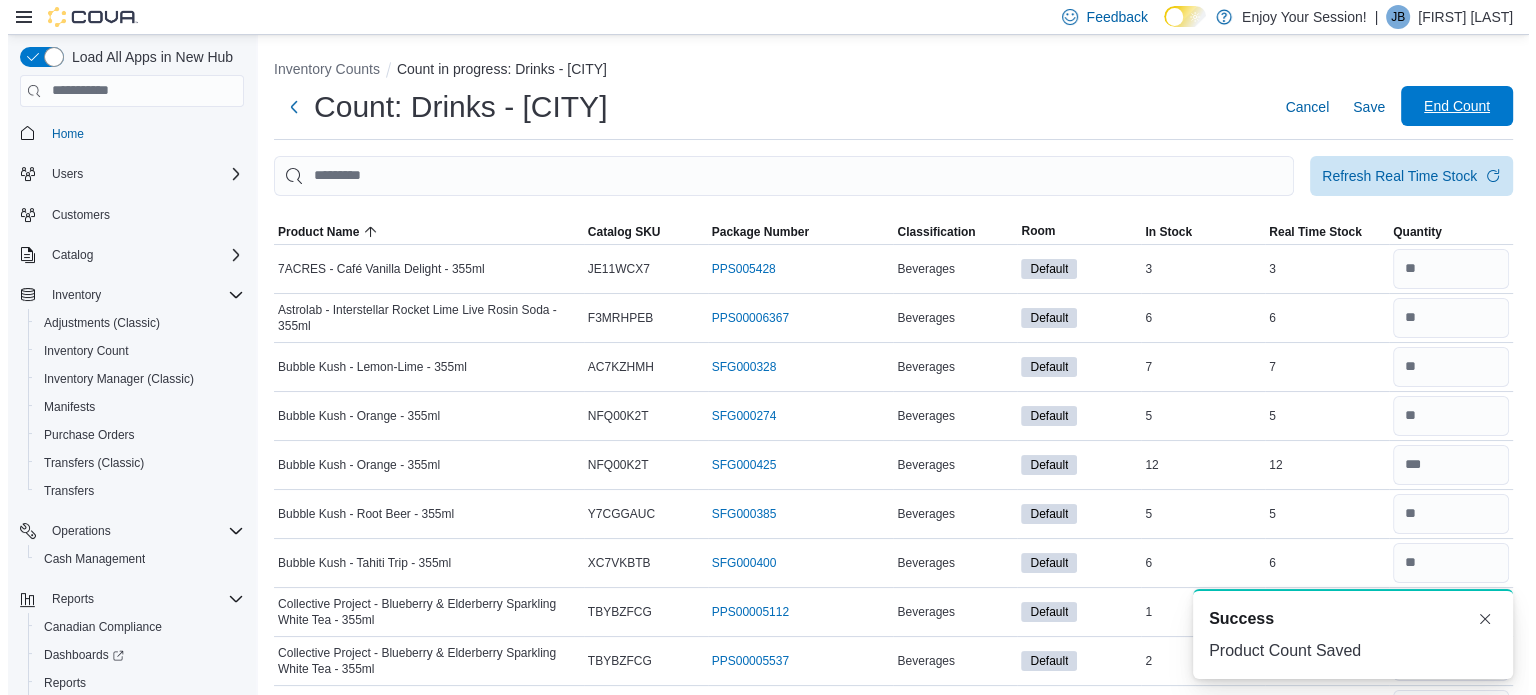 scroll, scrollTop: 0, scrollLeft: 0, axis: both 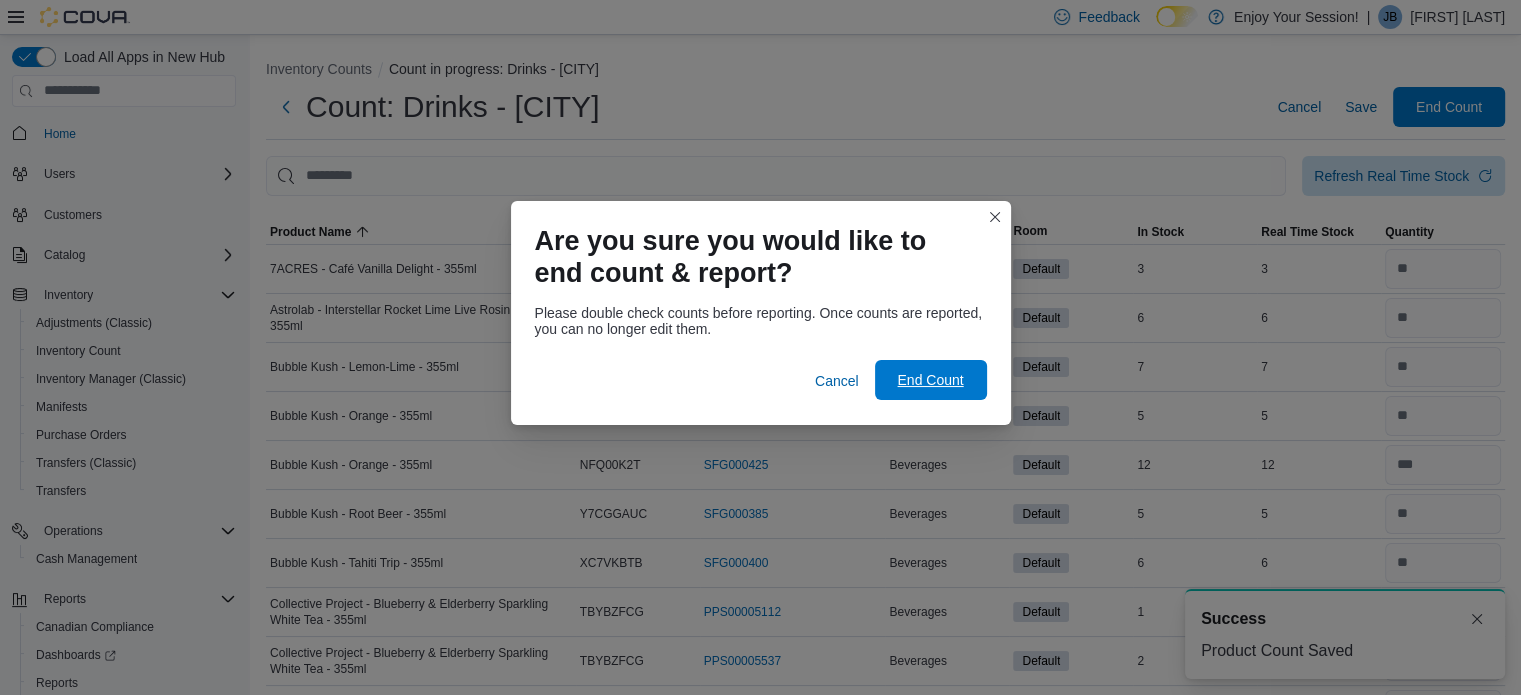 click on "End Count" at bounding box center (931, 380) 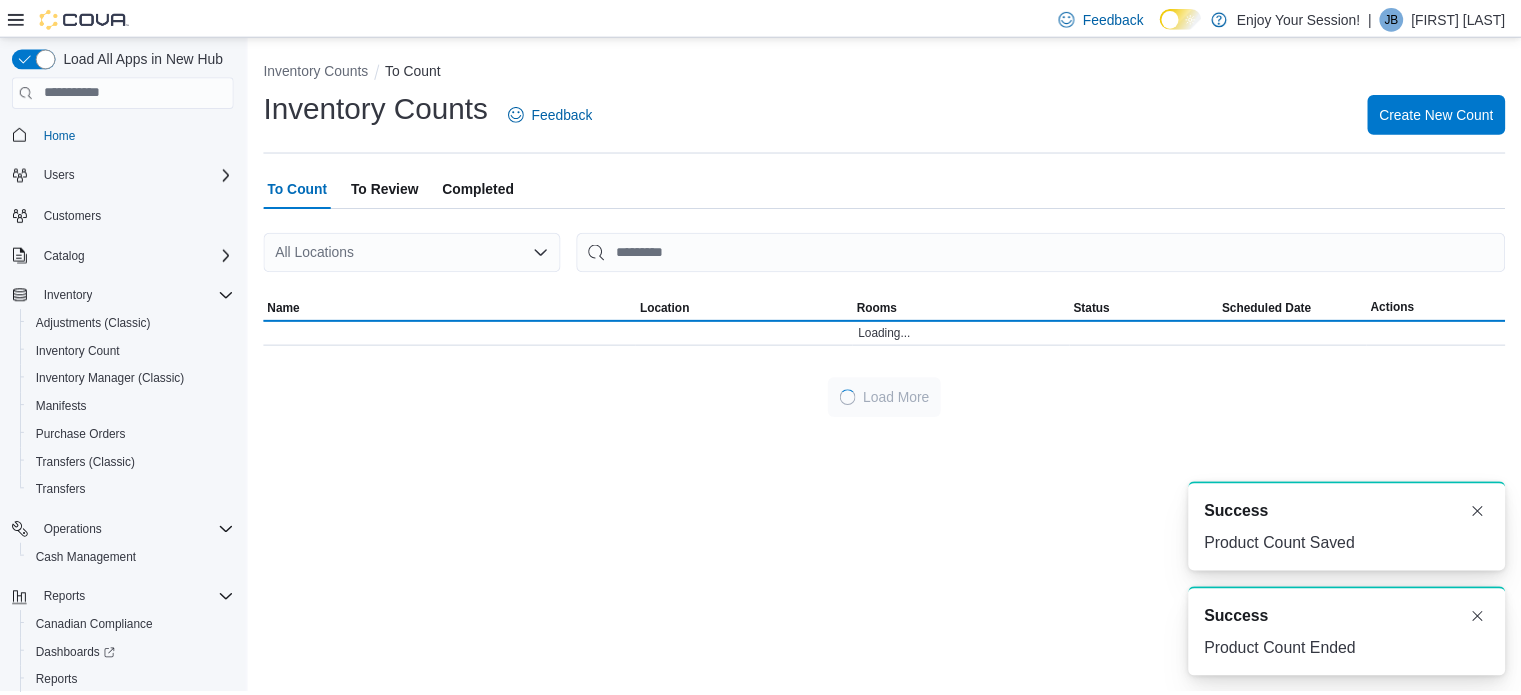 scroll, scrollTop: 0, scrollLeft: 0, axis: both 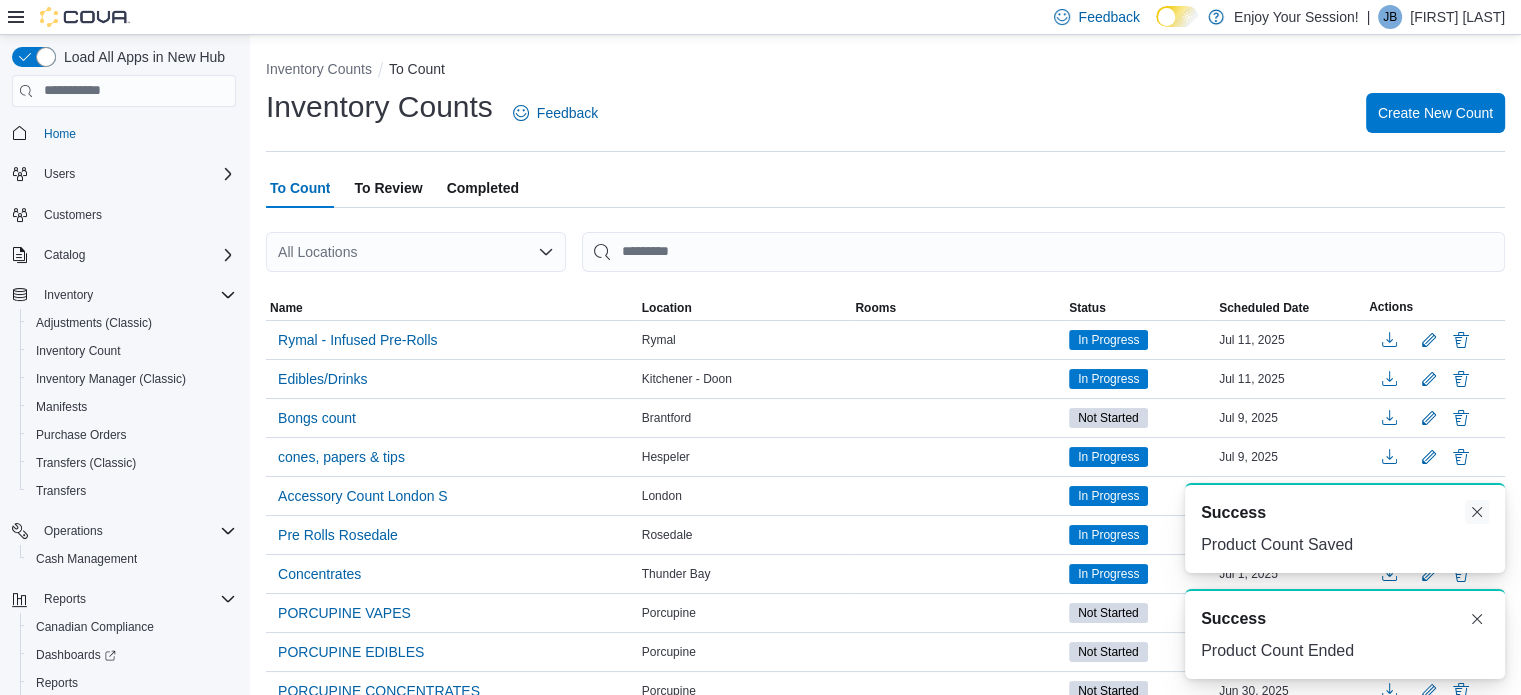 click at bounding box center [1477, 512] 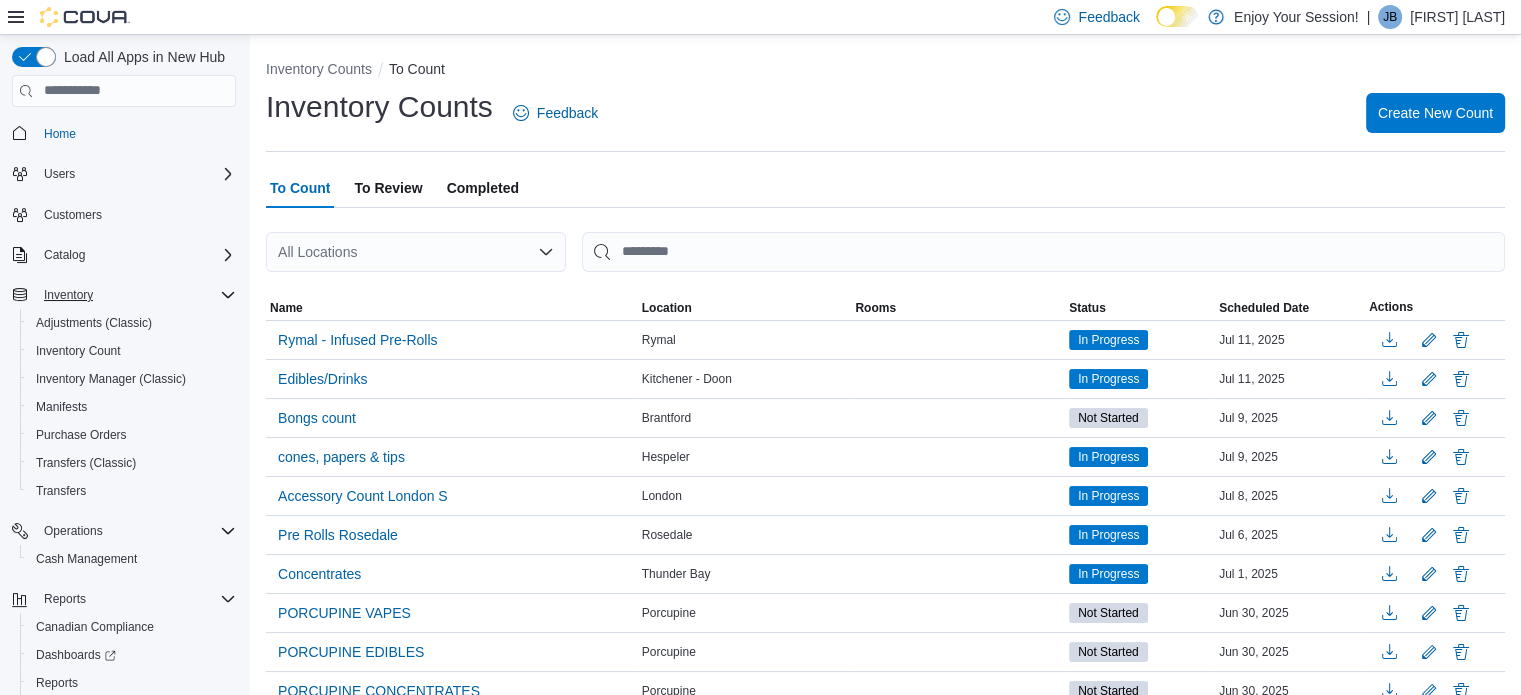 click 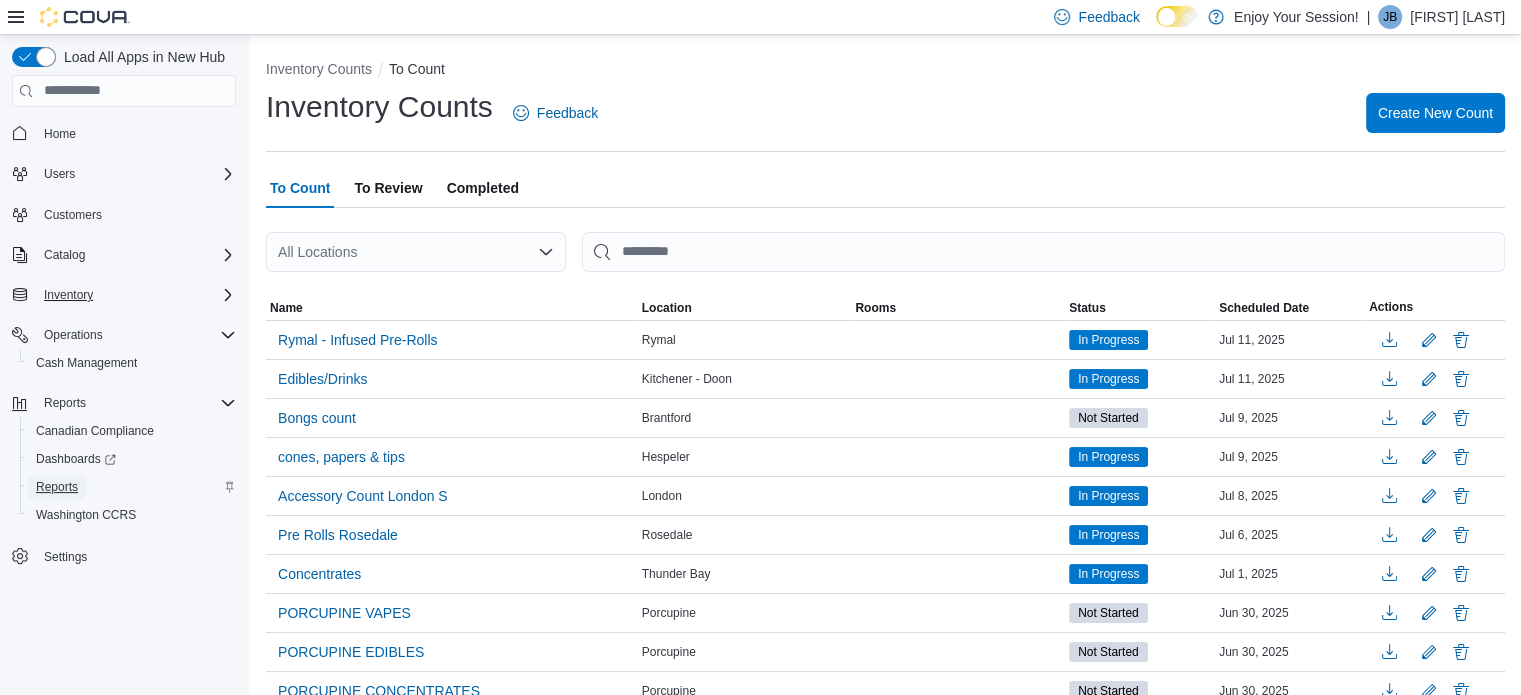 click on "Reports" at bounding box center [57, 487] 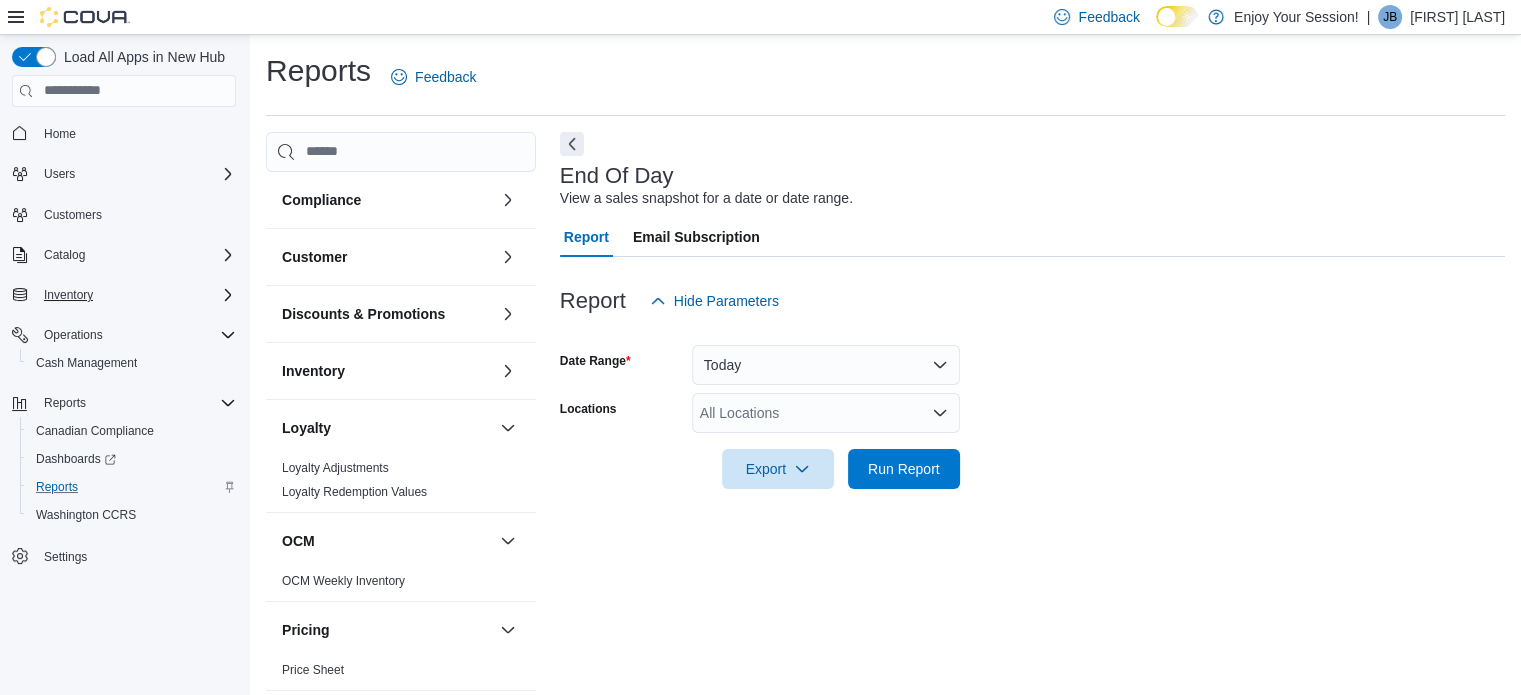 scroll, scrollTop: 13, scrollLeft: 0, axis: vertical 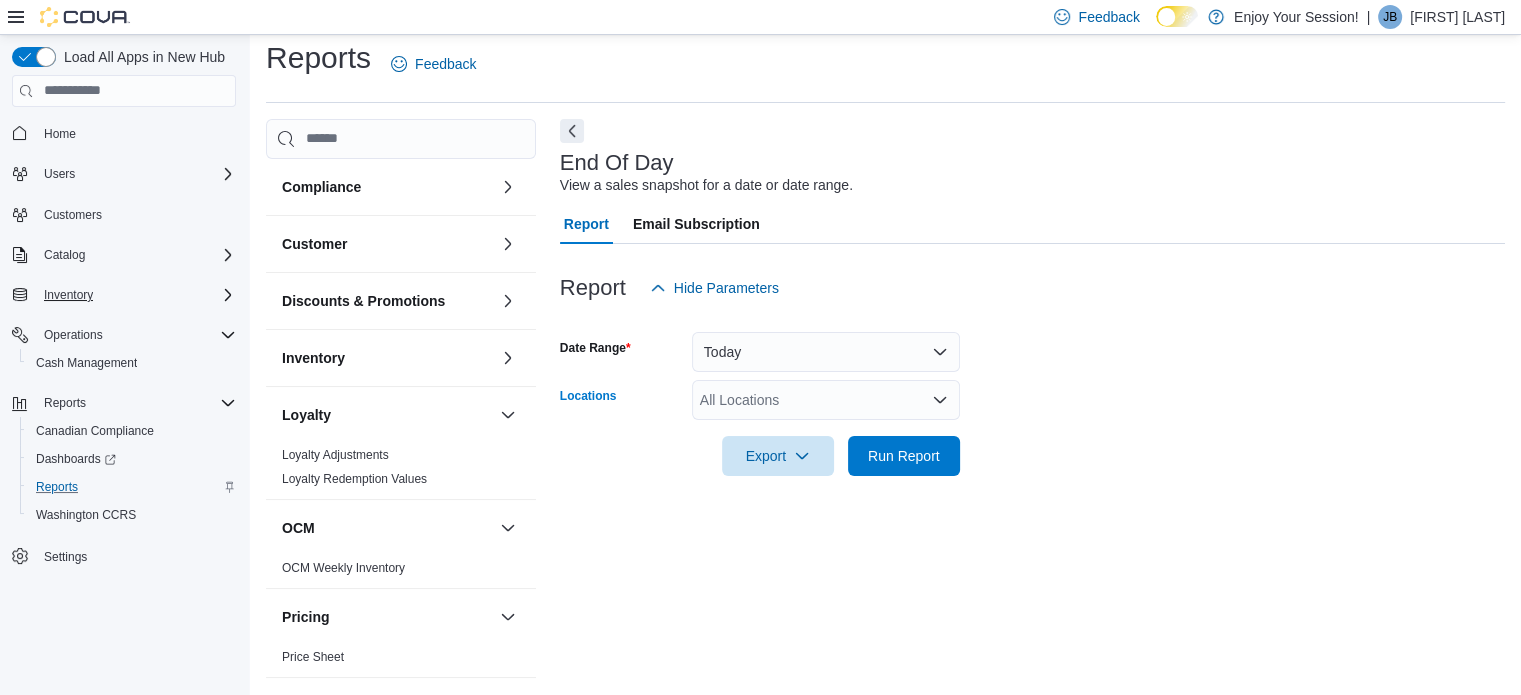 click on "All Locations" at bounding box center [826, 400] 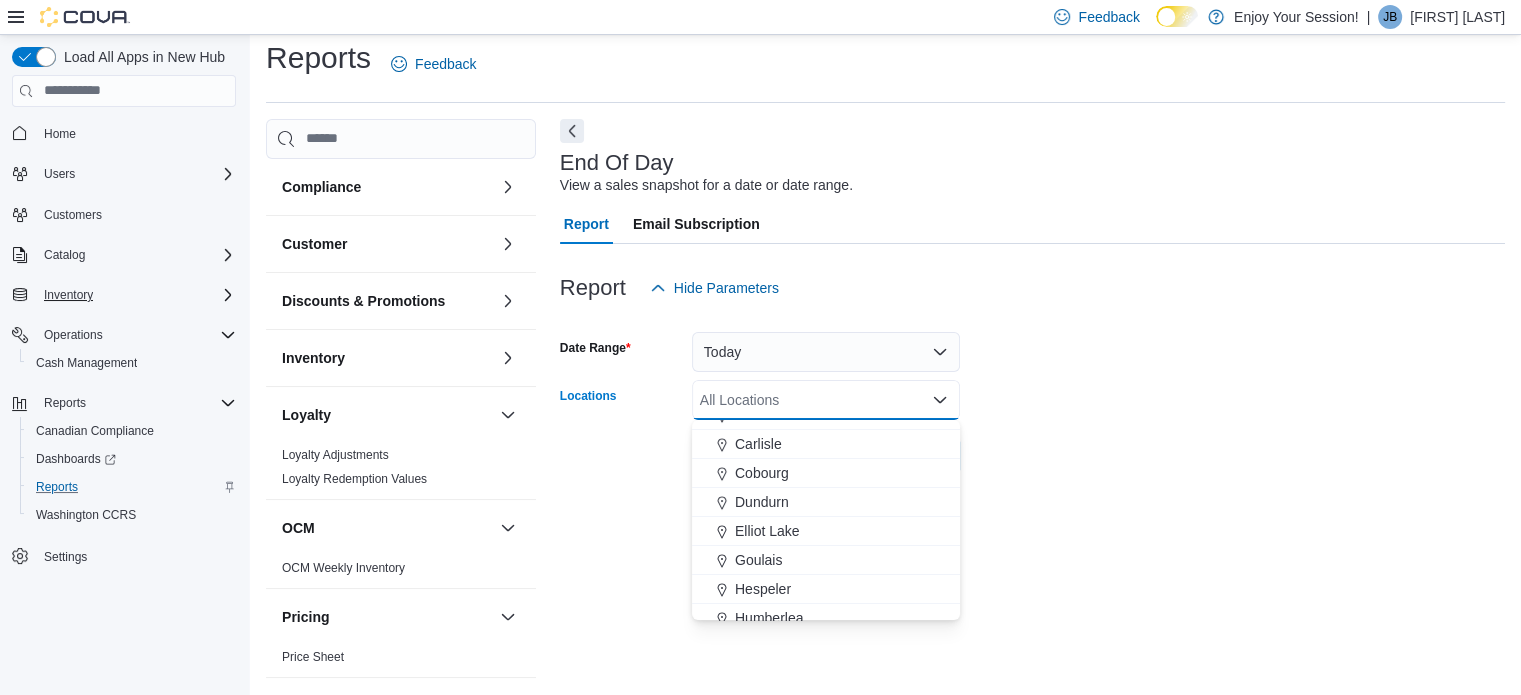 scroll, scrollTop: 200, scrollLeft: 0, axis: vertical 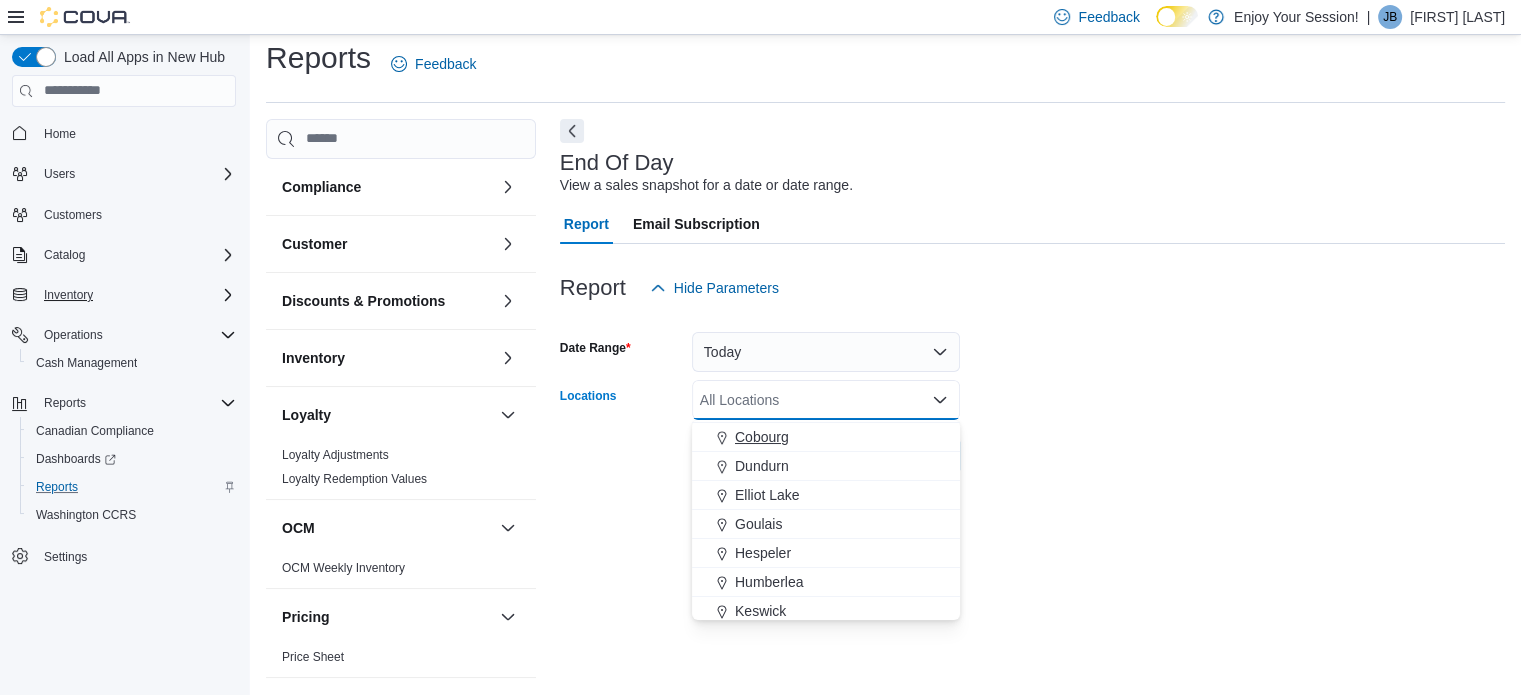 click on "Cobourg" at bounding box center (762, 437) 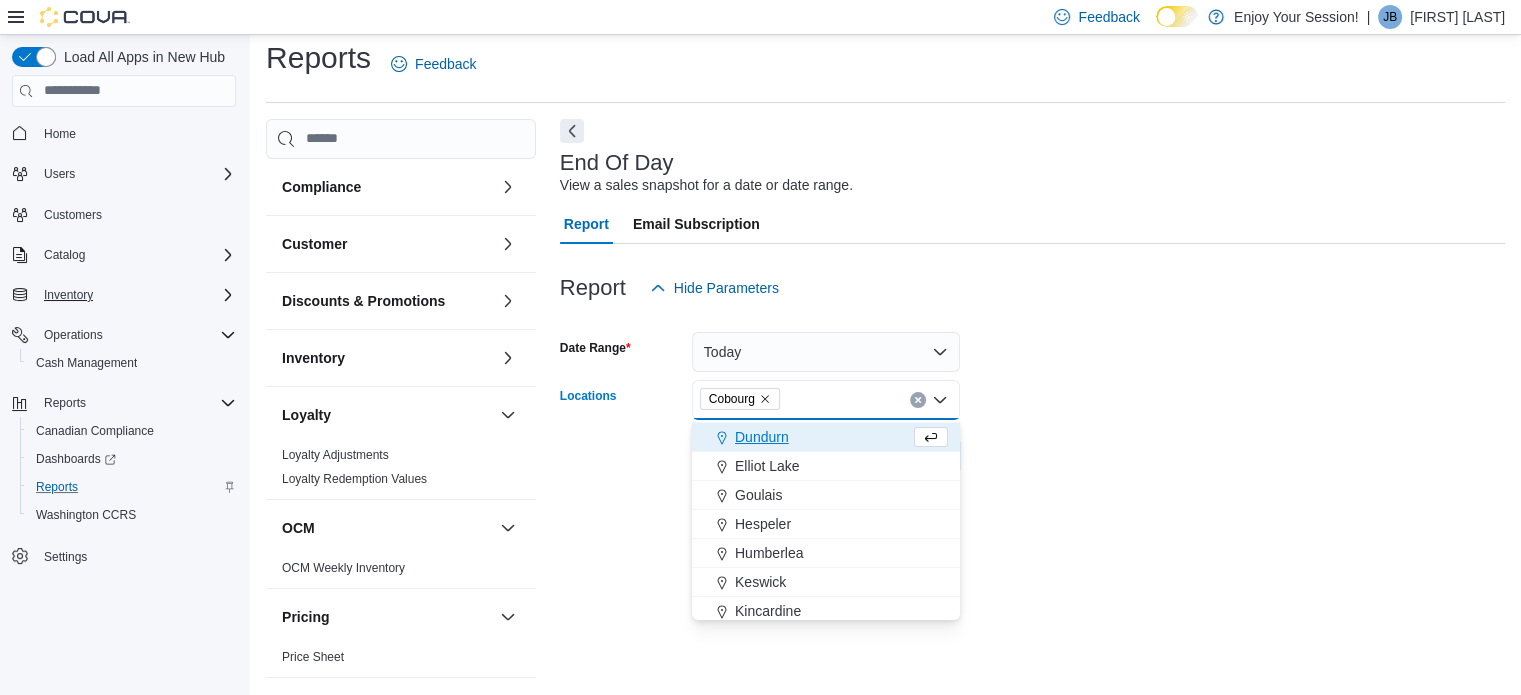 click on "End Of Day    View a sales snapshot for a date or date range. Report Email Subscription Report Hide Parameters   Date Range Today Locations [CITY] Combo box. Selected. [CITY]. Press Backspace to delete [CITY]. Combo box input. All Locations. Type some text or, to display a list of choices, press Down Arrow. To exit the list of choices, press Escape. Export  Run Report" at bounding box center [1032, 399] 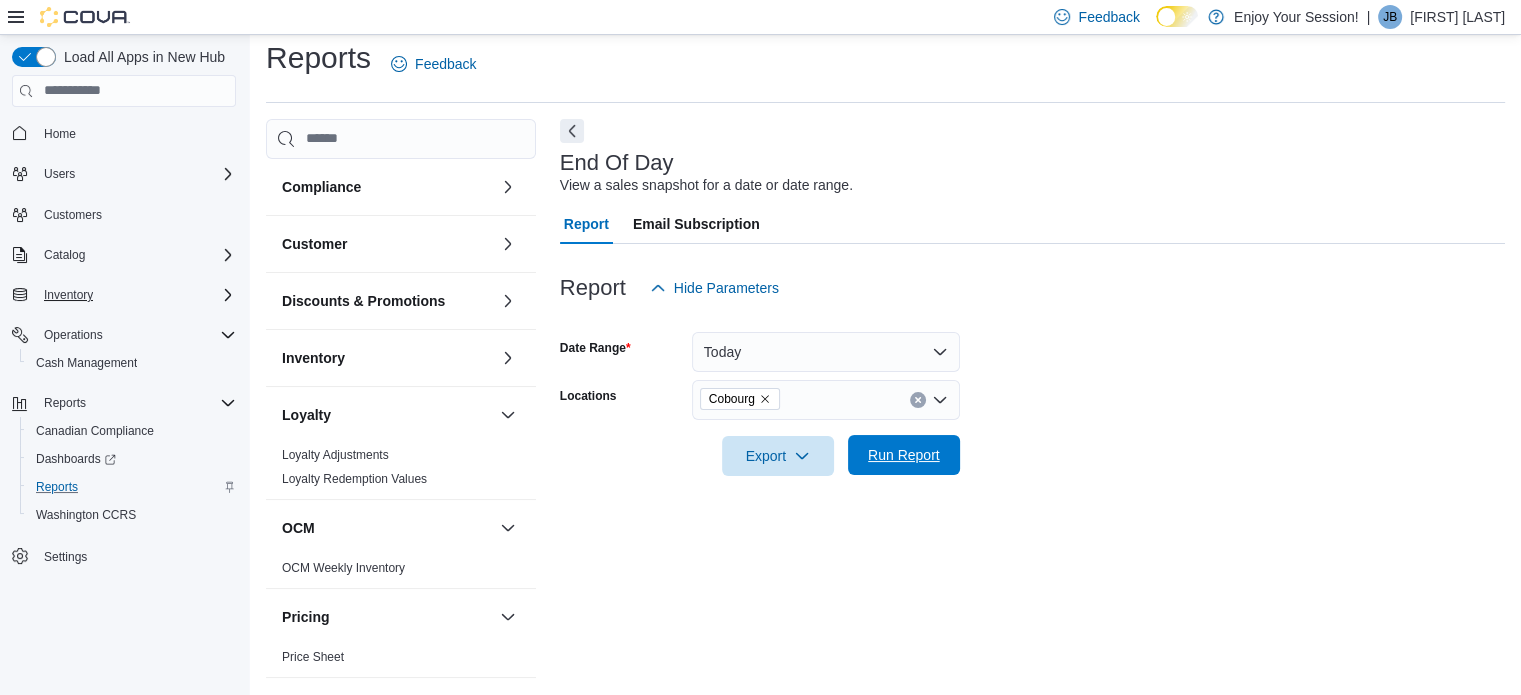 click on "Run Report" at bounding box center [904, 455] 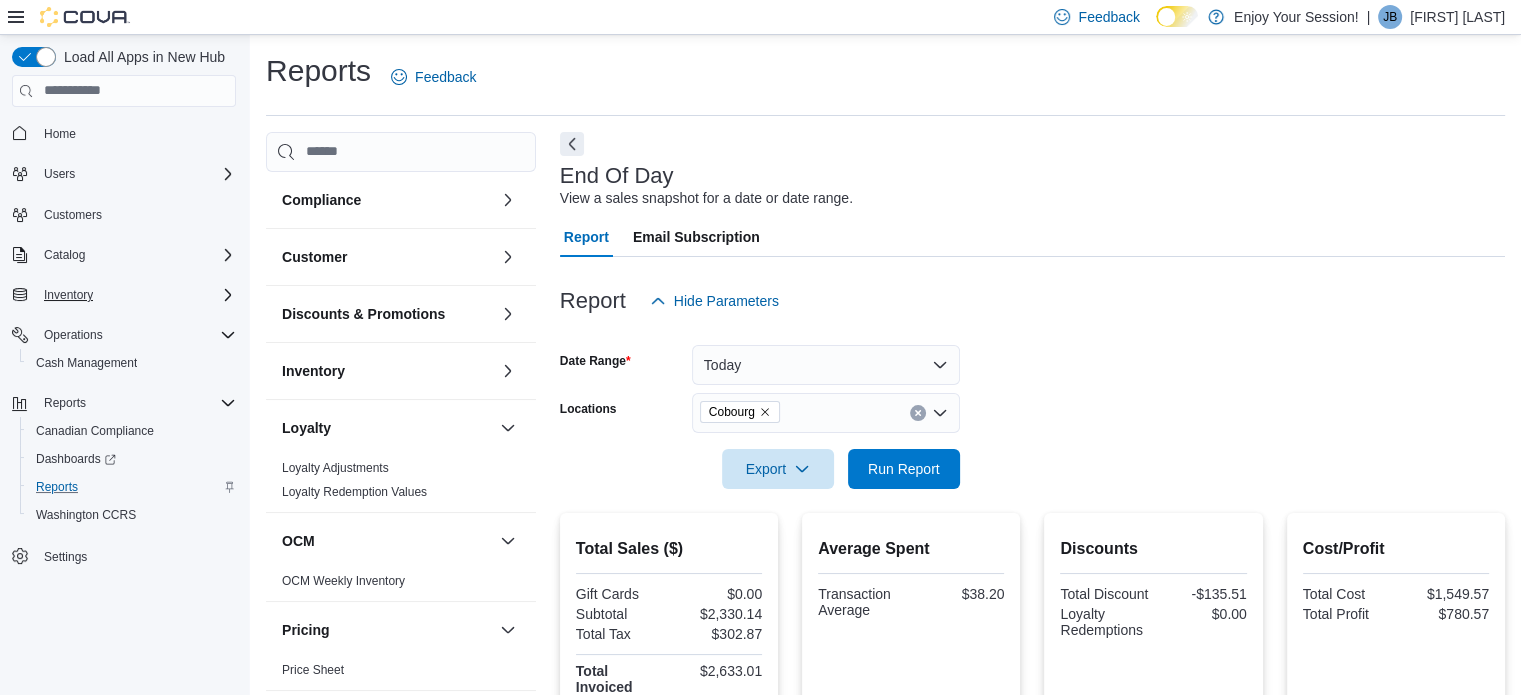 scroll, scrollTop: 0, scrollLeft: 0, axis: both 